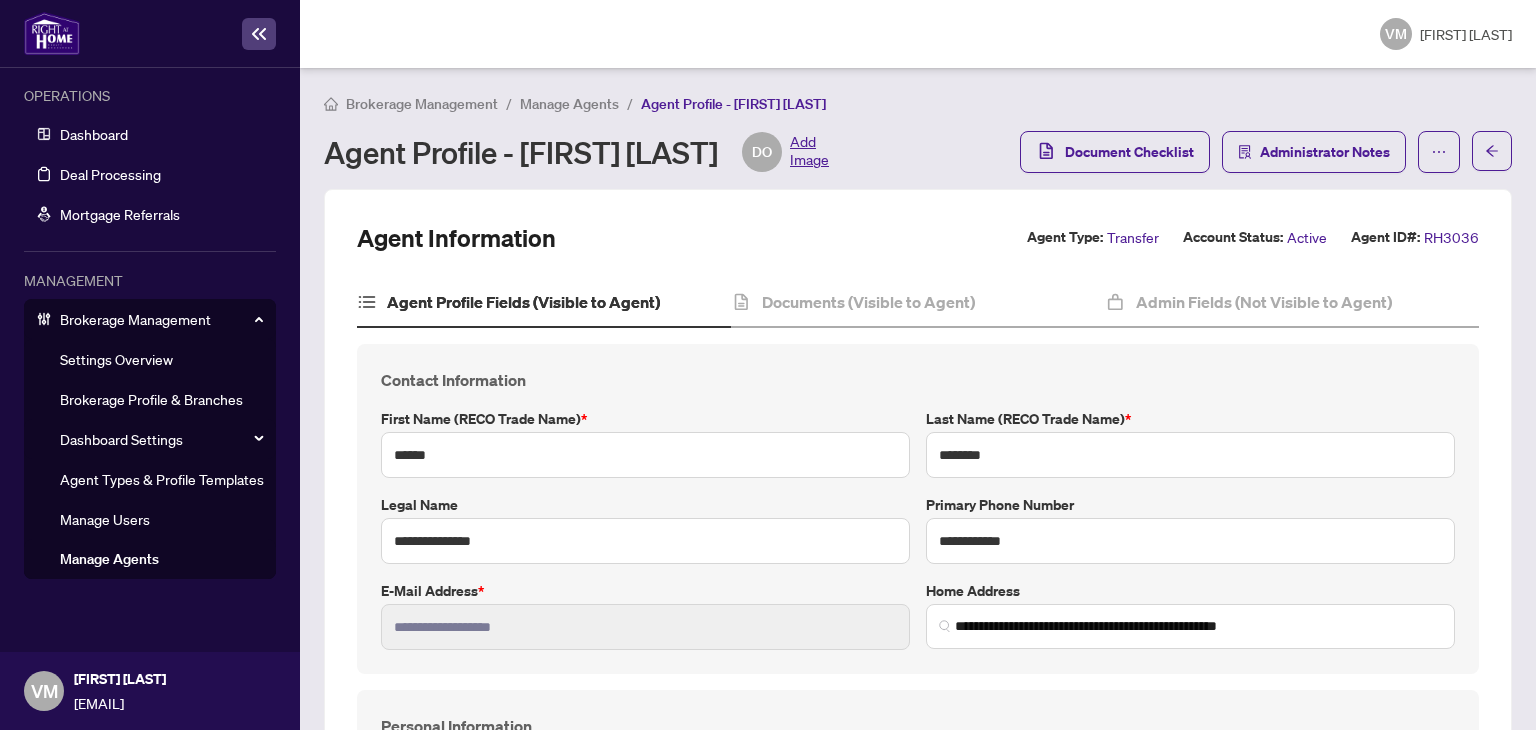 scroll, scrollTop: 0, scrollLeft: 0, axis: both 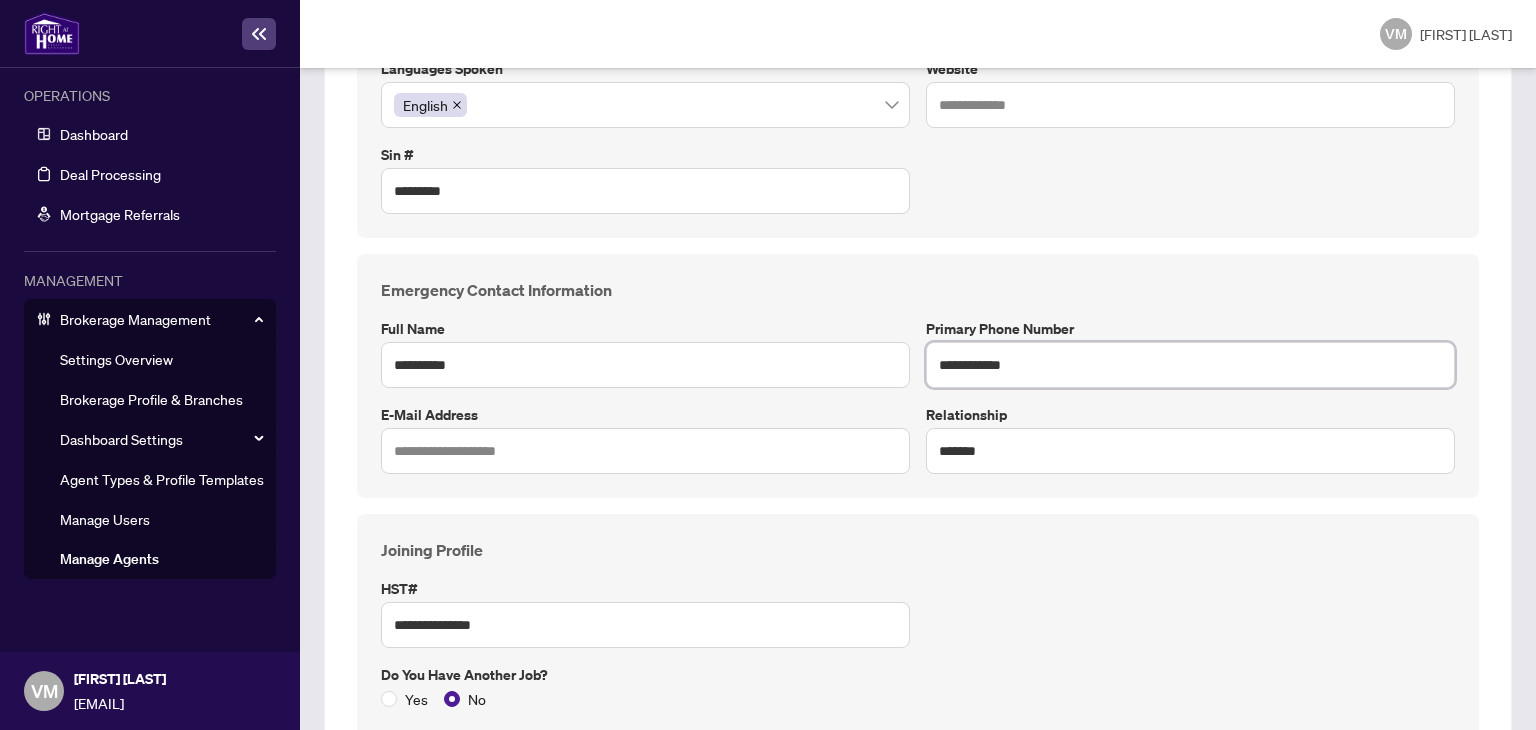 click on "**********" at bounding box center (1190, 365) 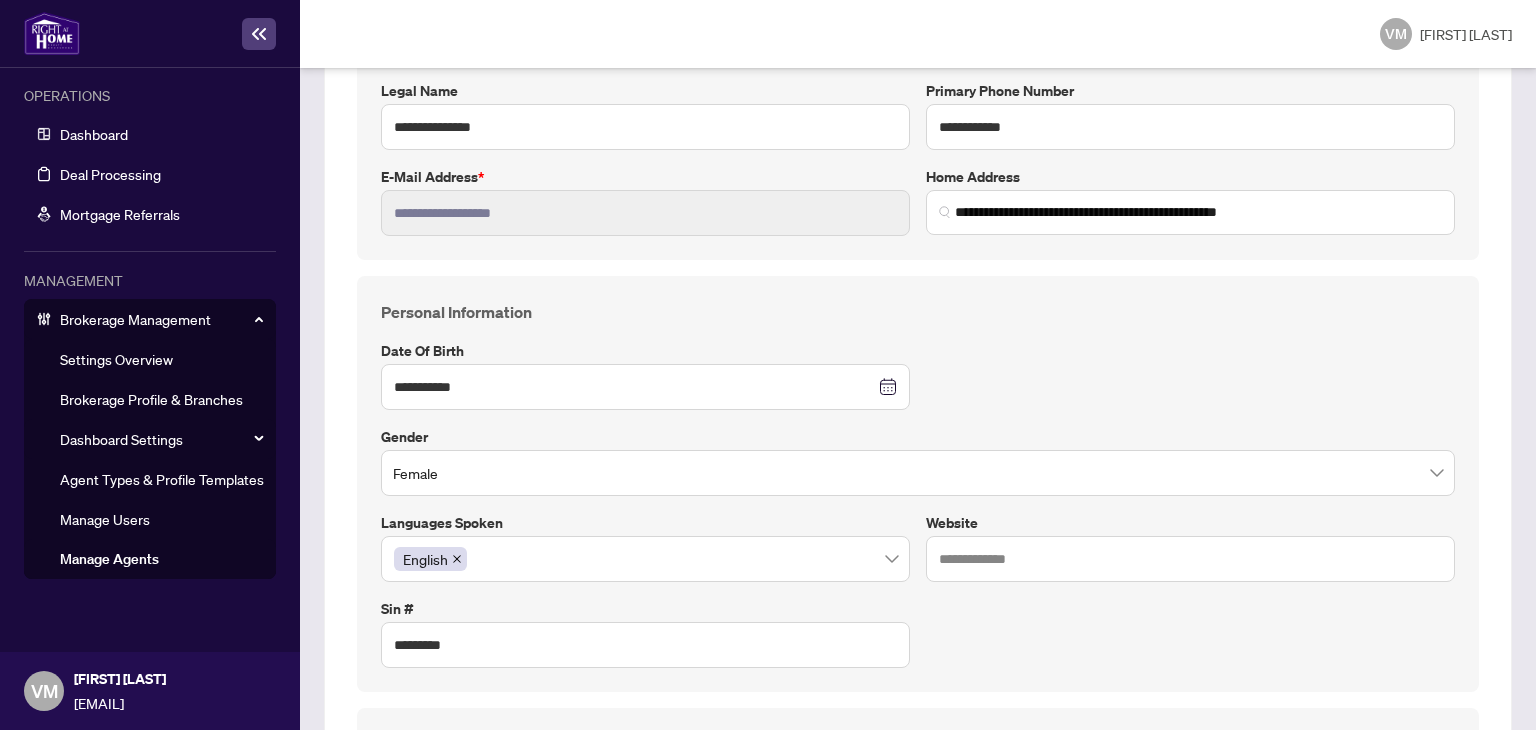 scroll, scrollTop: 416, scrollLeft: 0, axis: vertical 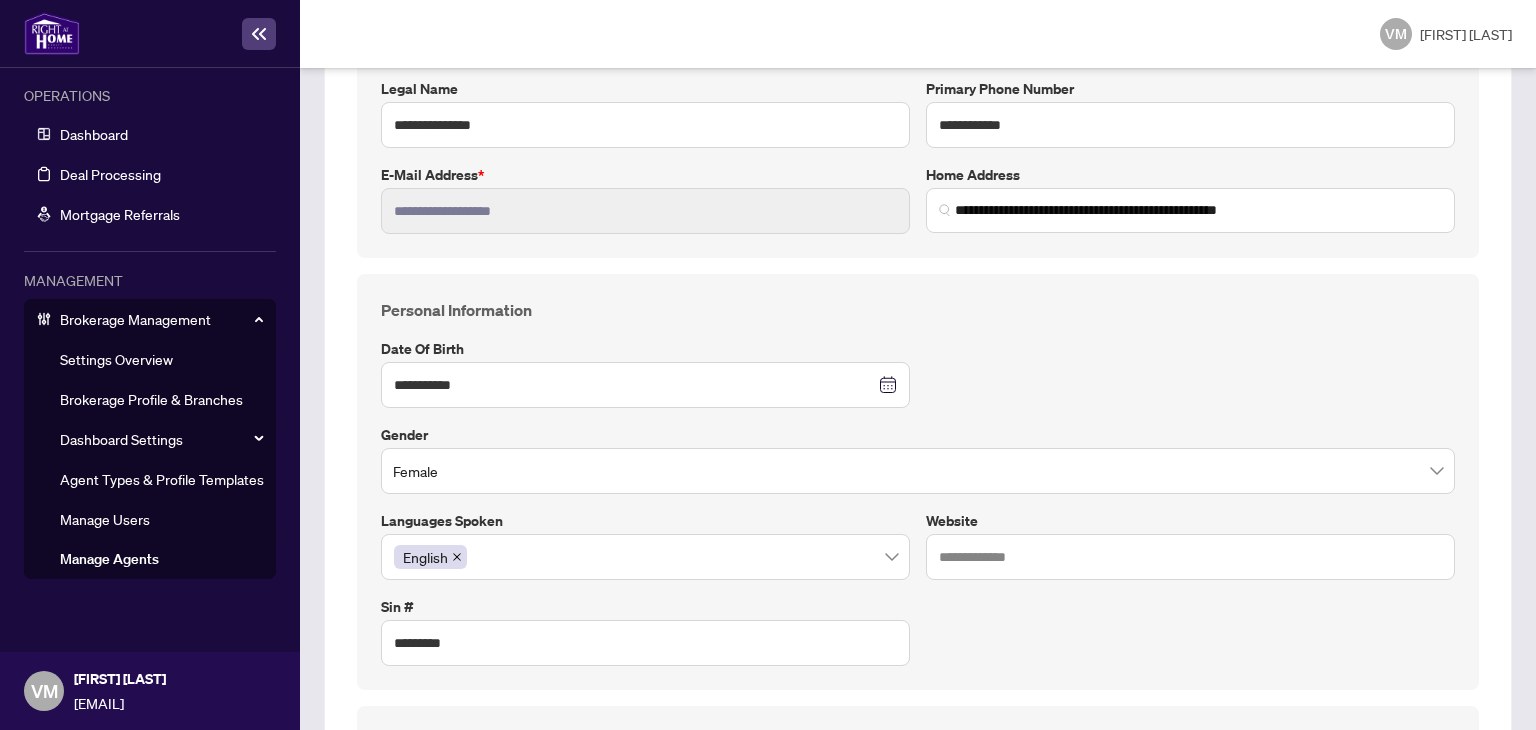 click on "**********" at bounding box center (918, 482) 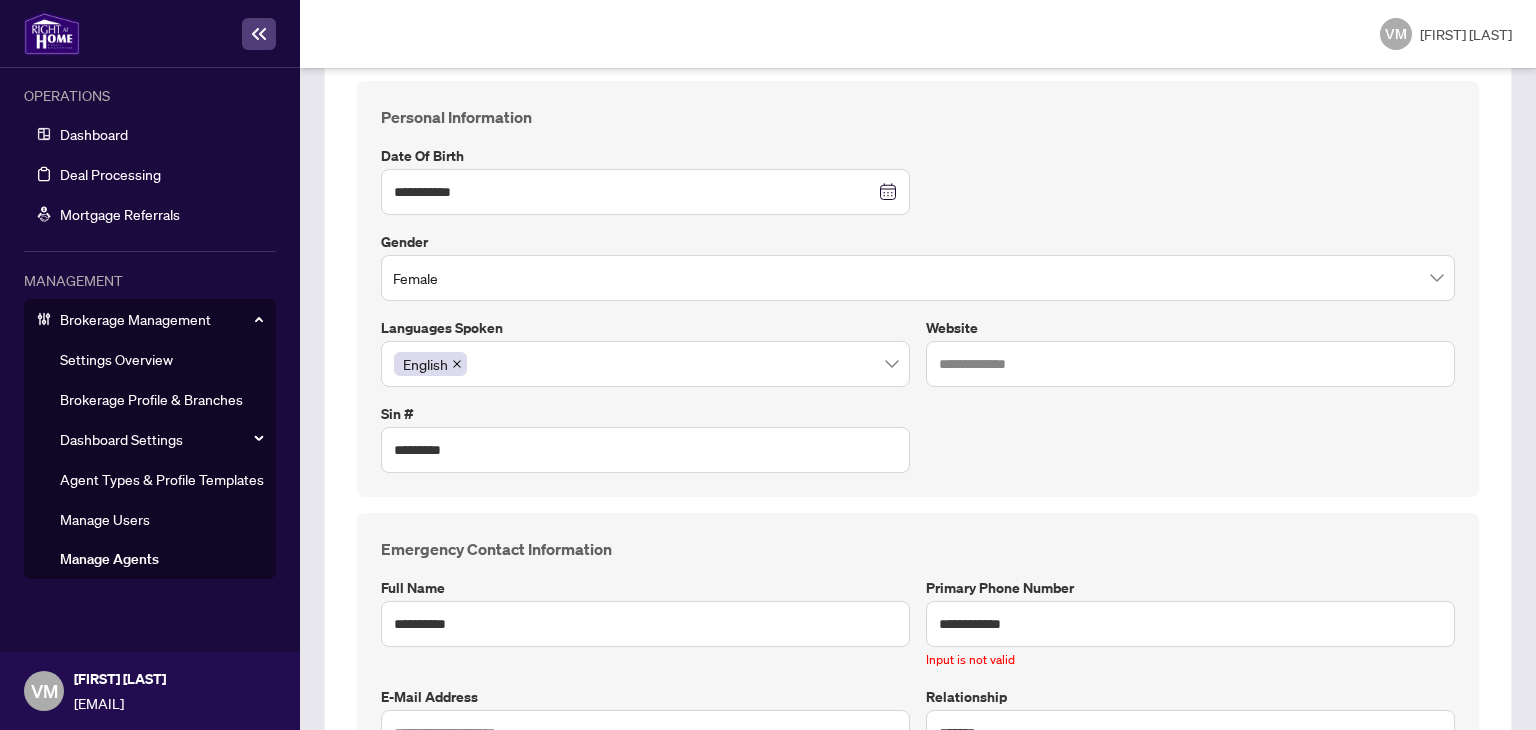scroll, scrollTop: 605, scrollLeft: 0, axis: vertical 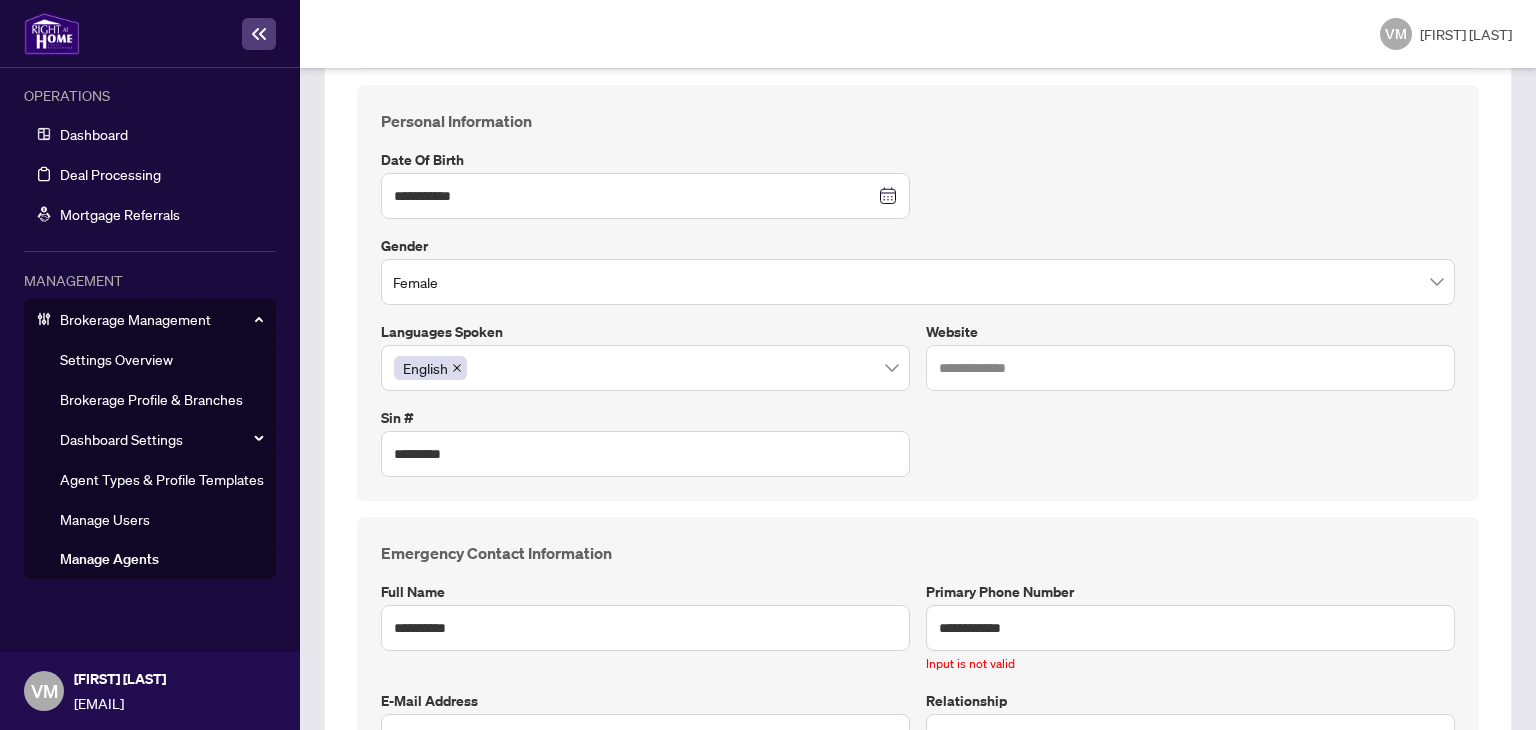 click on "Personal Information" at bounding box center [918, 121] 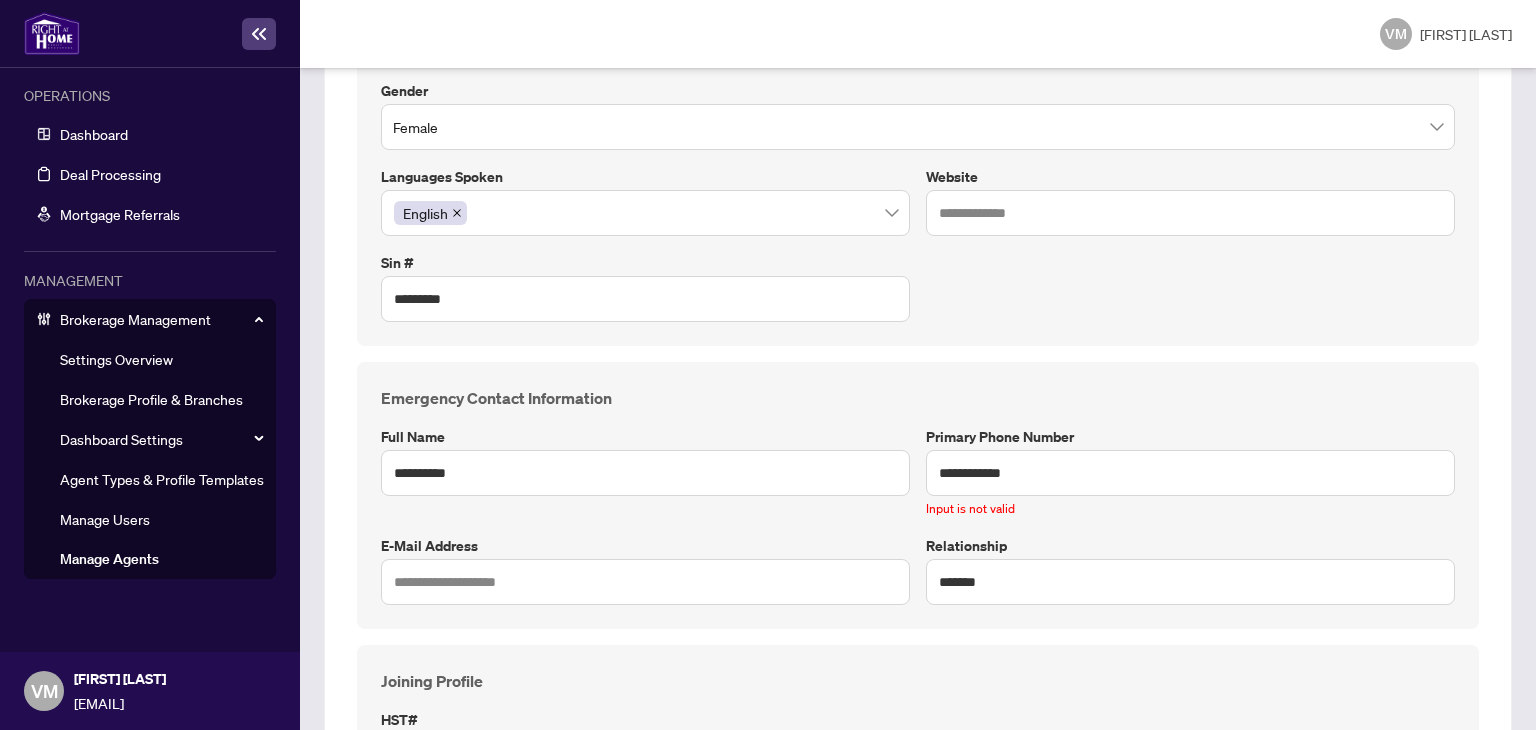 scroll, scrollTop: 761, scrollLeft: 0, axis: vertical 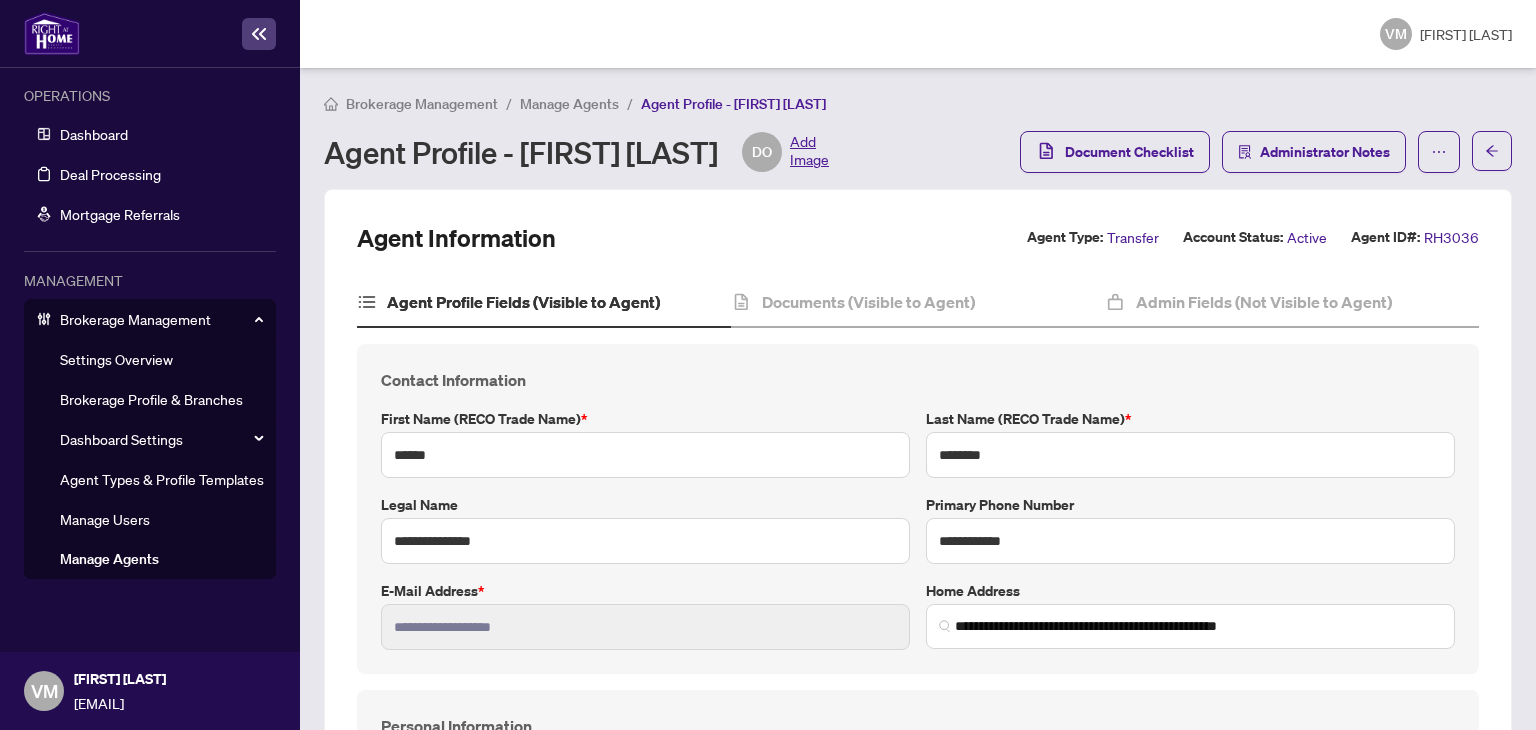 drag, startPoint x: 519, startPoint y: 155, endPoint x: 740, endPoint y: 165, distance: 221.22614 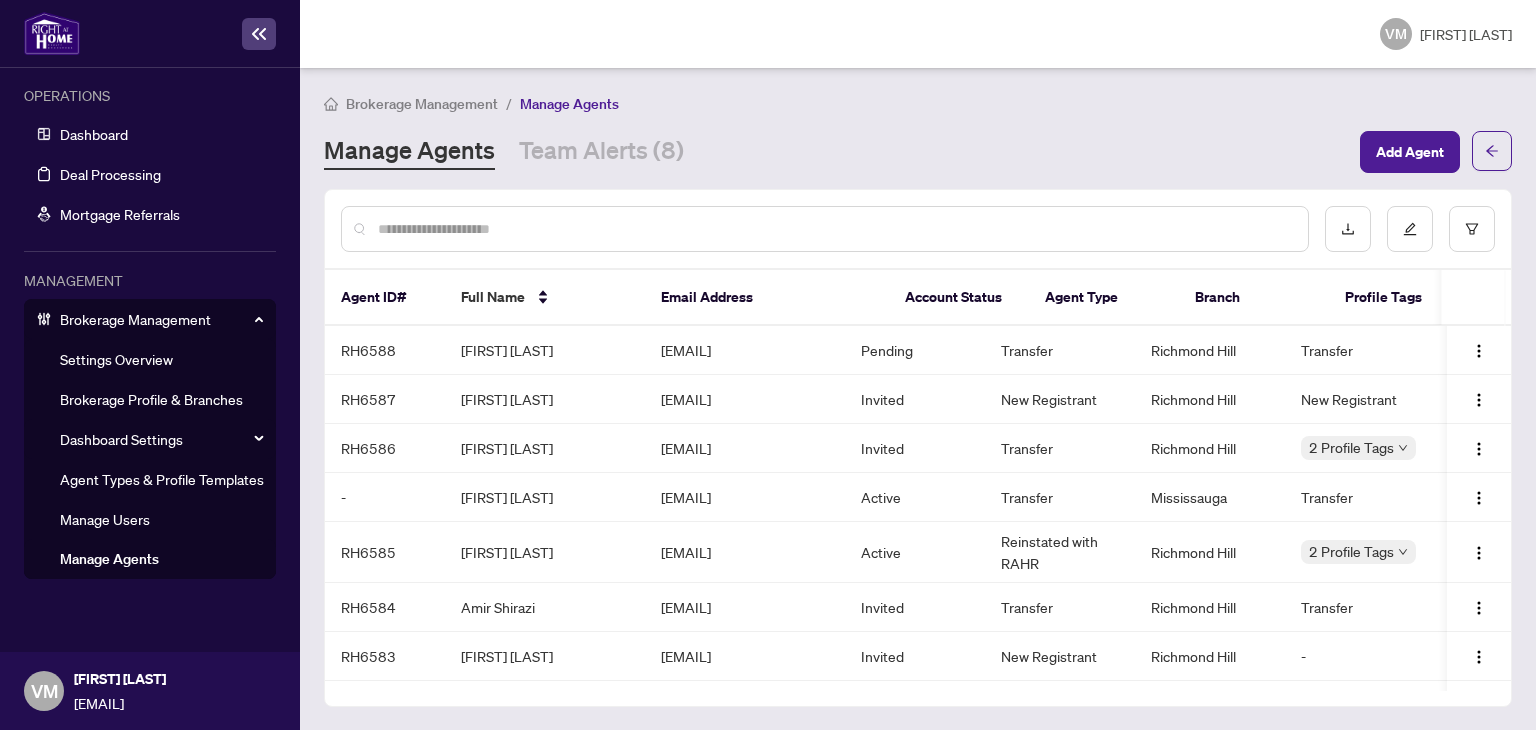 click at bounding box center [835, 229] 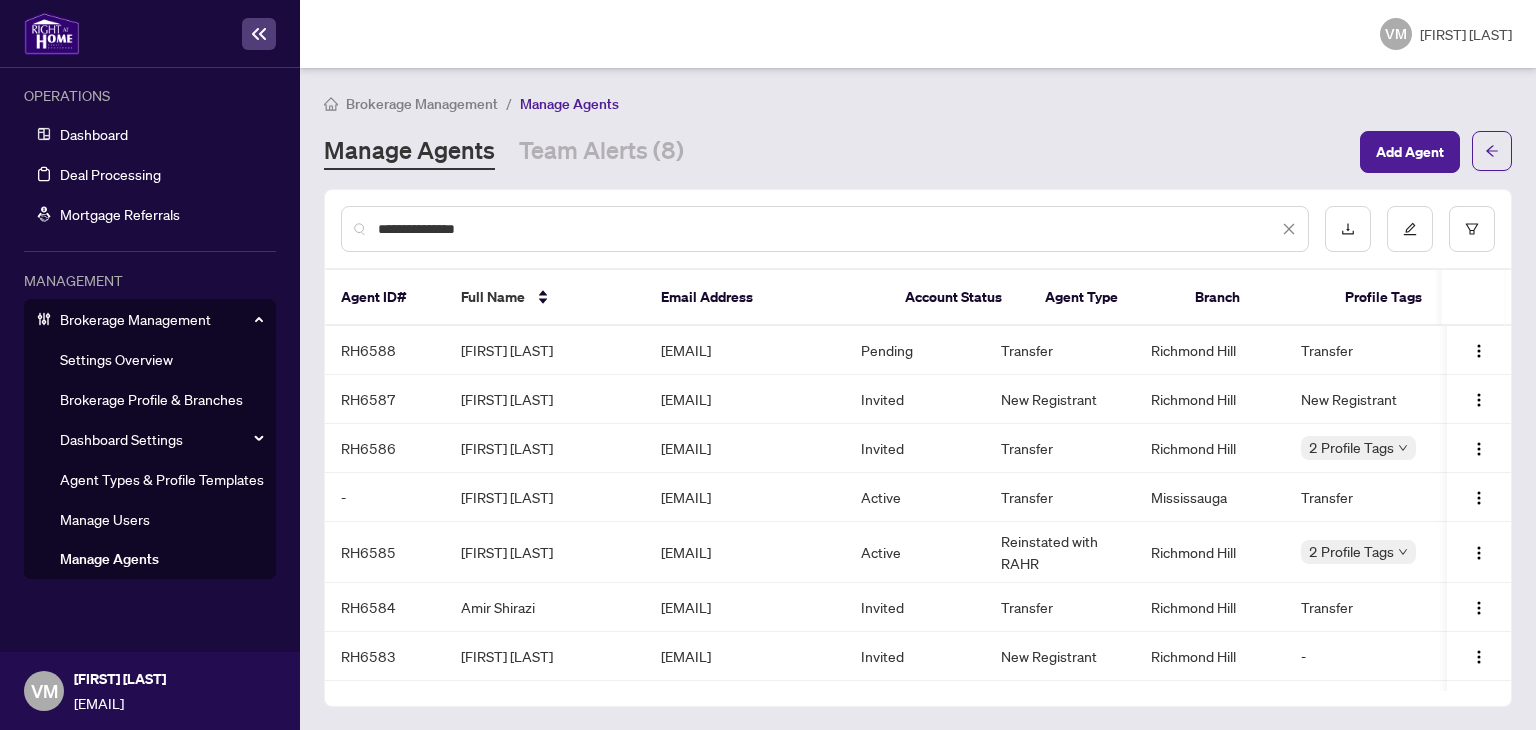 type on "**********" 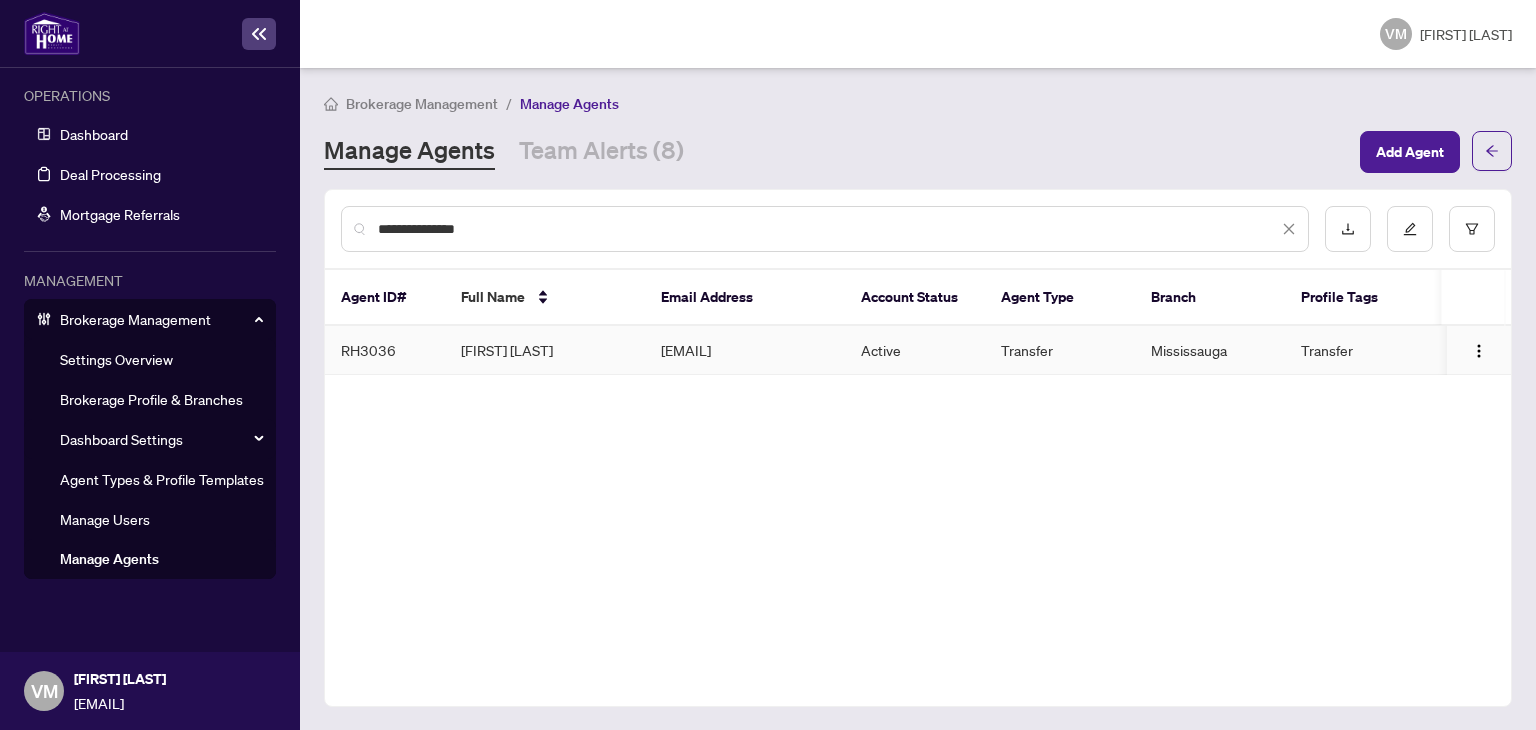 click on "[FIRST] [LAST]" at bounding box center (545, 350) 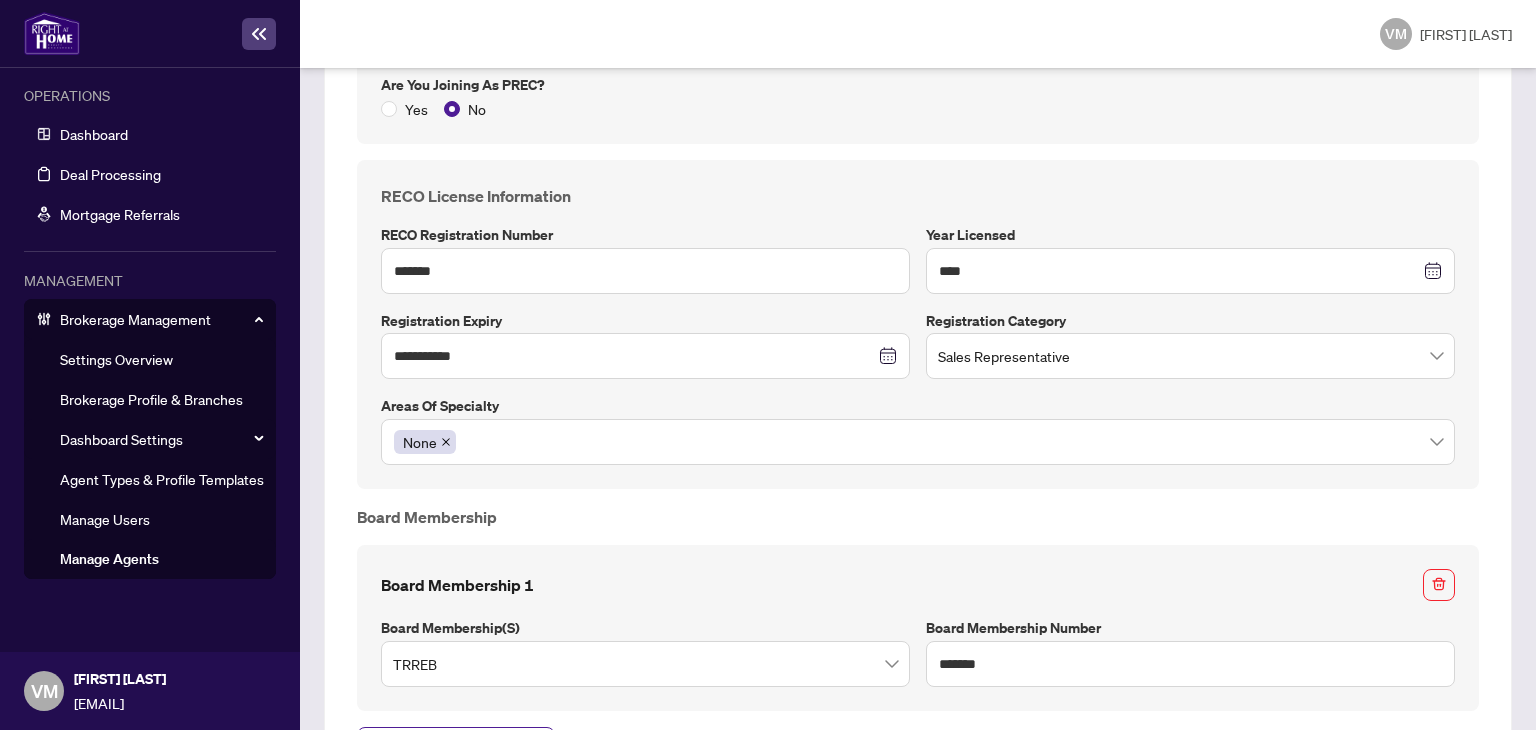 scroll, scrollTop: 656, scrollLeft: 0, axis: vertical 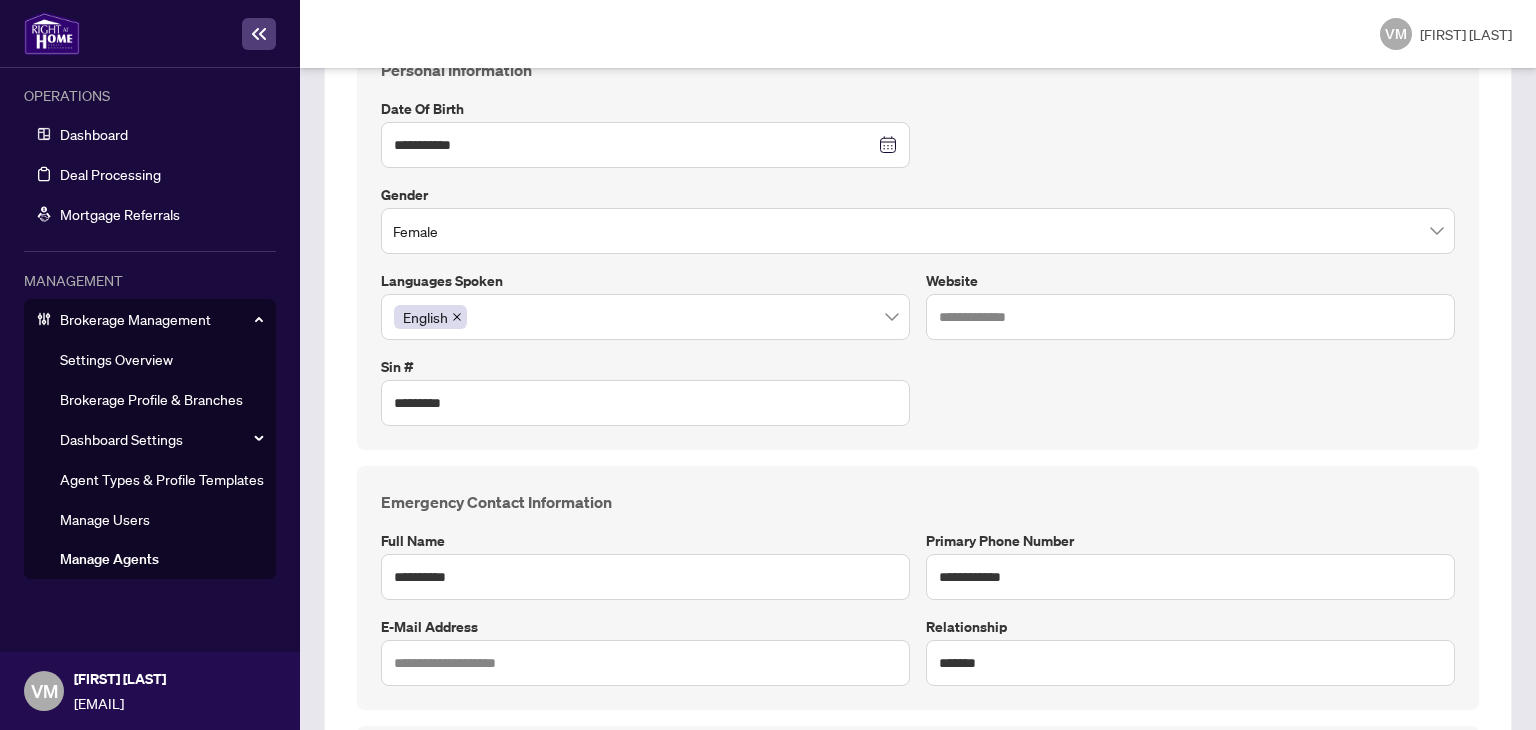 click on "**********" at bounding box center [918, 588] 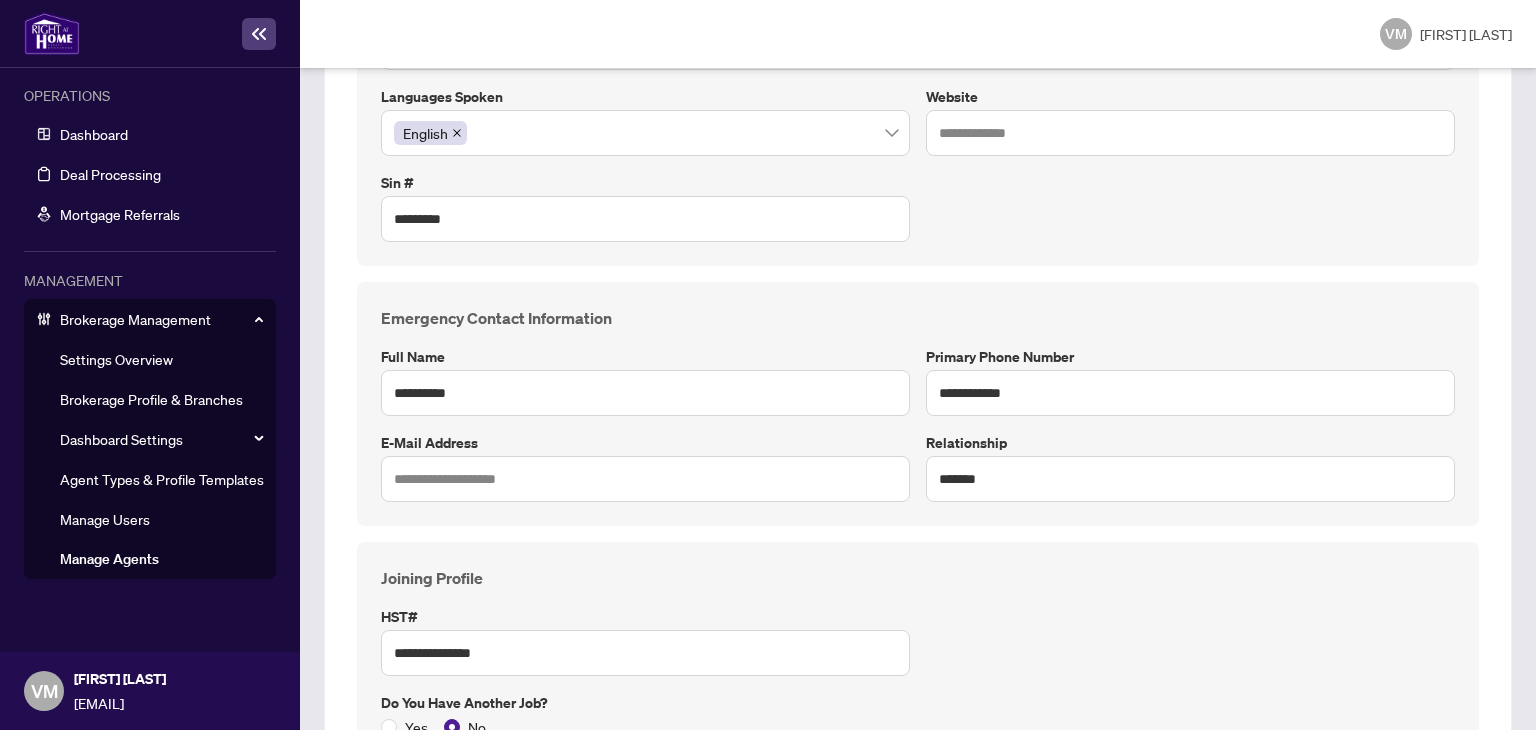scroll, scrollTop: 881, scrollLeft: 0, axis: vertical 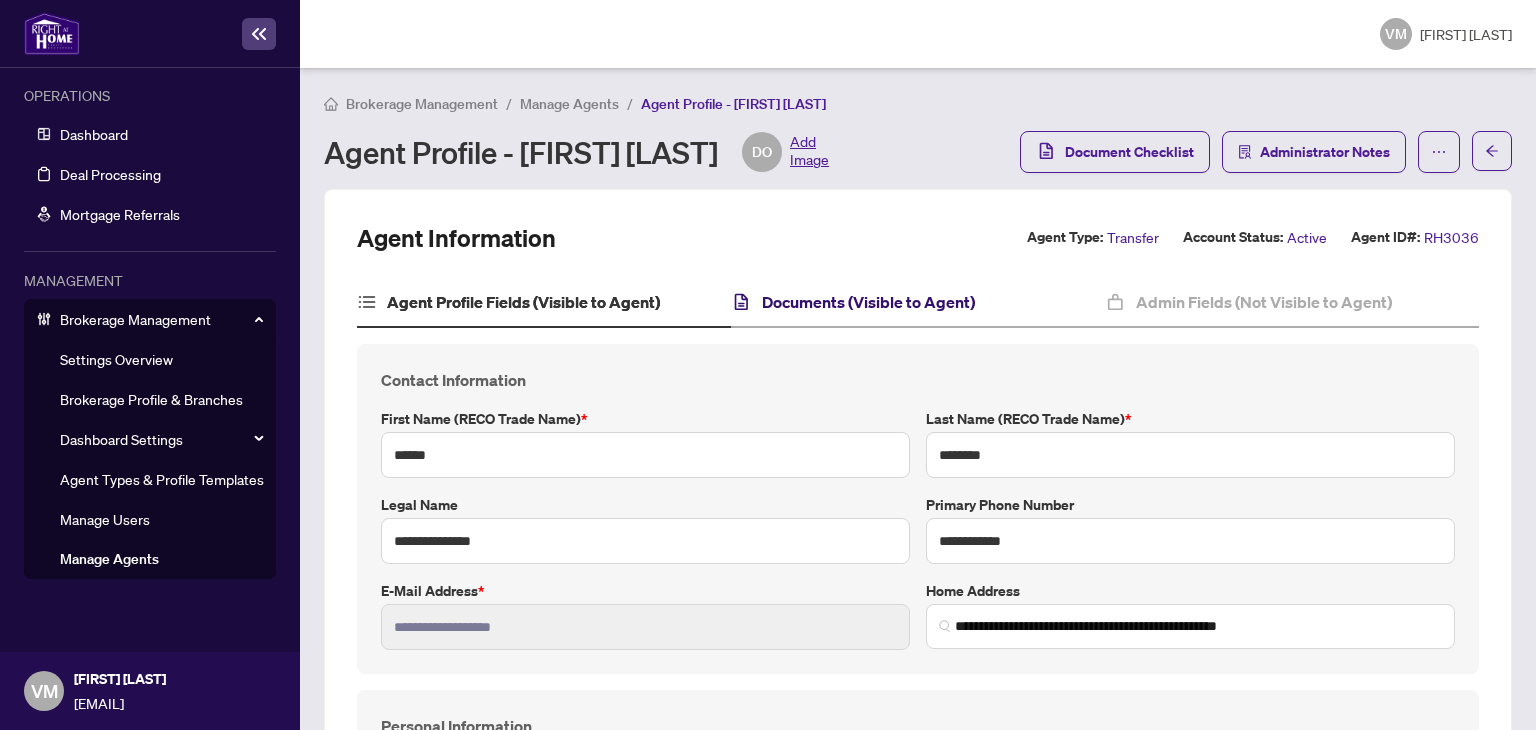 click on "Documents (Visible to Agent)" at bounding box center (868, 302) 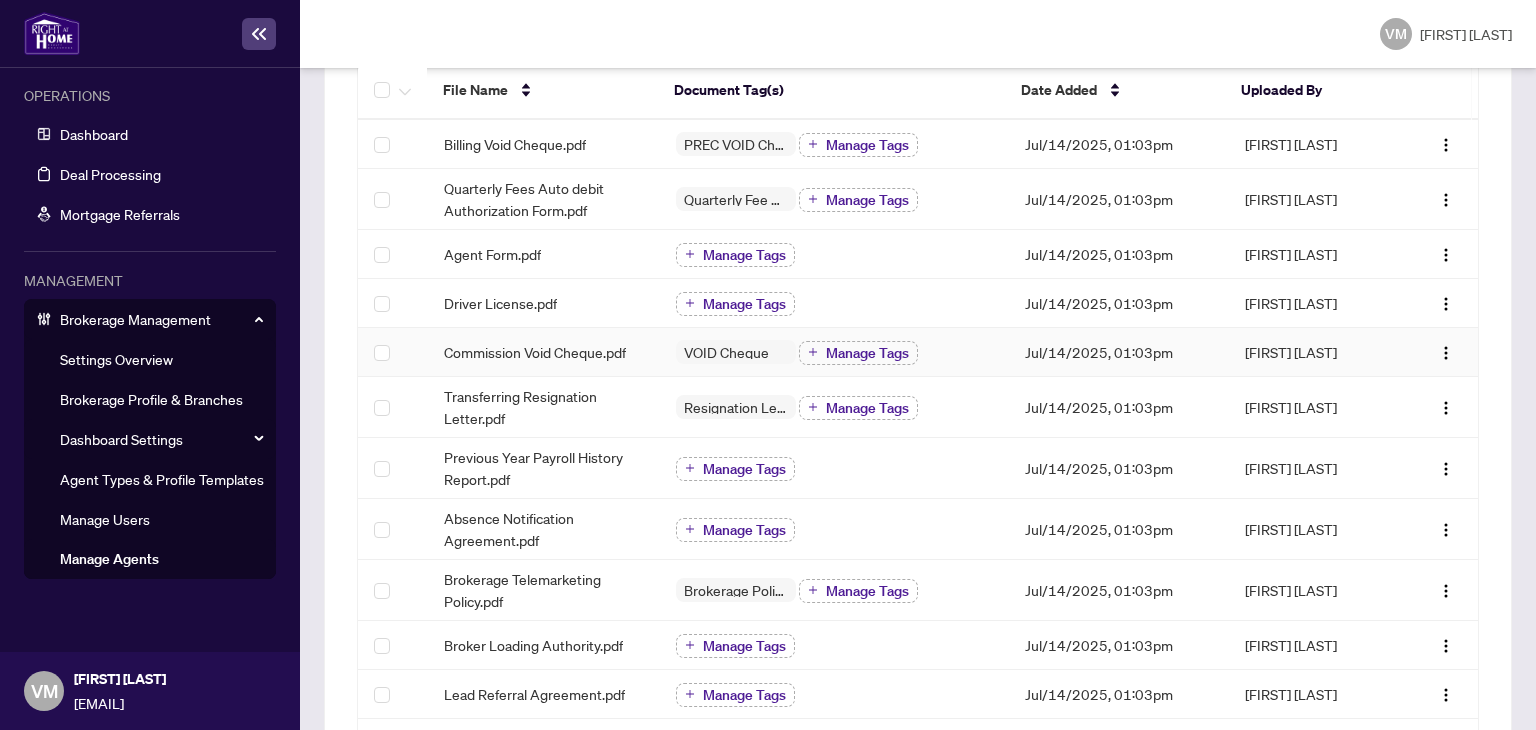 scroll, scrollTop: 284, scrollLeft: 0, axis: vertical 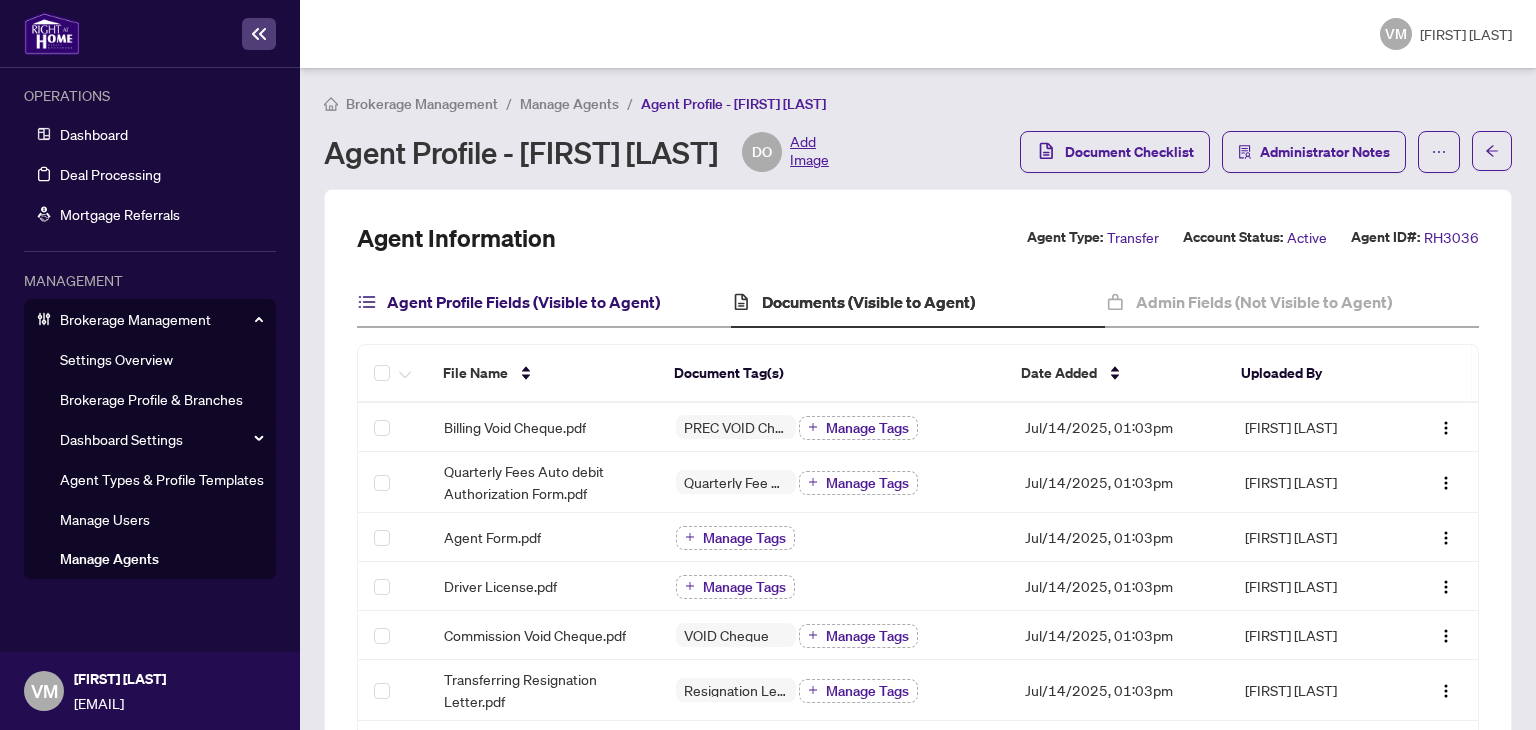 click on "Agent Profile Fields (Visible to Agent)" at bounding box center (523, 302) 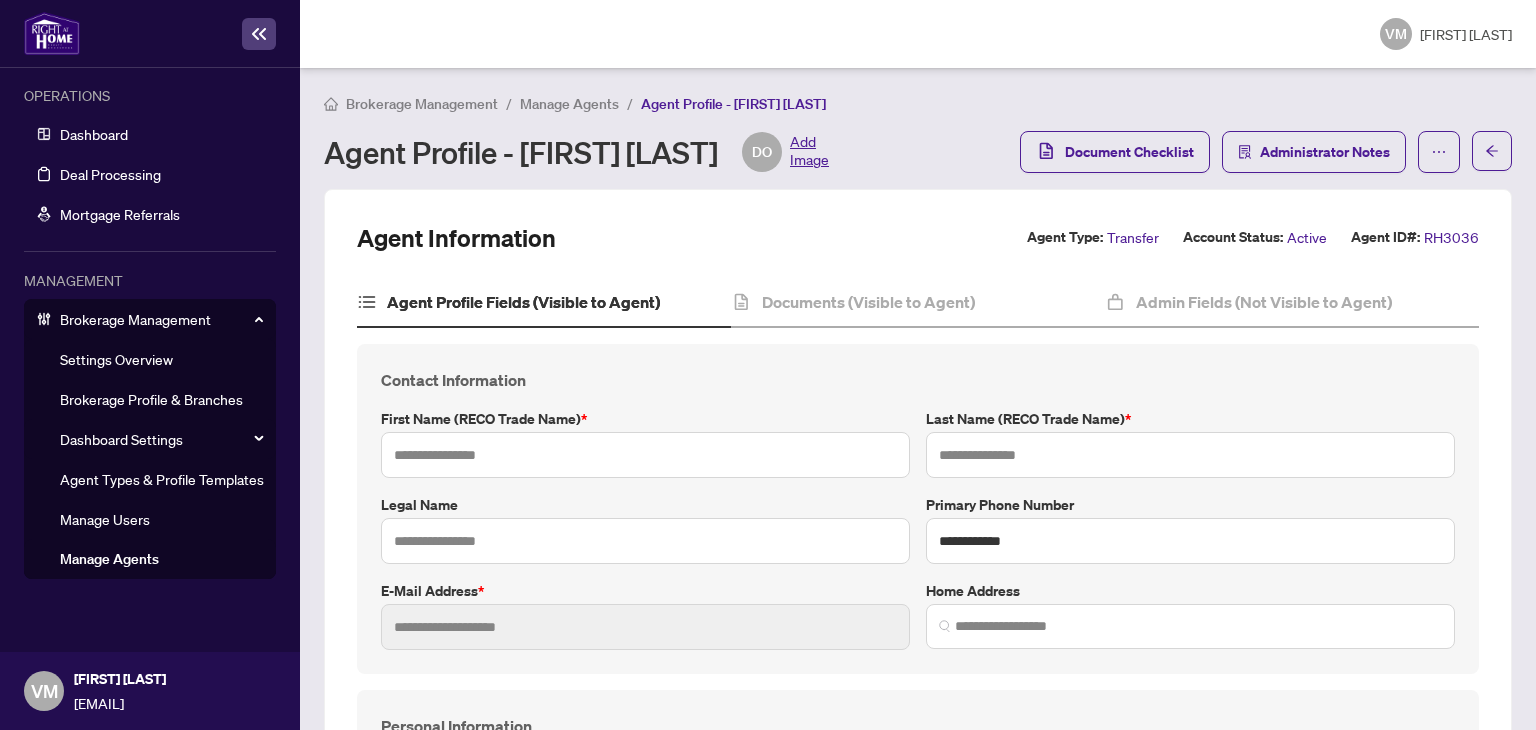 type on "******" 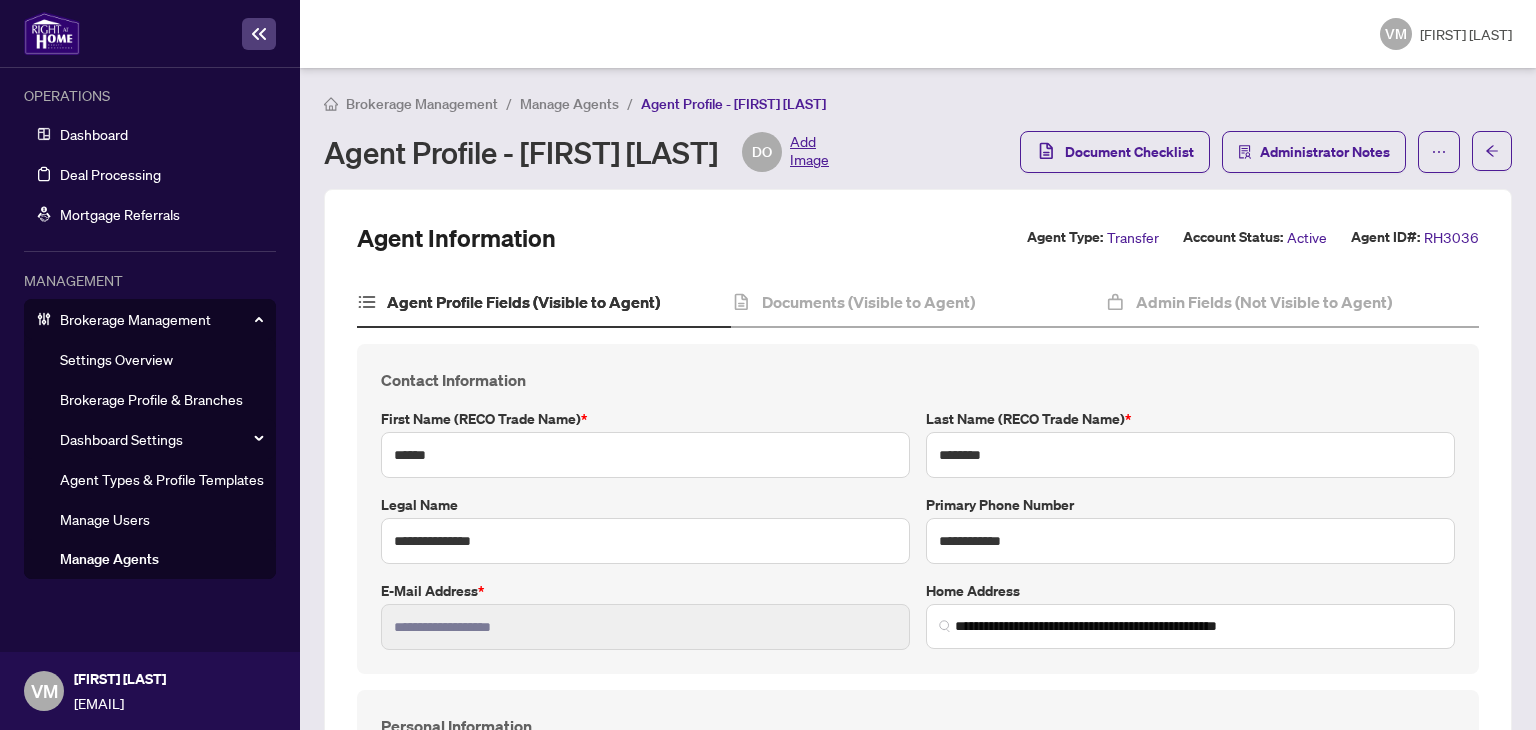 type on "**********" 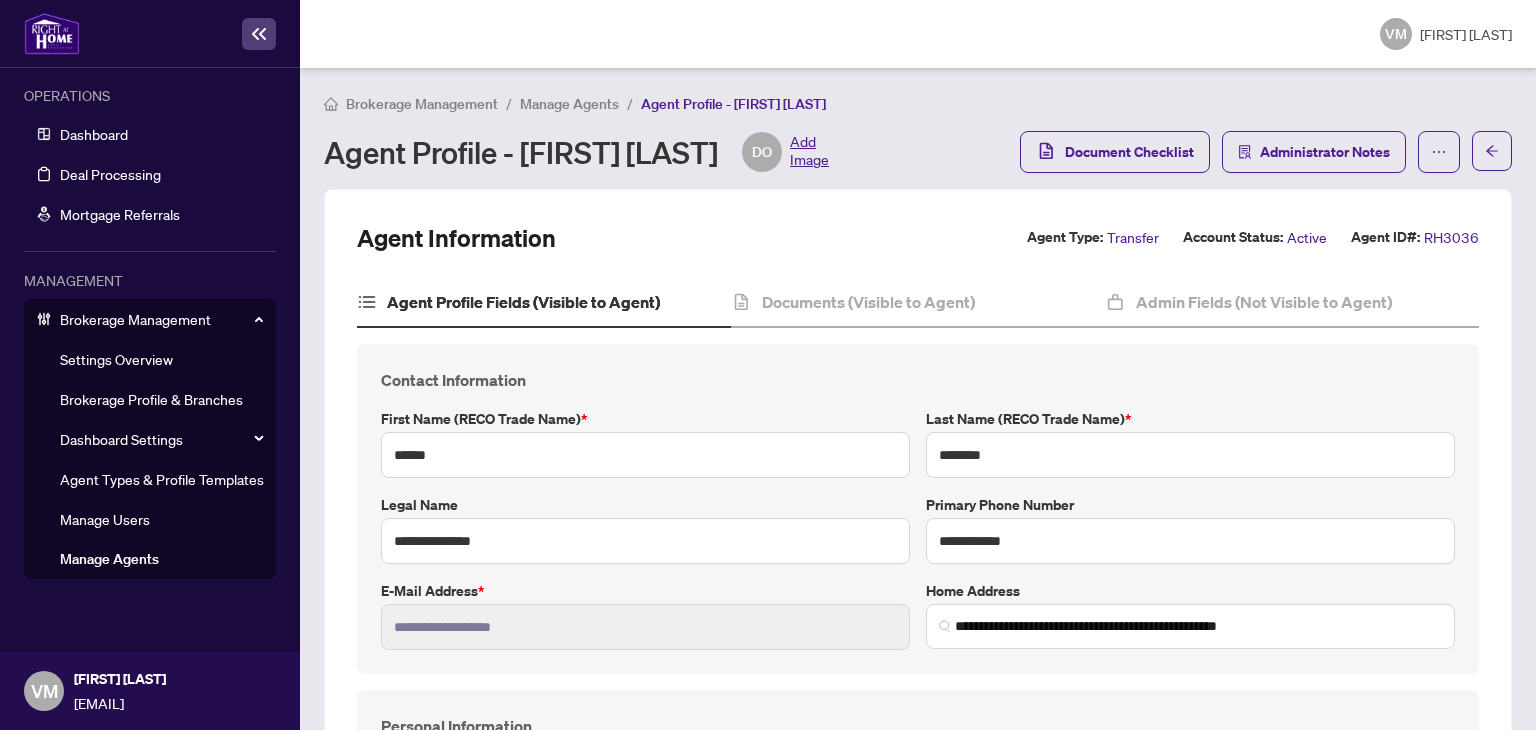 scroll, scrollTop: 1200, scrollLeft: 0, axis: vertical 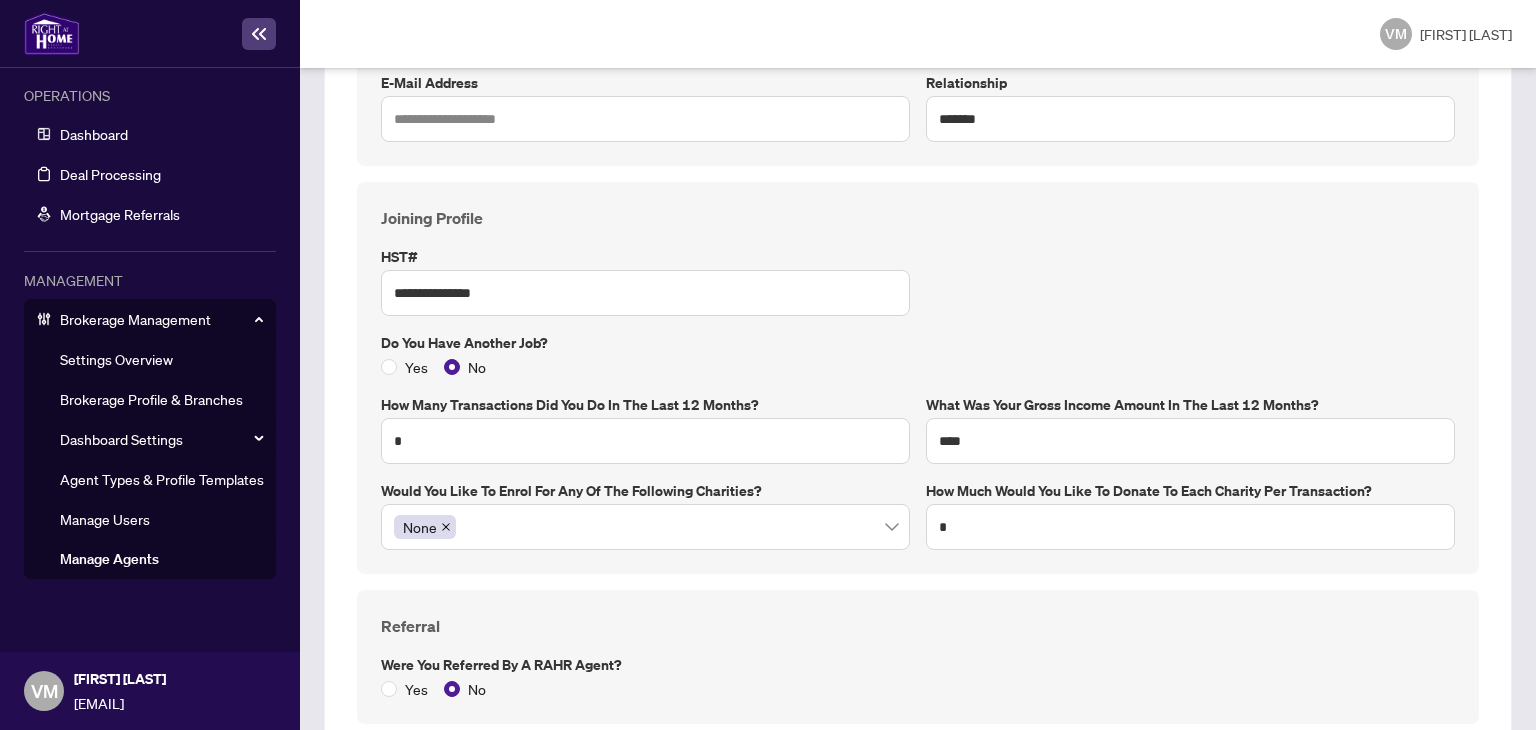 click on "Yes No" at bounding box center [918, 367] 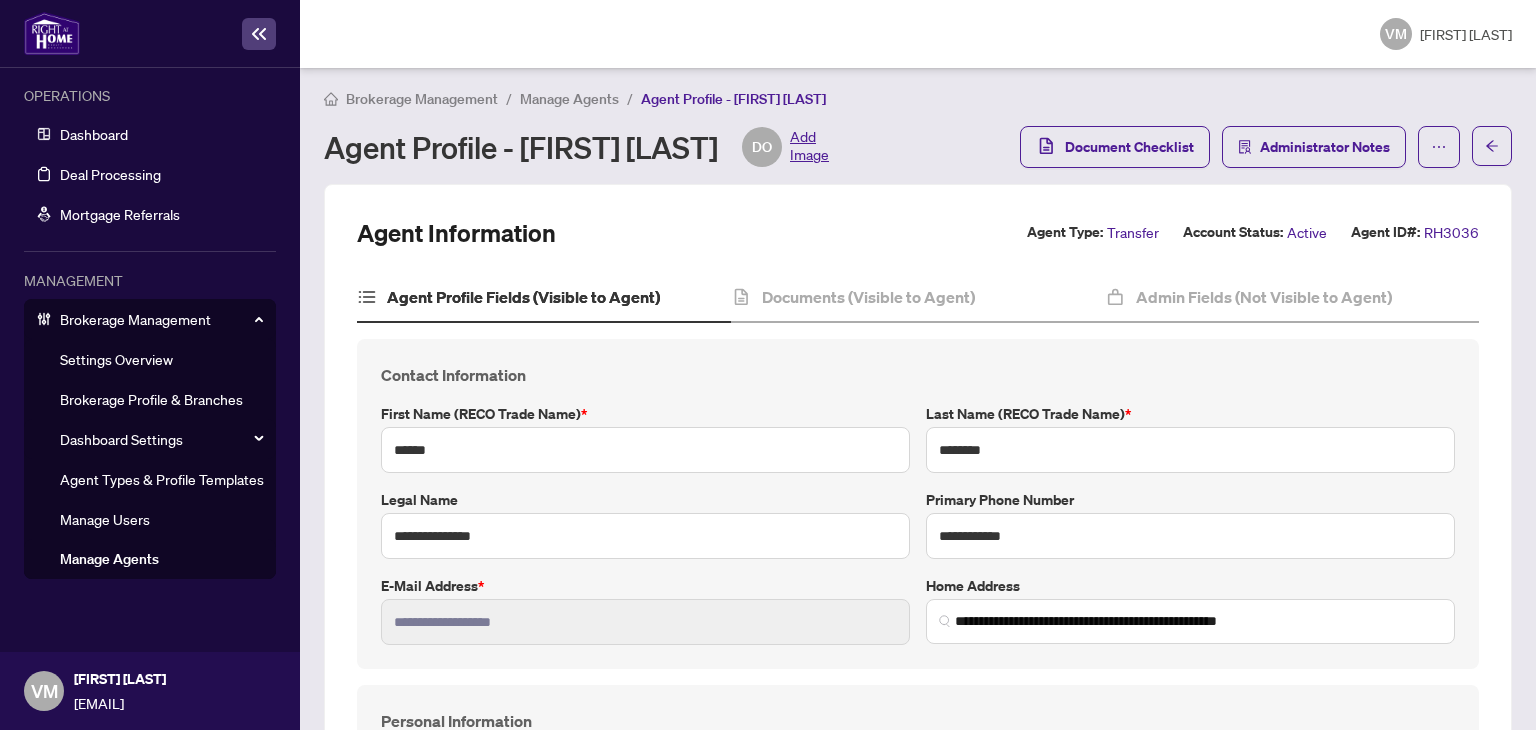 scroll, scrollTop: 0, scrollLeft: 0, axis: both 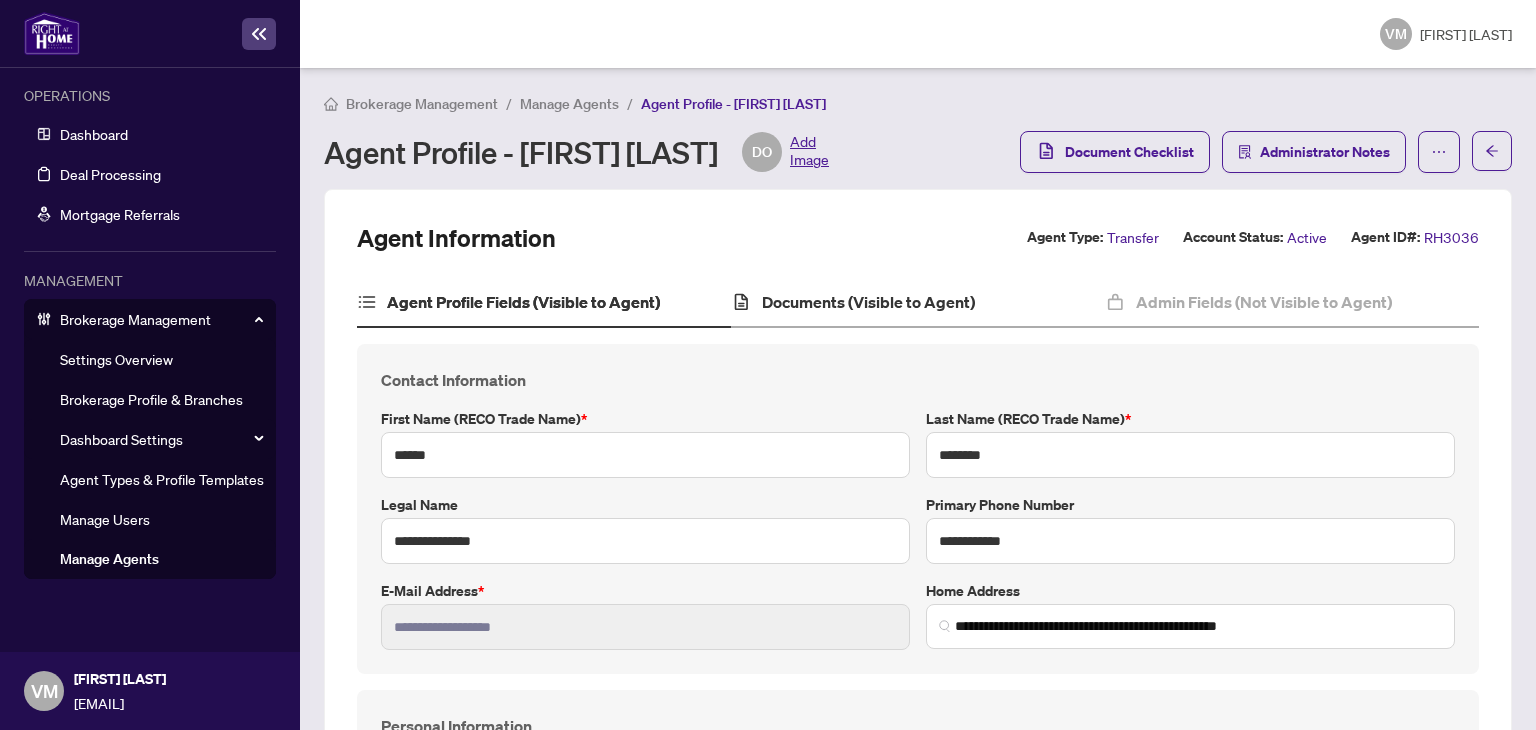 click on "Documents (Visible to Agent)" at bounding box center [918, 303] 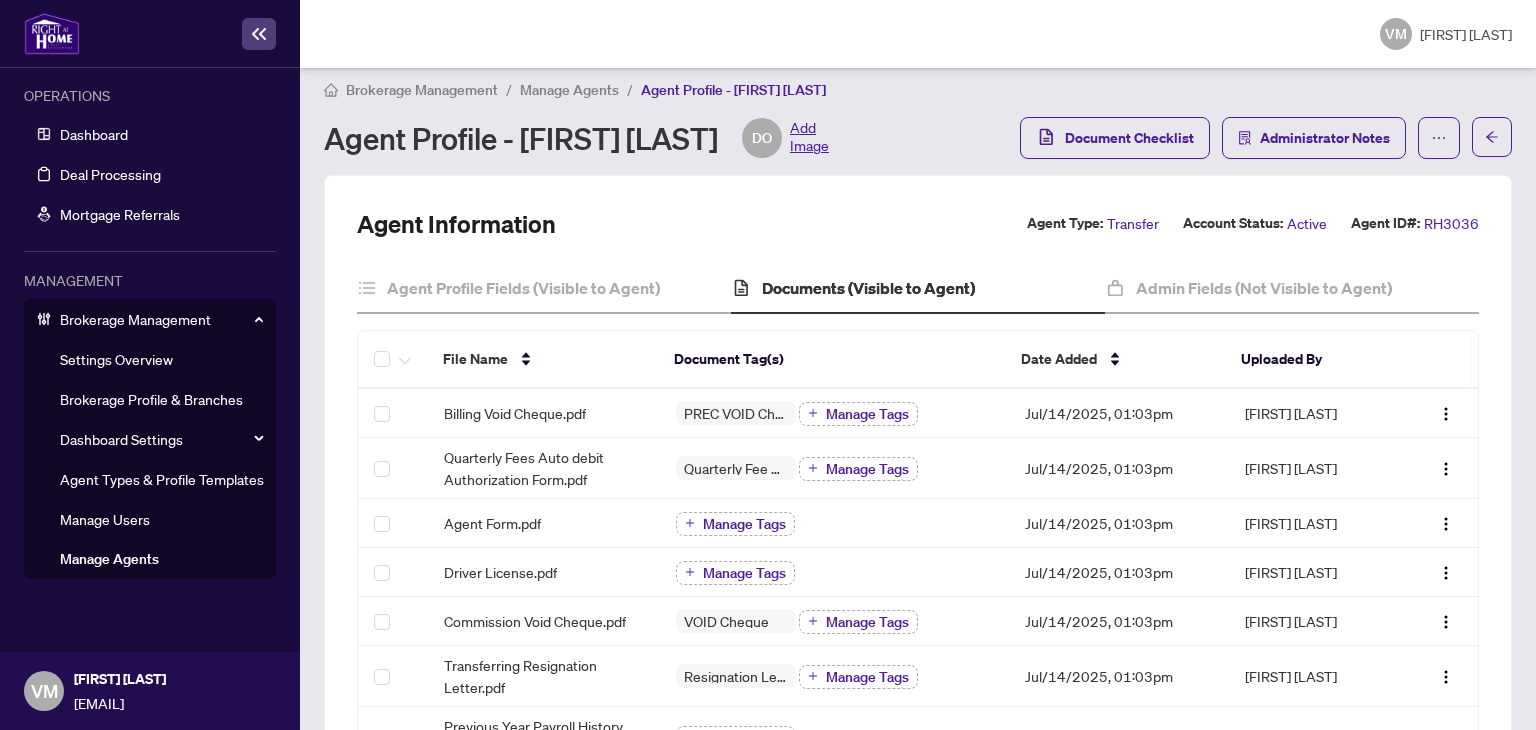 scroll, scrollTop: 0, scrollLeft: 0, axis: both 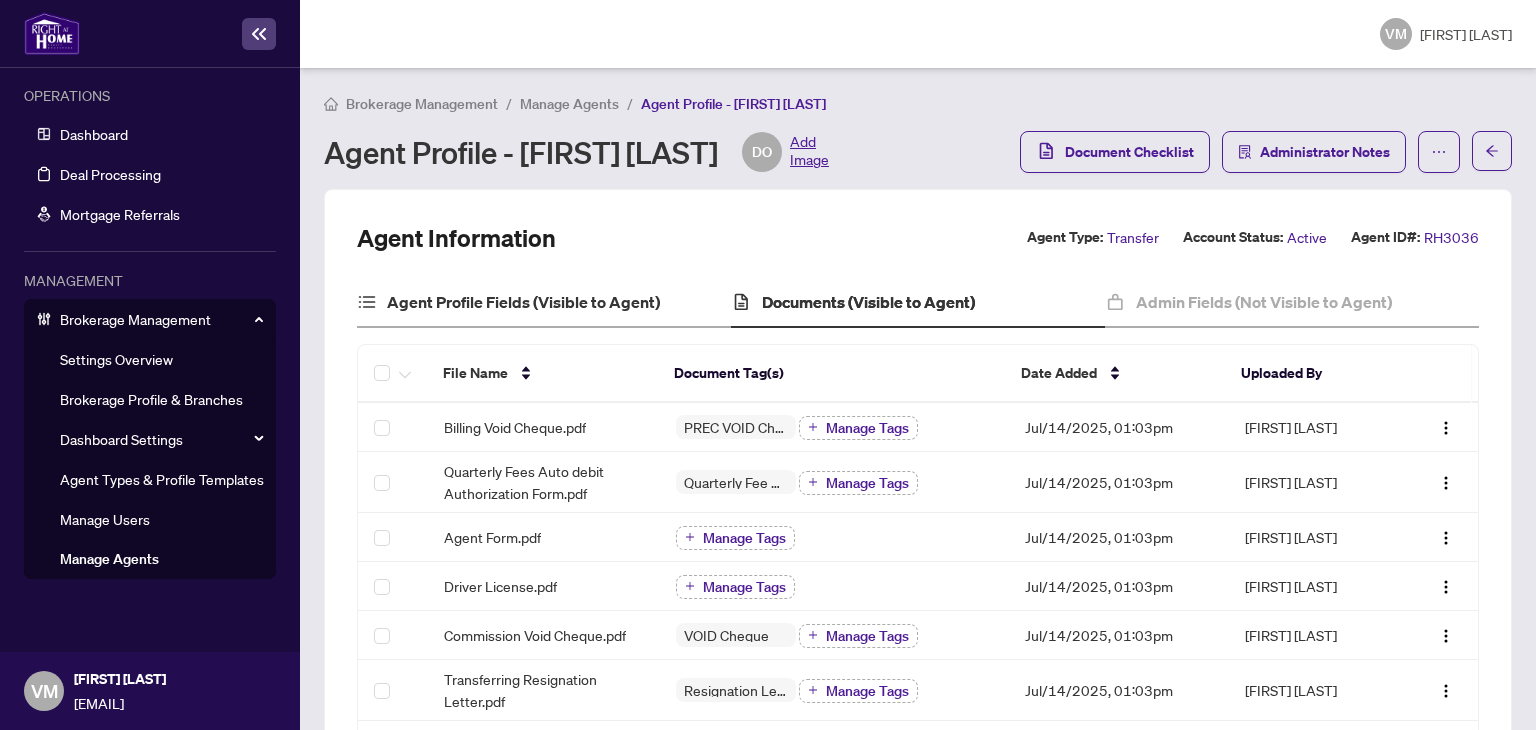 click on "Agent Profile Fields (Visible to Agent)" at bounding box center (544, 303) 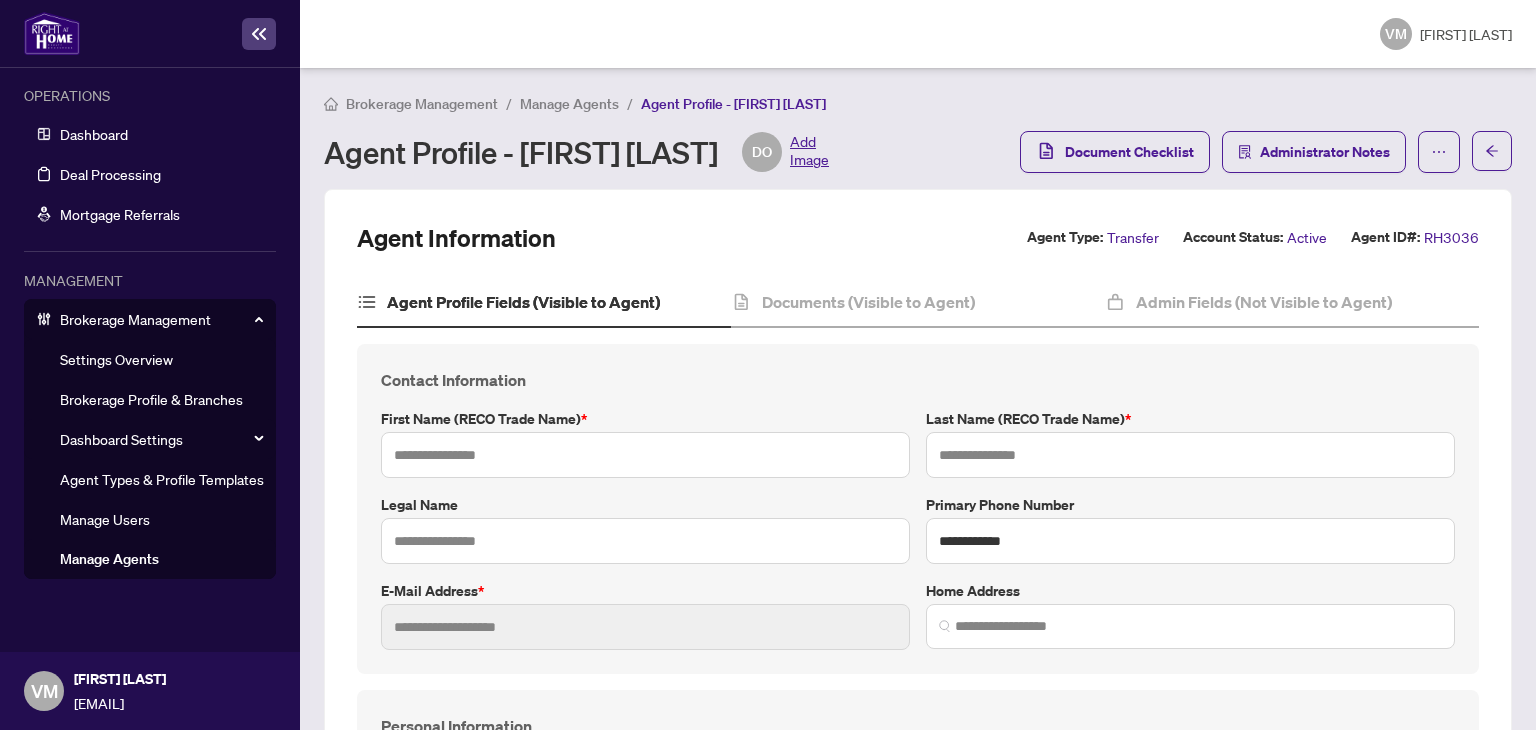 type on "******" 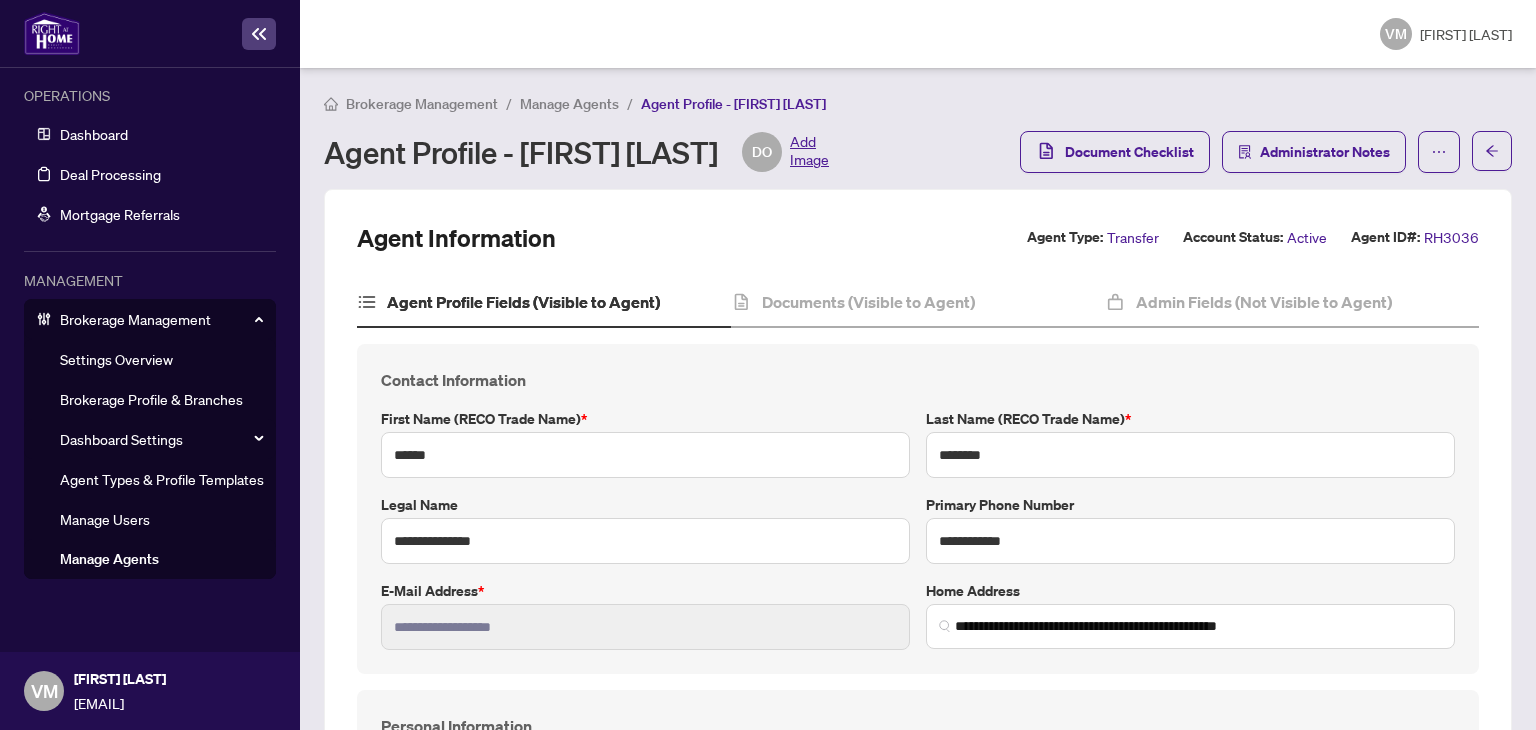 type on "**********" 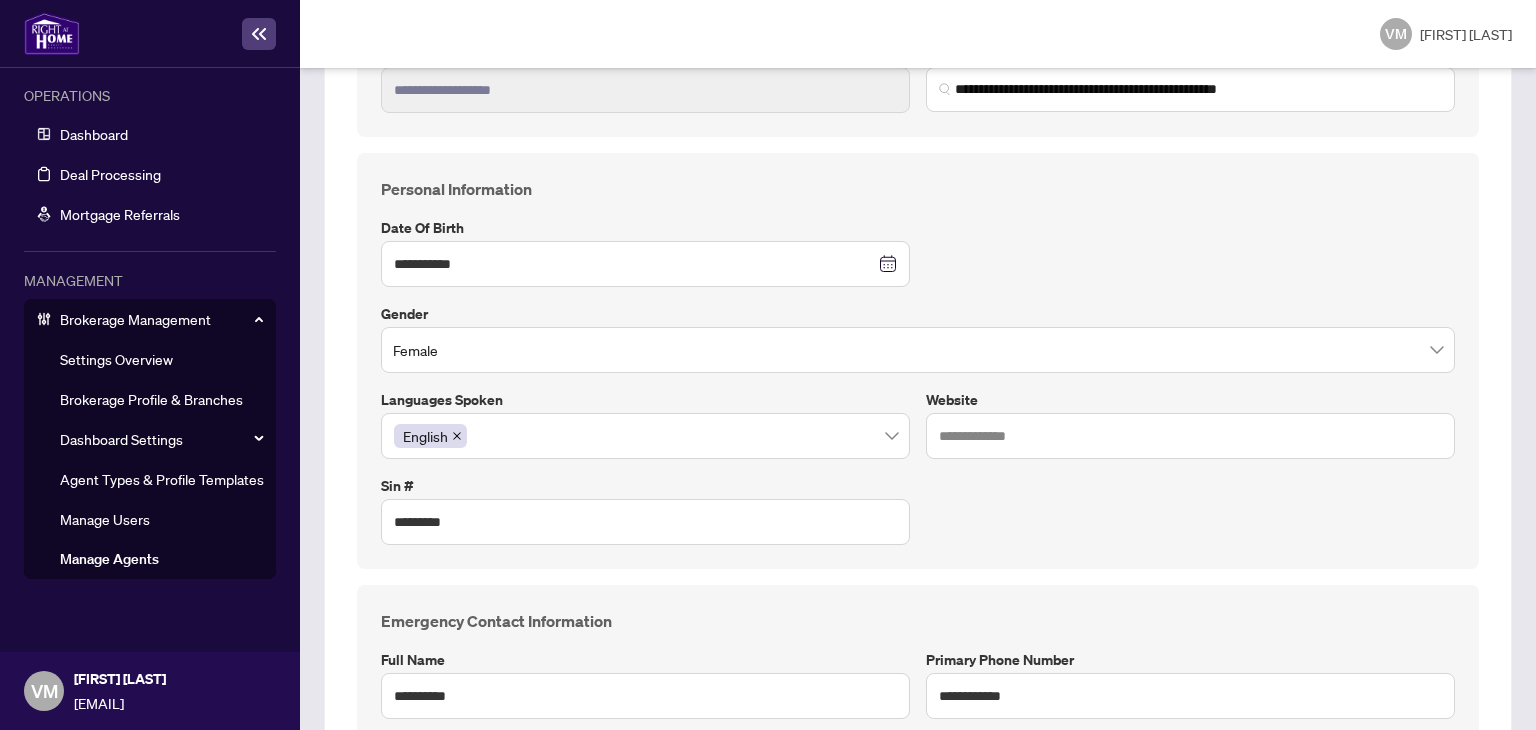 scroll, scrollTop: 0, scrollLeft: 0, axis: both 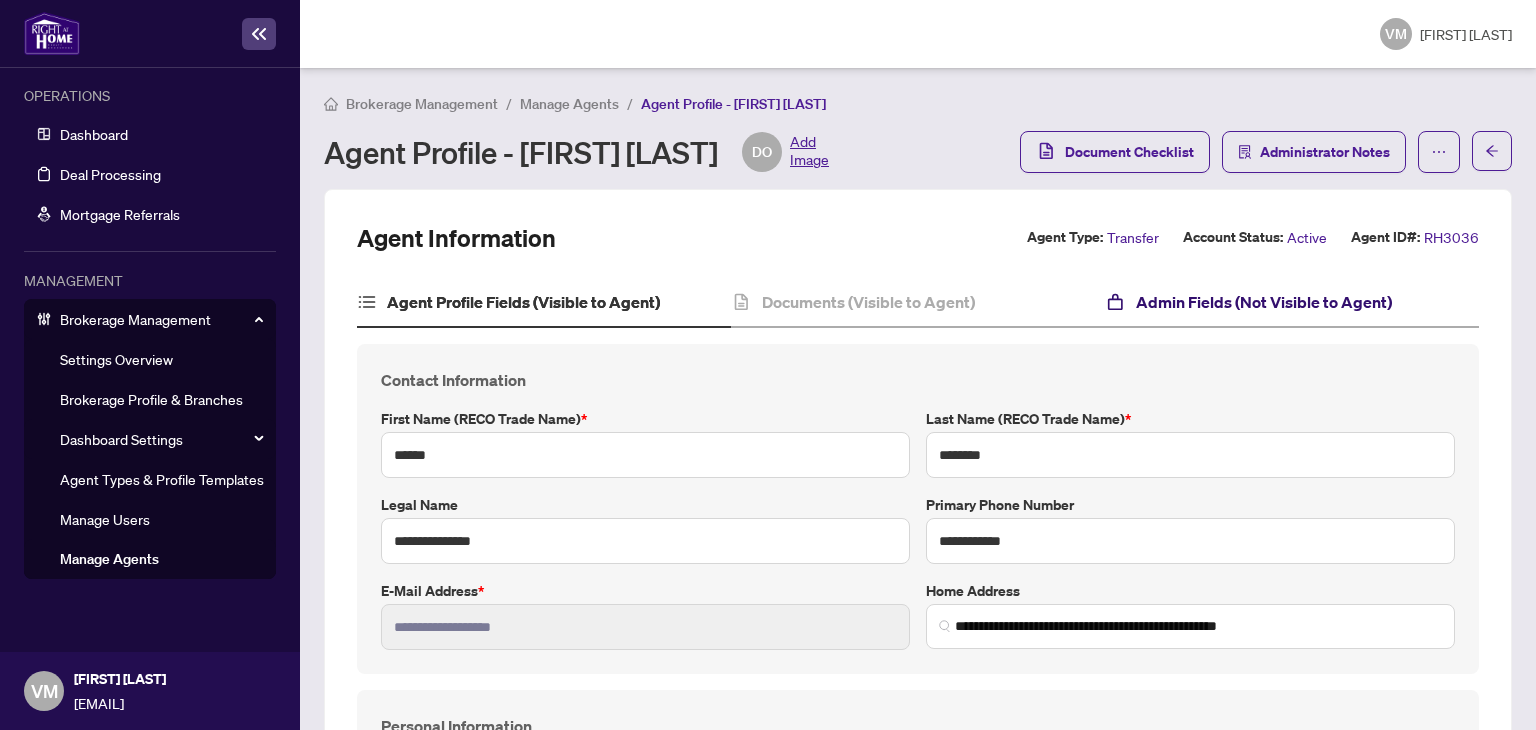 click on "Admin Fields (Not Visible to Agent)" at bounding box center [1264, 302] 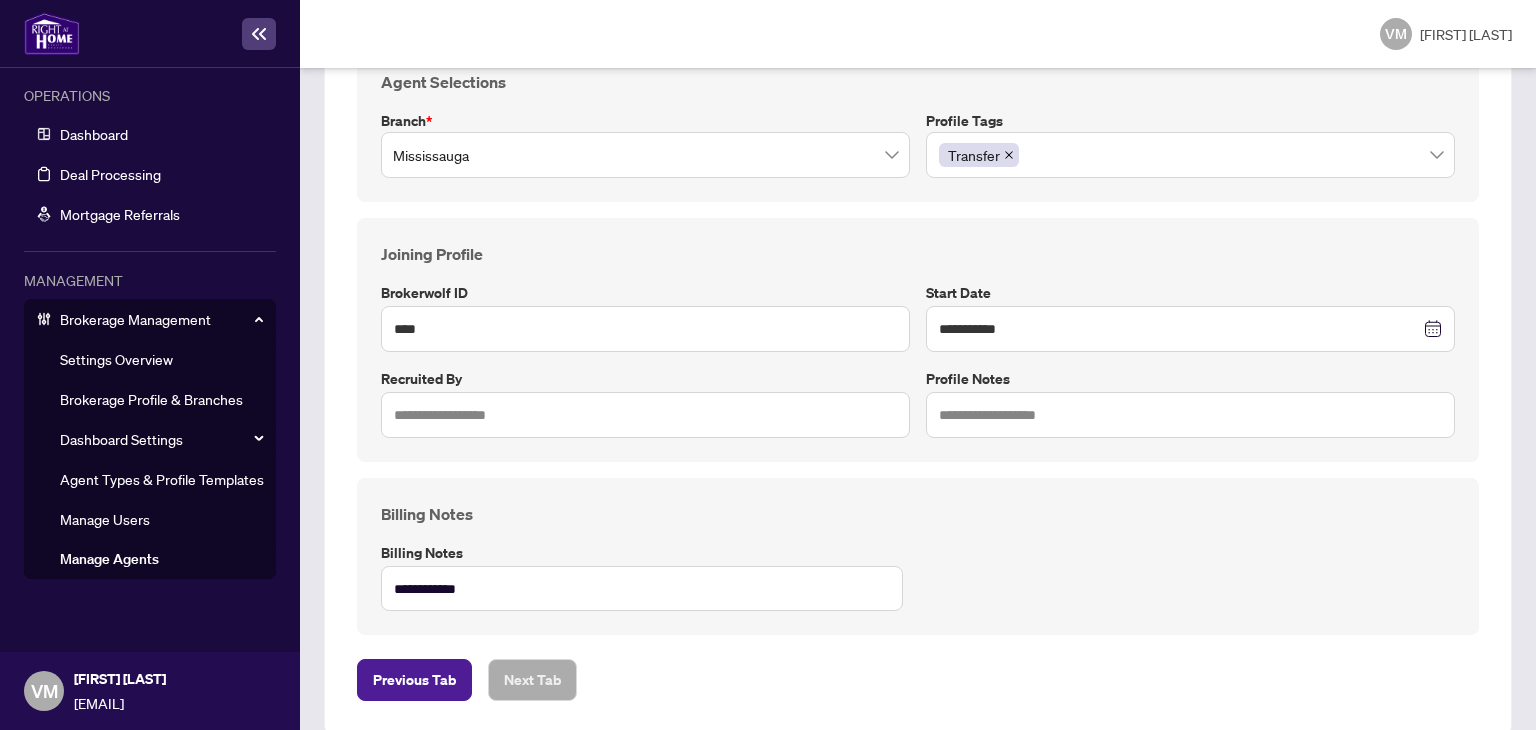 scroll, scrollTop: 300, scrollLeft: 0, axis: vertical 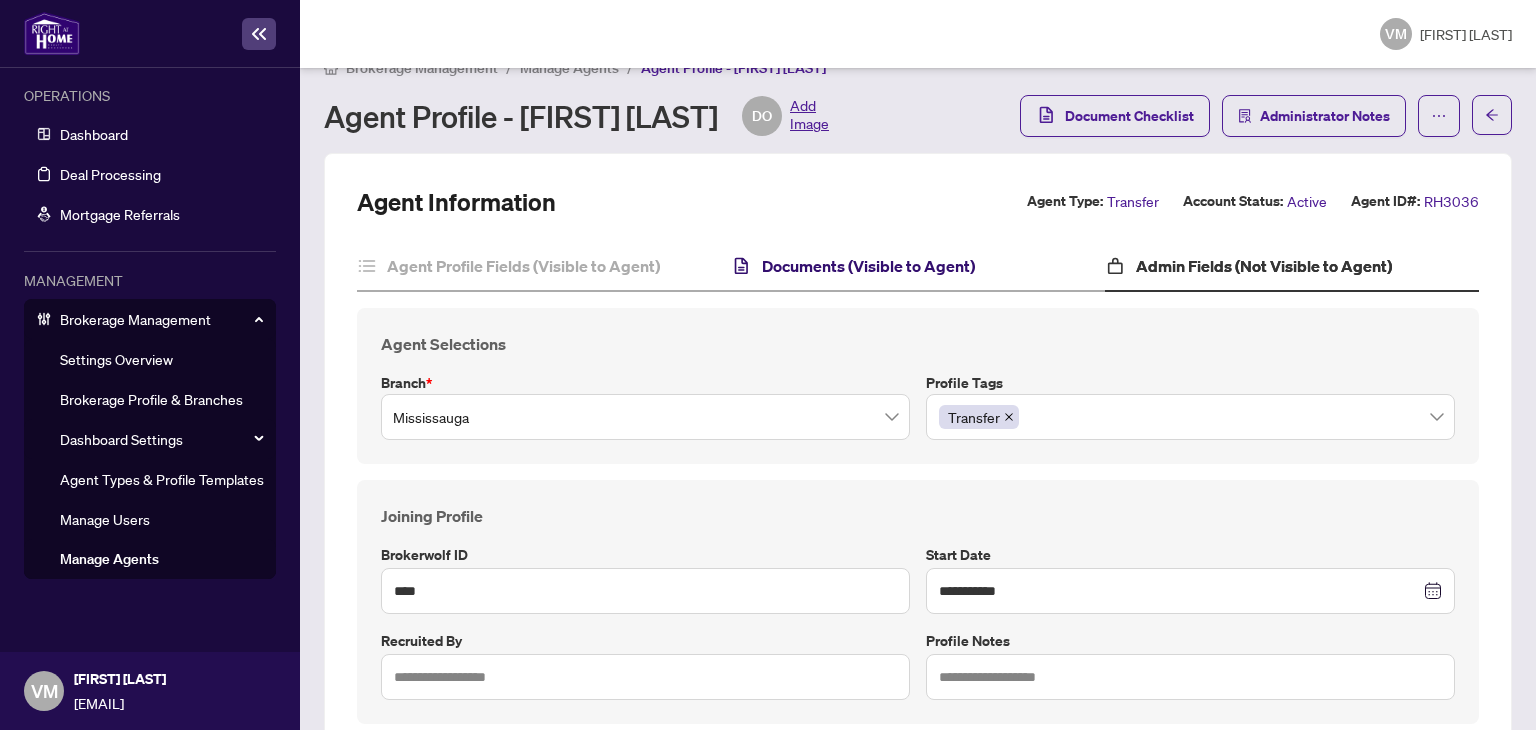 click on "Documents (Visible to Agent)" at bounding box center (868, 266) 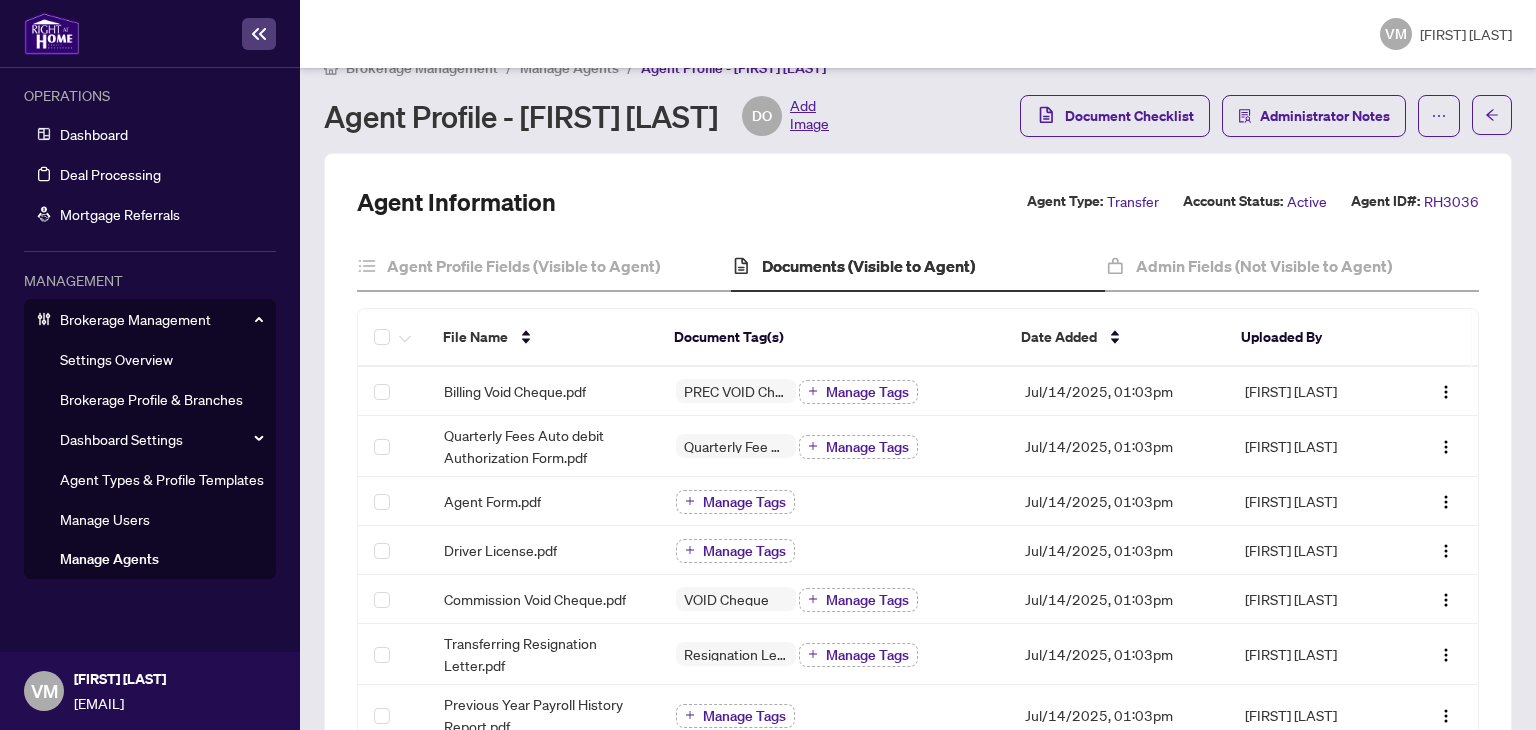 scroll, scrollTop: 0, scrollLeft: 0, axis: both 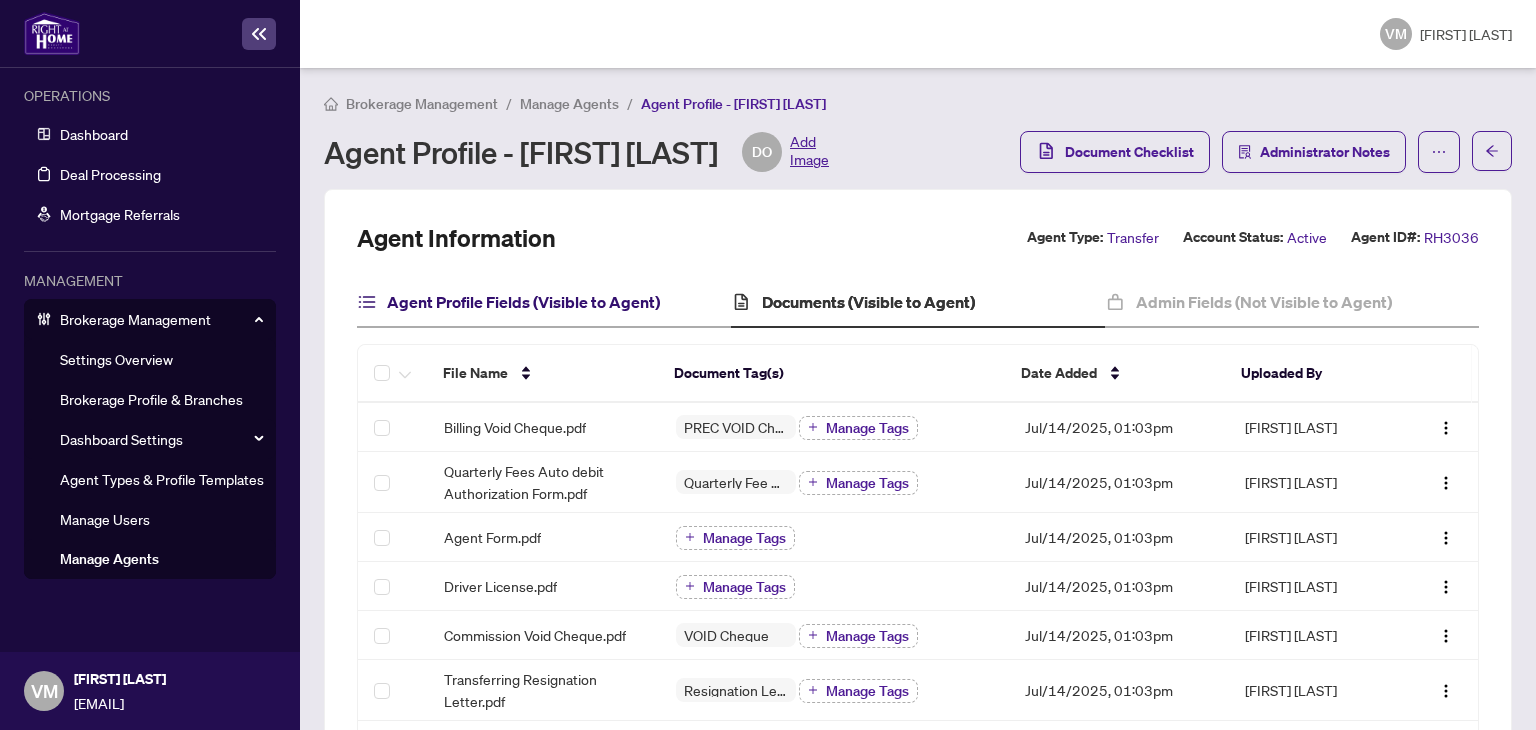 click on "Agent Profile Fields (Visible to Agent)" at bounding box center (523, 302) 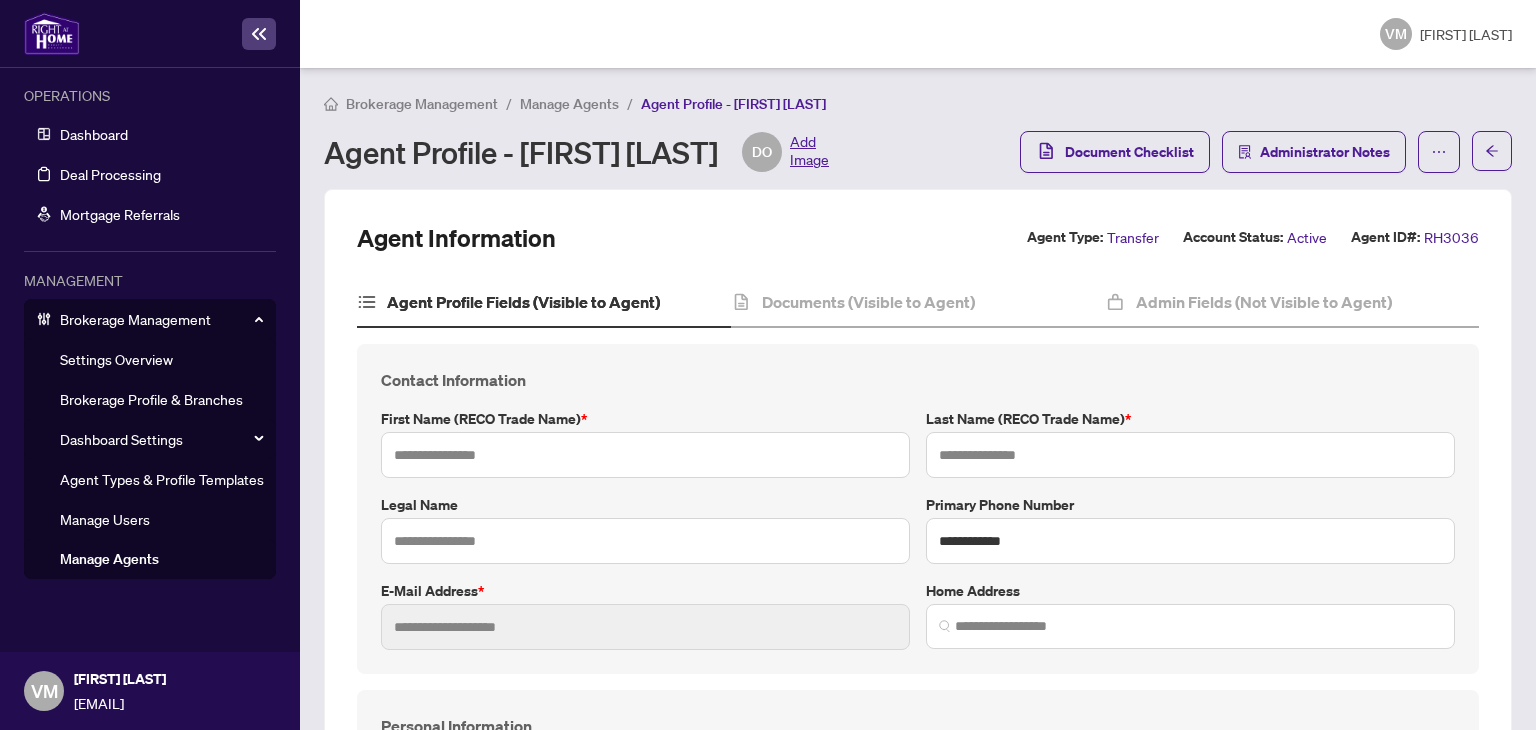 type on "******" 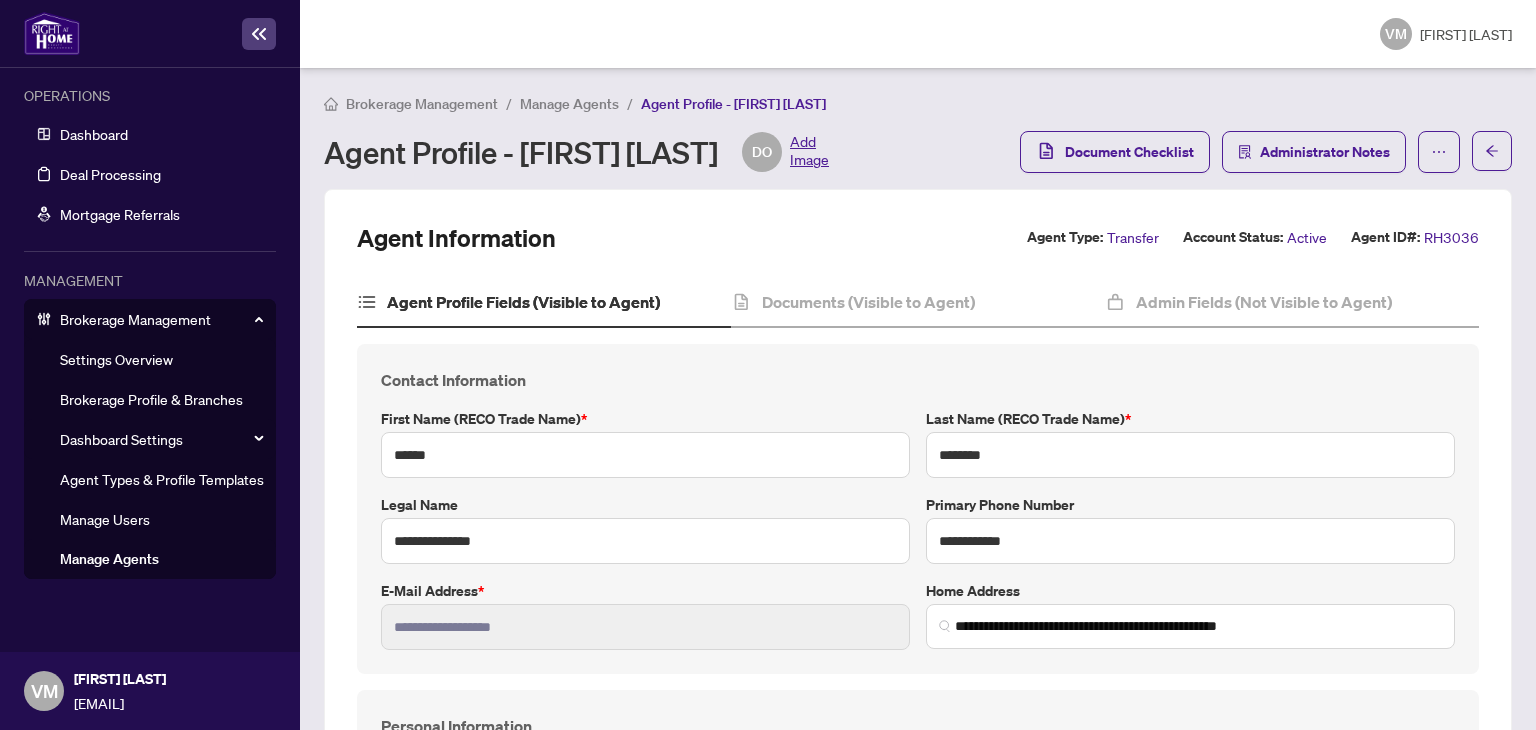 type on "**********" 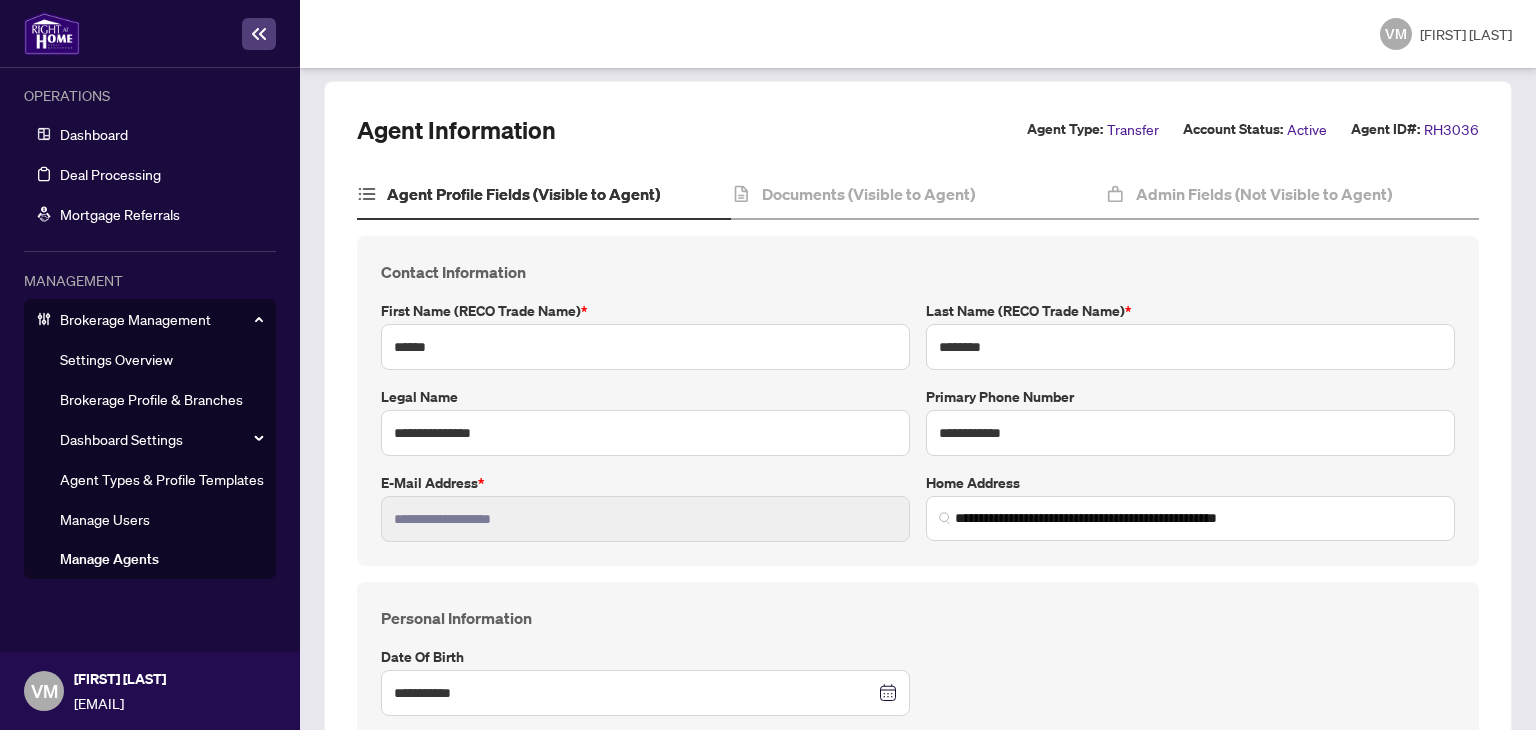 scroll, scrollTop: 0, scrollLeft: 0, axis: both 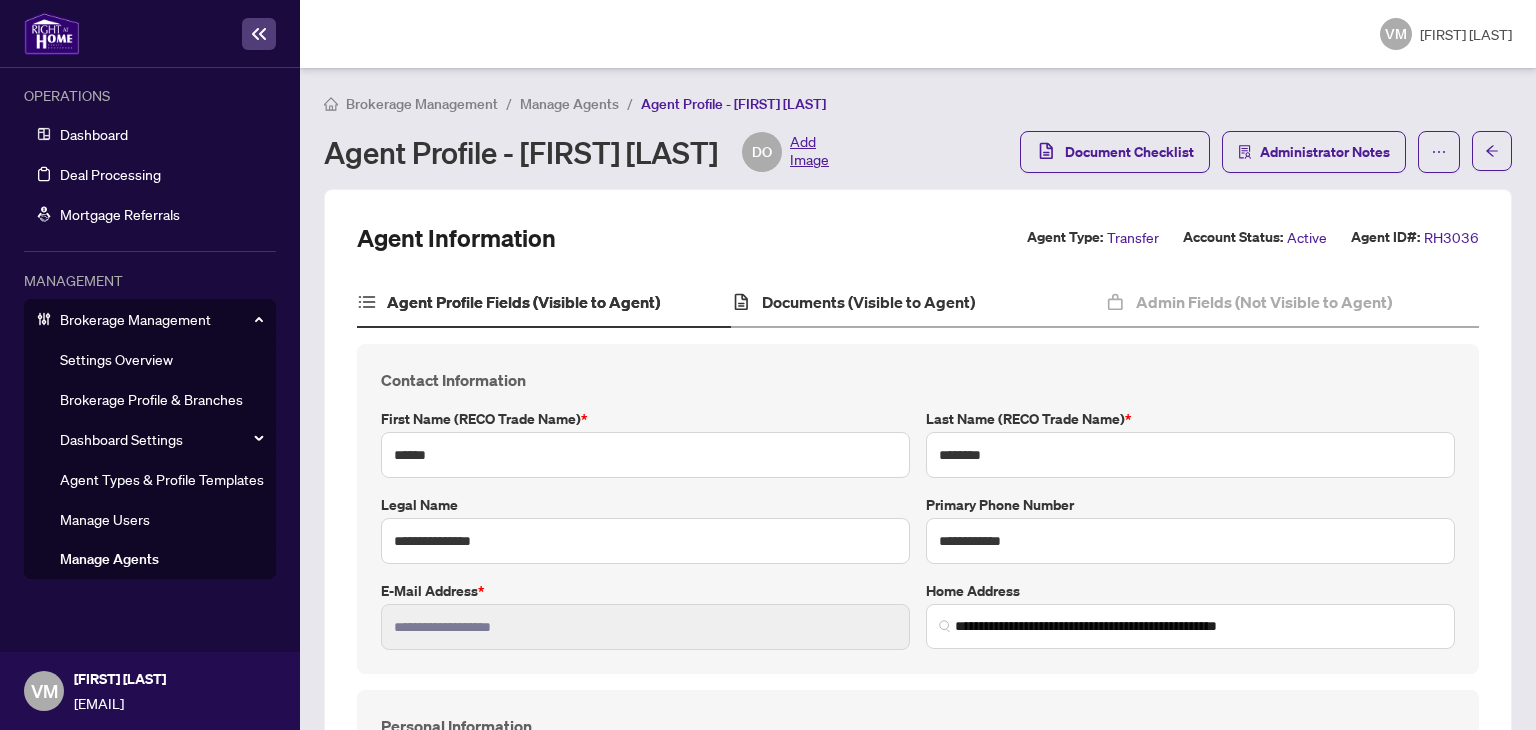 click on "Documents (Visible to Agent)" at bounding box center (918, 303) 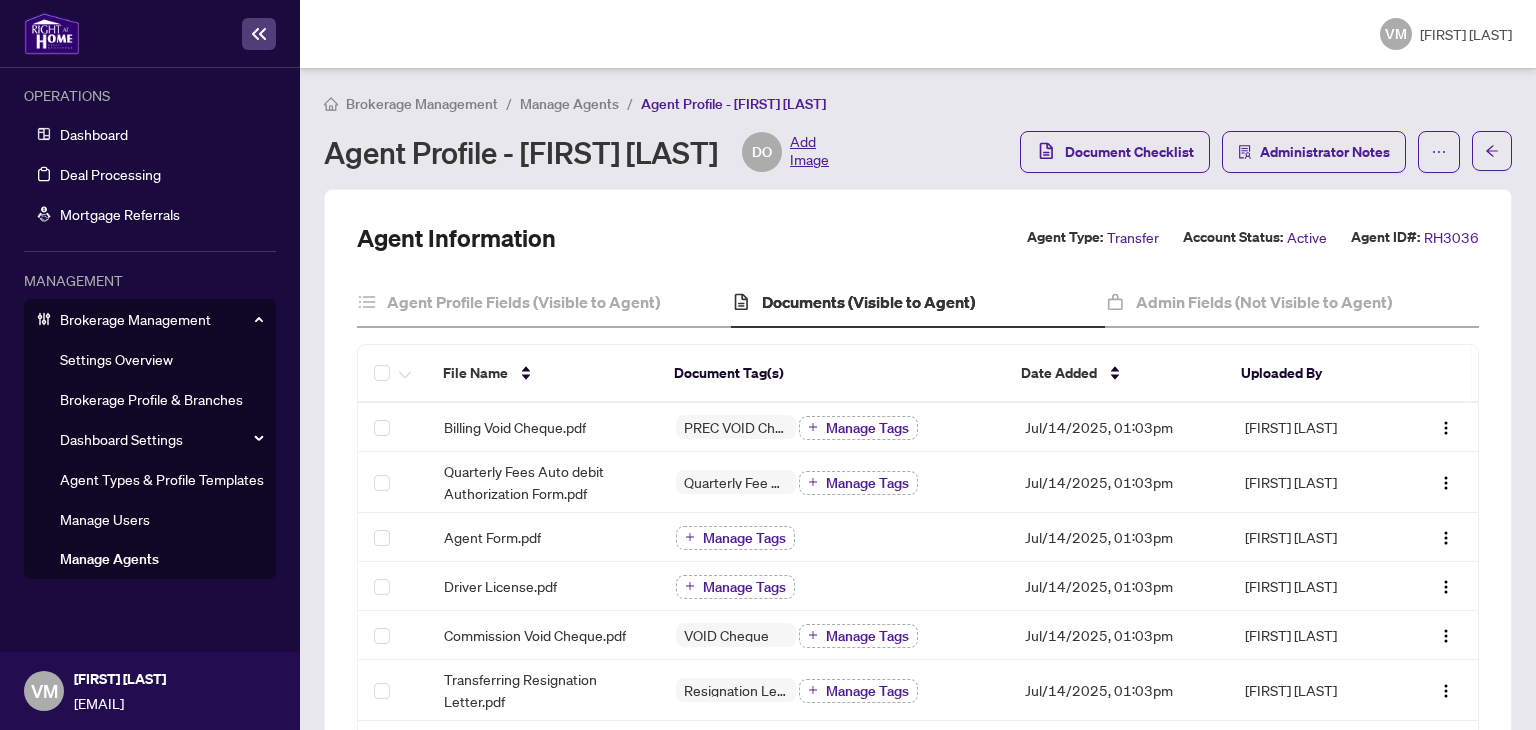 click on "Documents (Visible to Agent)" at bounding box center [868, 302] 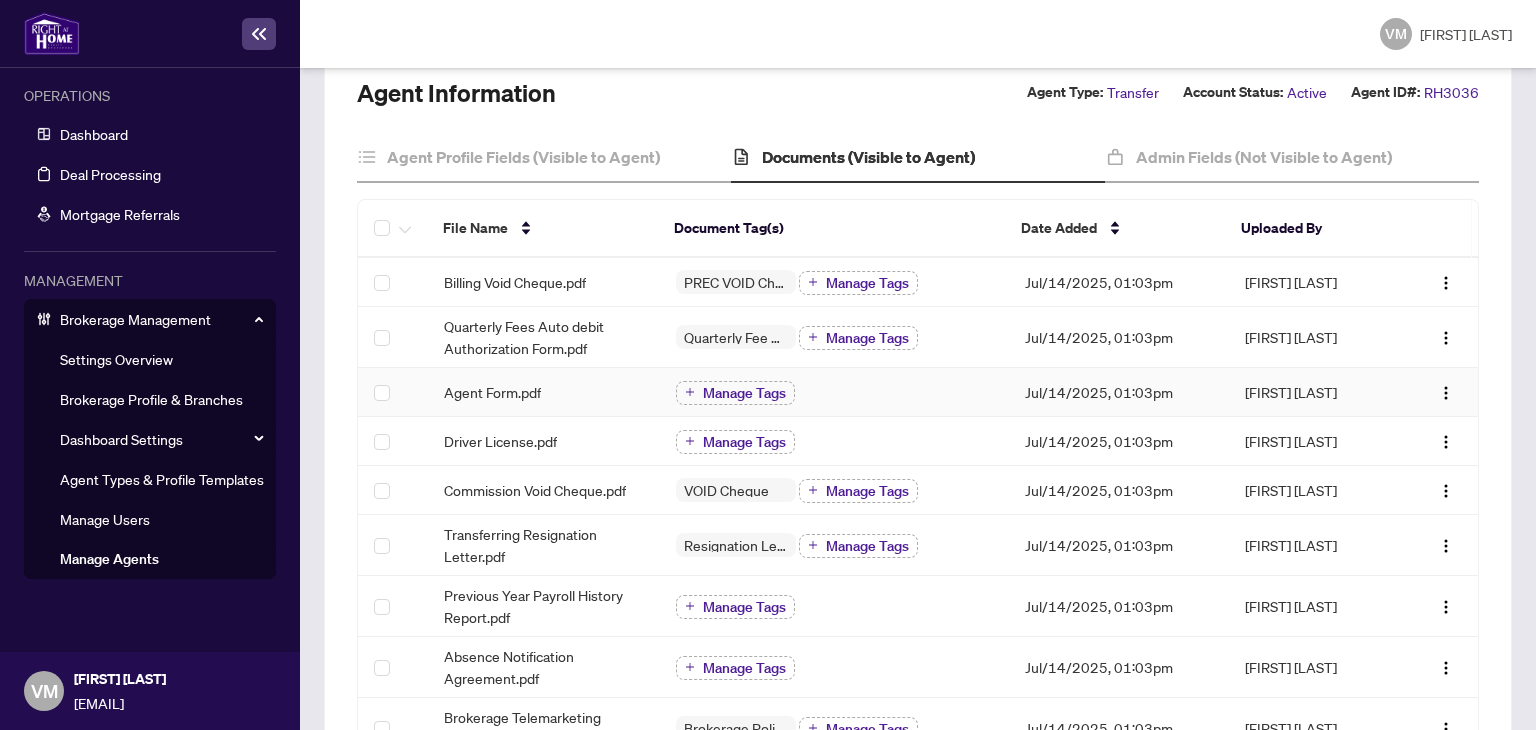 scroll, scrollTop: 176, scrollLeft: 0, axis: vertical 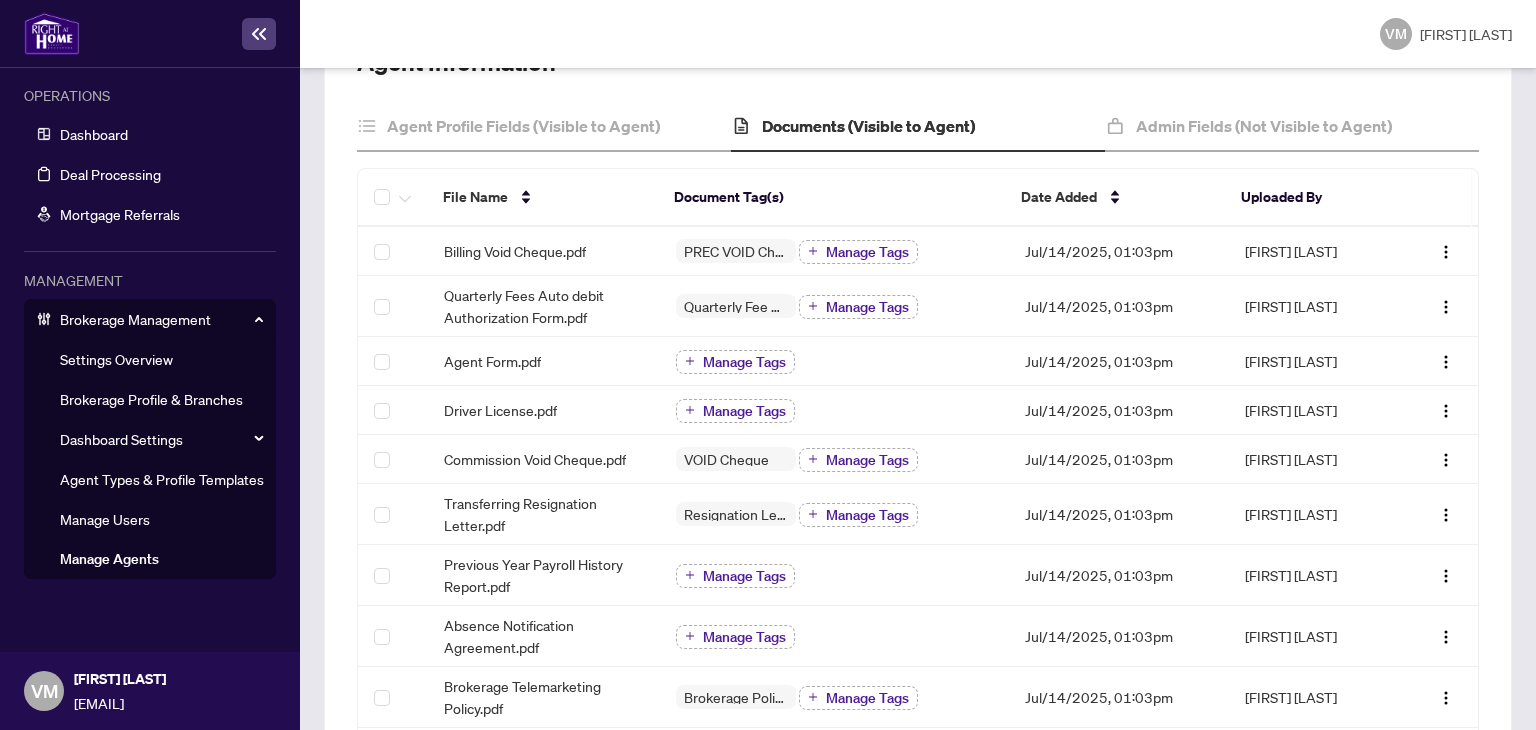 click on "Brokerage Management / Manage Agents / Agent Profile - [FIRST] [LAST] Agent Profile - [FIRST] [LAST] DO Add    Image Document Checklist Administrator Notes Agent Information Agent Type: Transfer Account Status: Active Agent ID#: RH3036 Agent Profile Fields (Visible to Agent) Documents (Visible to Agent) Admin Fields (Not Visible to Agent) File Name Document Tag(s) Date Added Uploaded By             Billing Void Cheque.pdf PREC VOID Cheque Manage Tags Jul/14/2025, 01:03pm [FIRST] [LAST] Quarterly Fees Auto debit Authorization Form.pdf Quarterly Fee Auto-Debit Authorization Manage Tags Jul/14/2025, 01:03pm [FIRST] [LAST] Agent Form.pdf Manage Tags Jul/14/2025, 01:03pm [FIRST] [LAST] Driver License.pdf Manage Tags Jul/14/2025, 01:03pm [FIRST] [LAST] Commission Void Cheque.pdf VOID Cheque Manage Tags Jul/14/2025, 01:03pm [FIRST] [LAST] Transferring Resignation Letter.pdf Resignation Letter (From previous Brokerage) Manage Tags Jul/14/2025, 01:03pm [FIRST] [LAST] Manage Tags Jul/14/2025, 01:03pm 25" at bounding box center (918, 399) 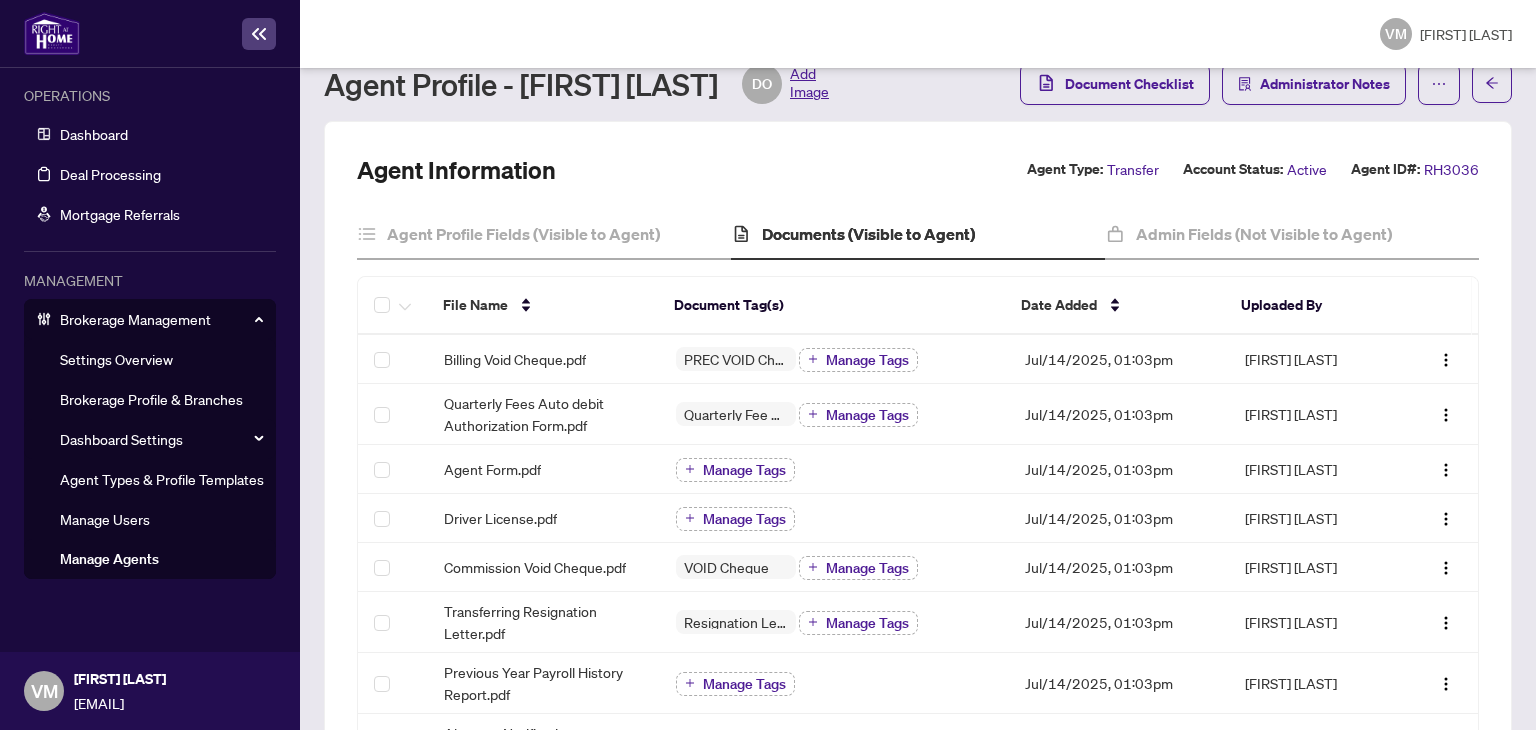 scroll, scrollTop: 0, scrollLeft: 0, axis: both 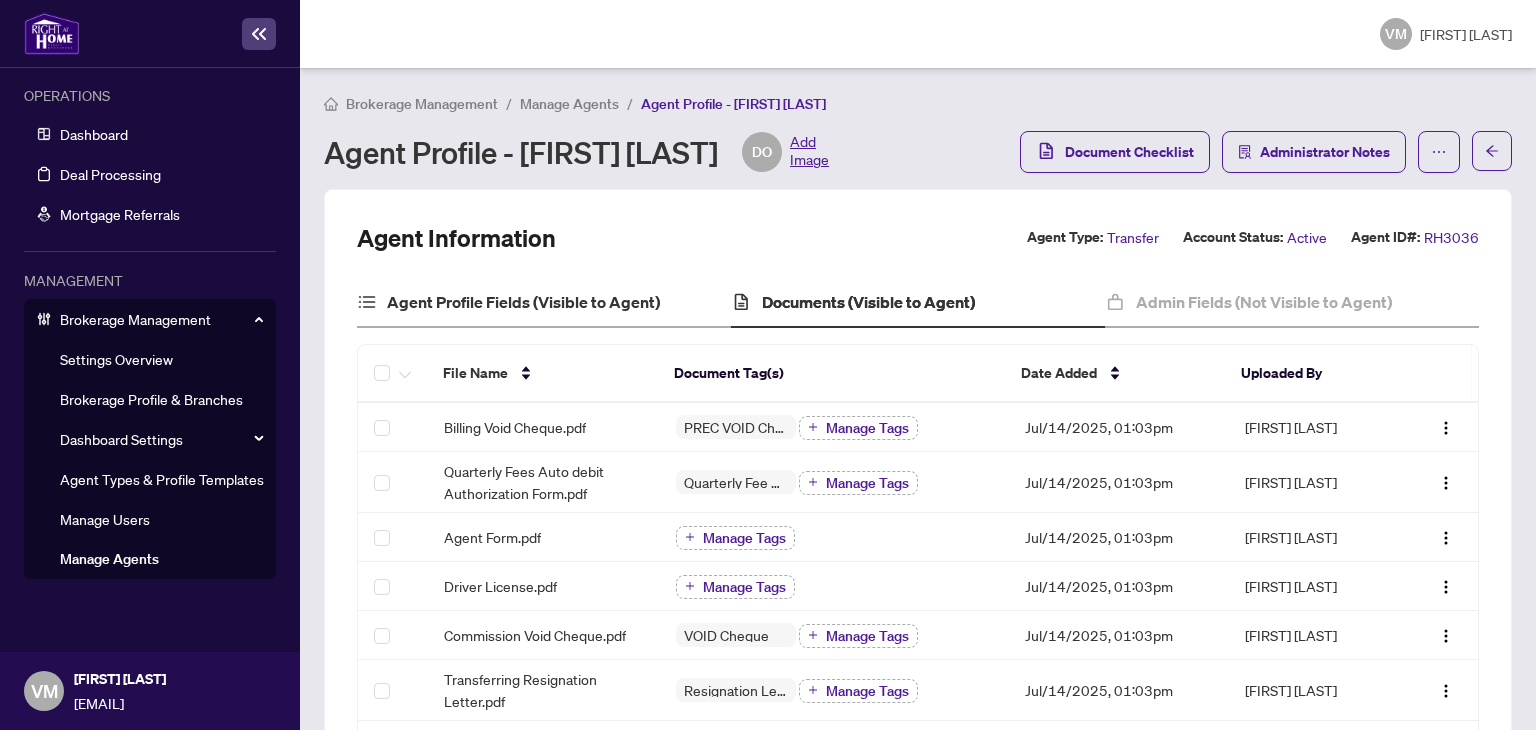 click on "Agent Profile Fields (Visible to Agent)" at bounding box center (544, 303) 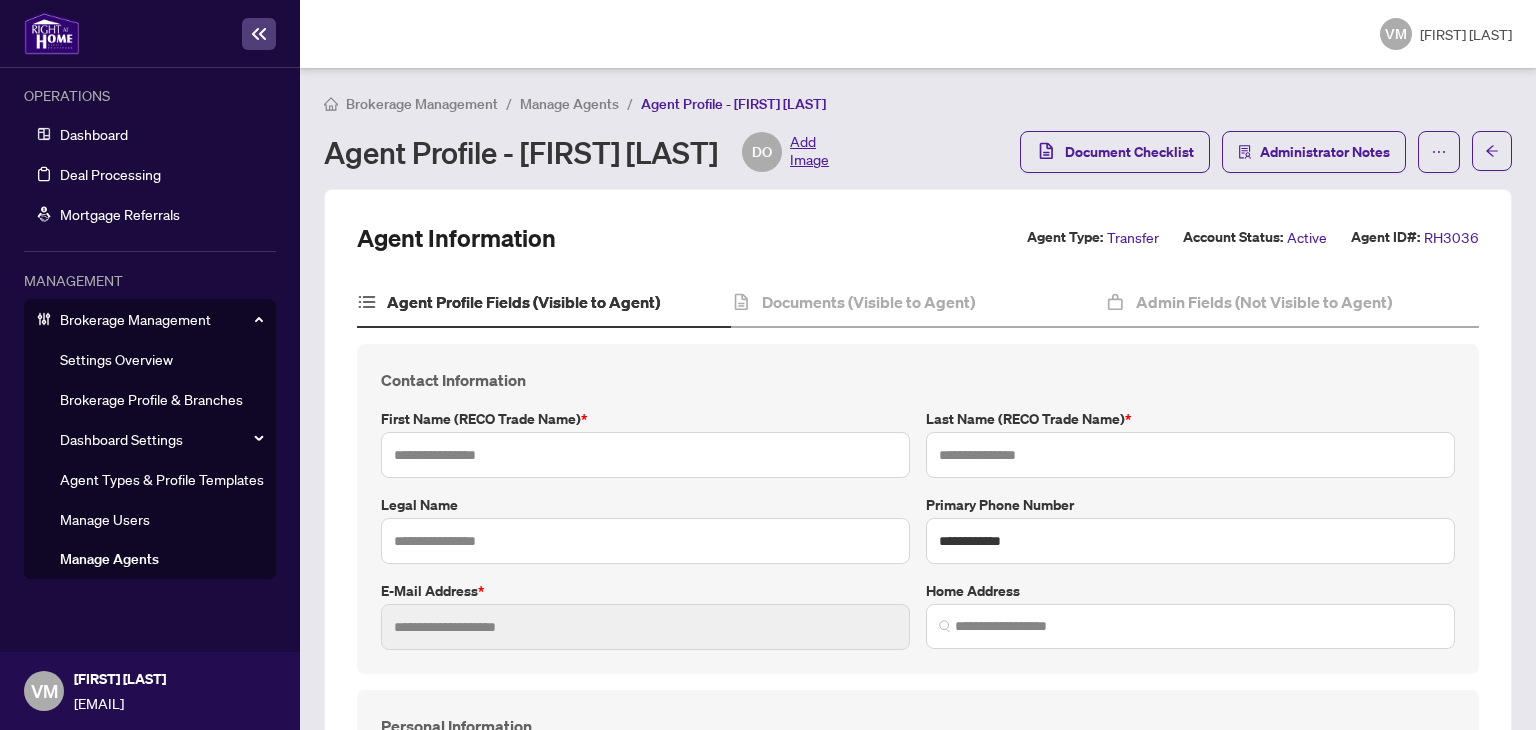 type on "**********" 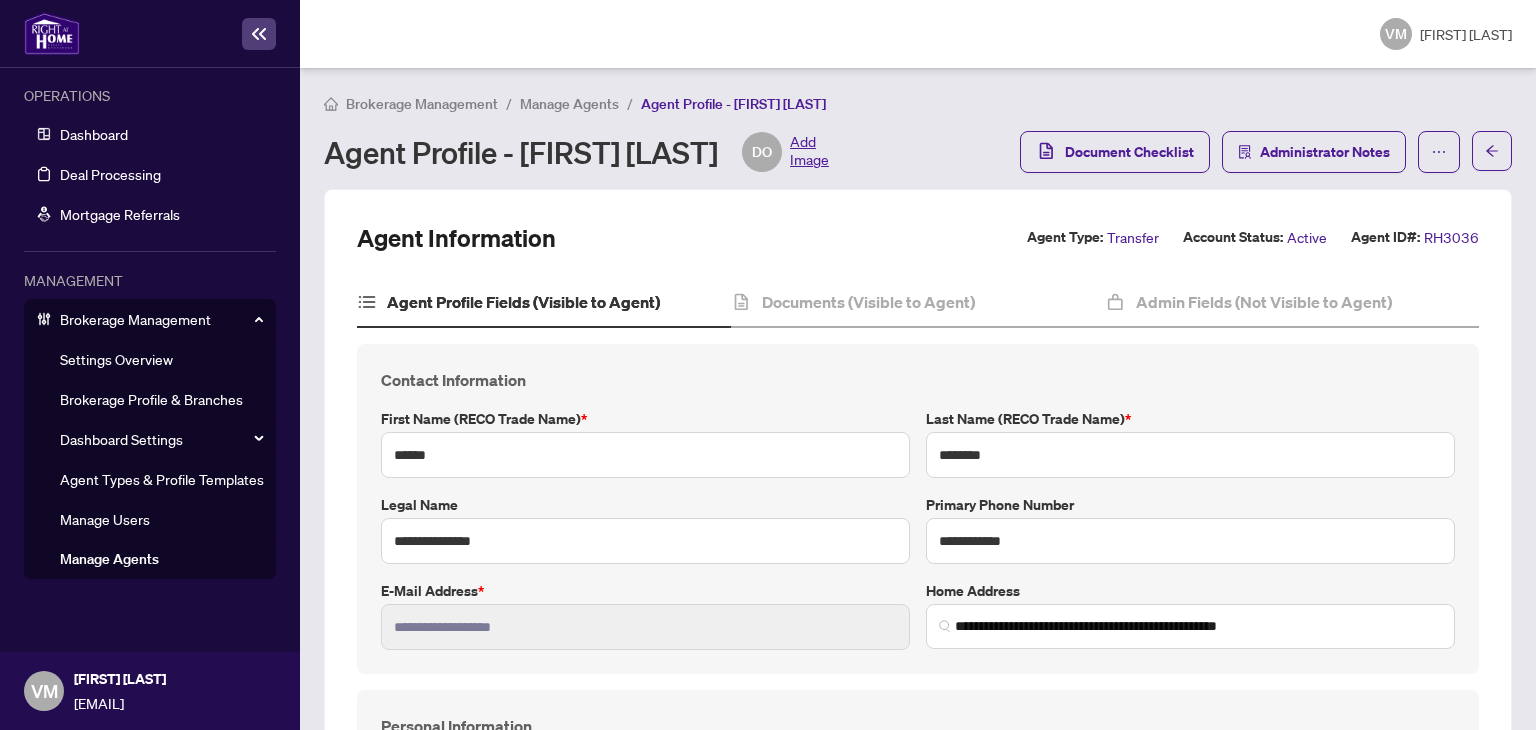 type on "**********" 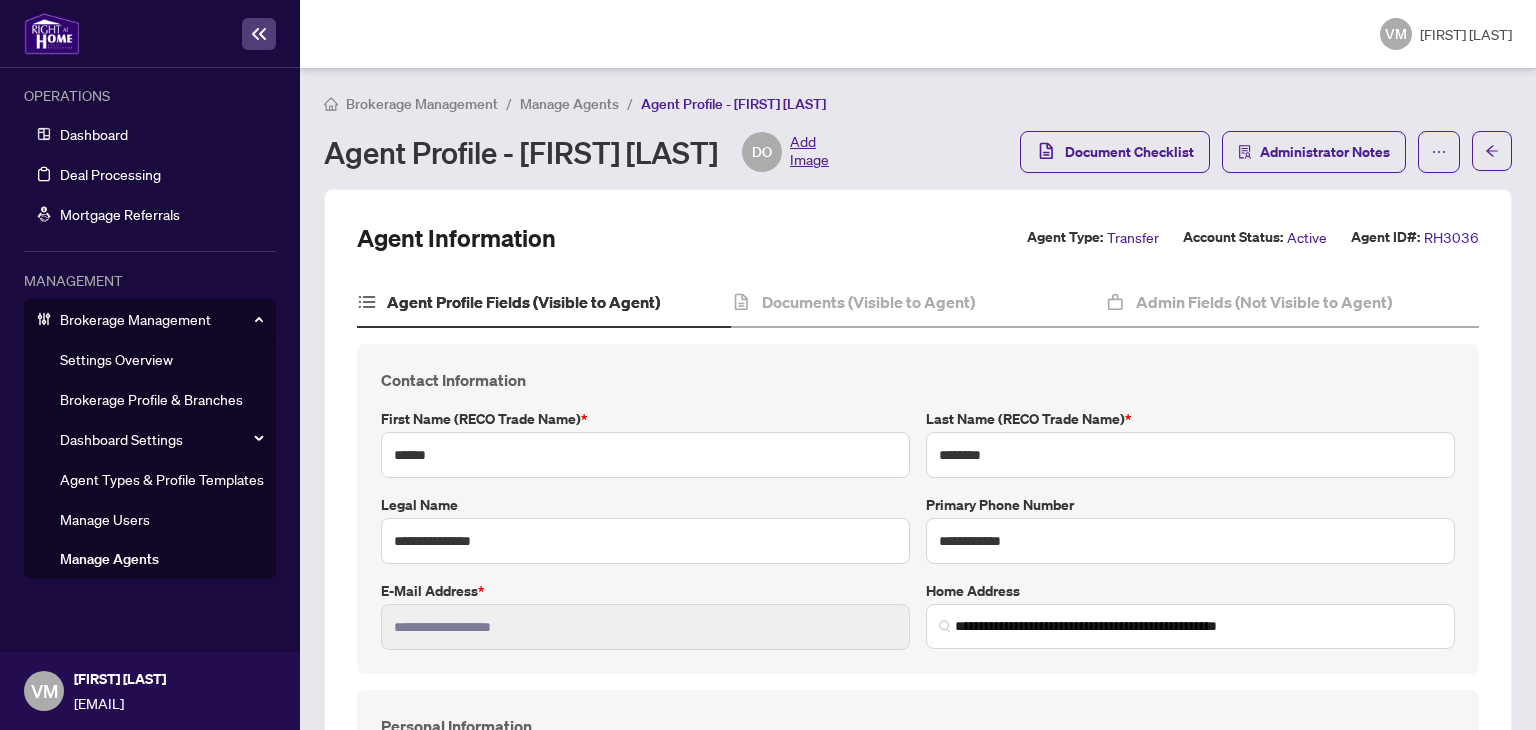 click on "Manage Agents" at bounding box center [569, 104] 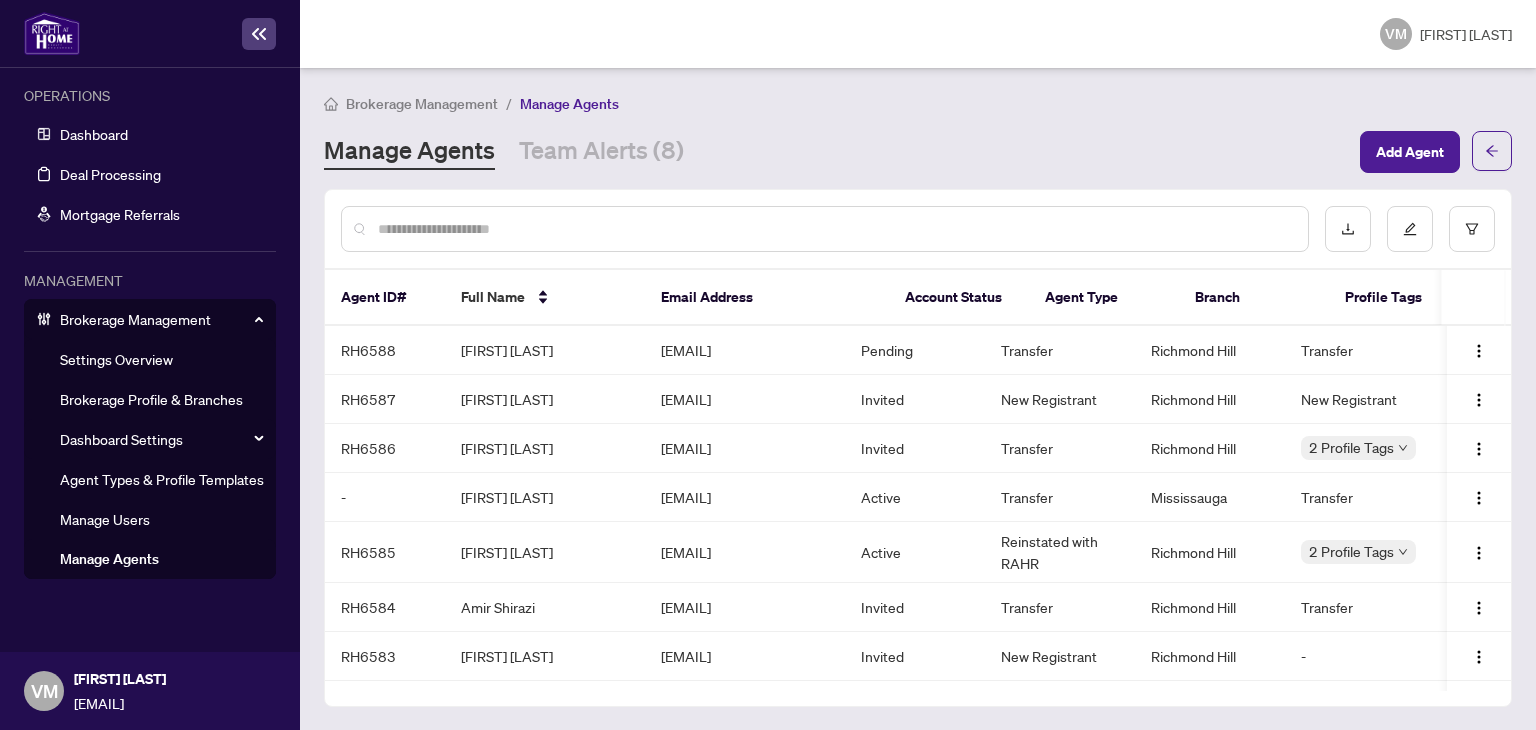 click at bounding box center (835, 229) 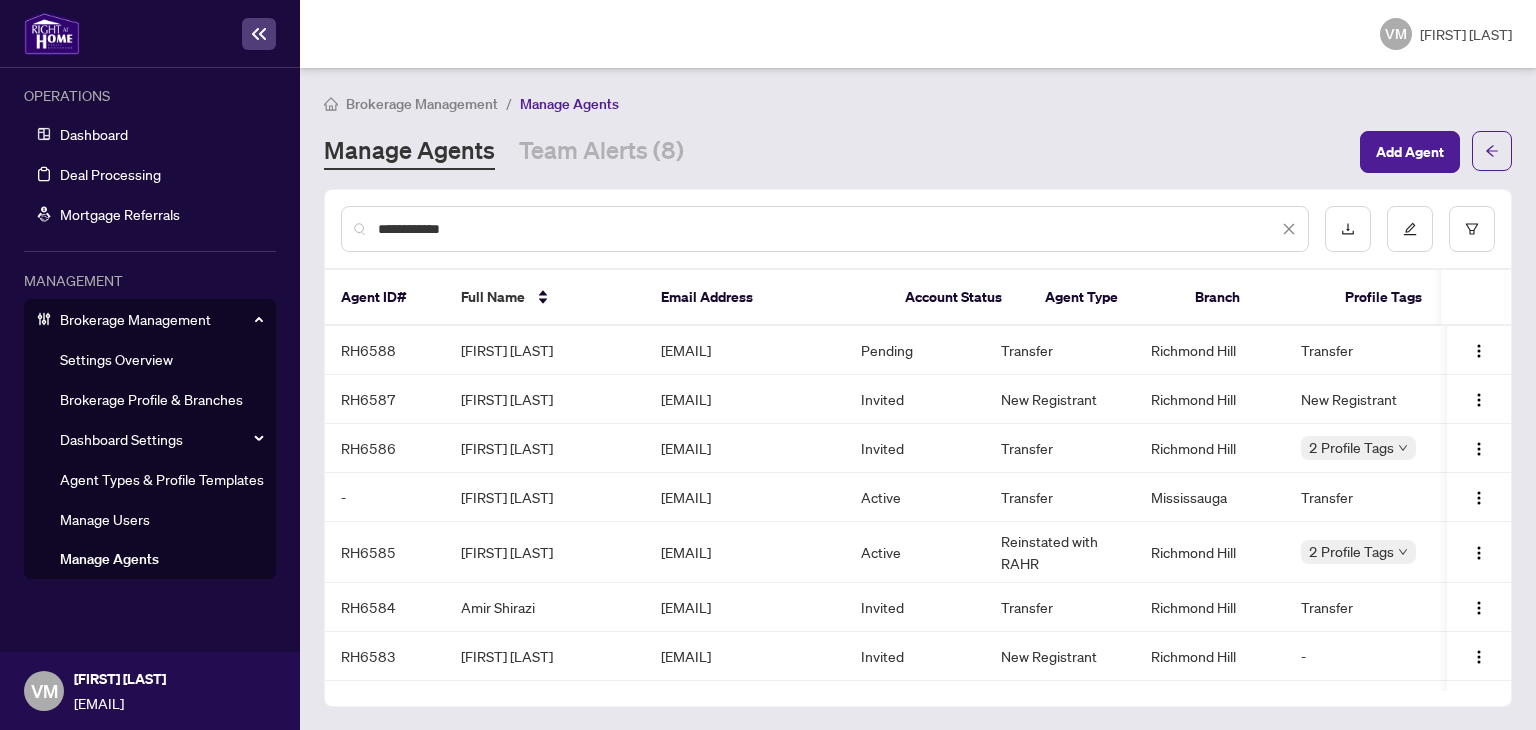 type on "**********" 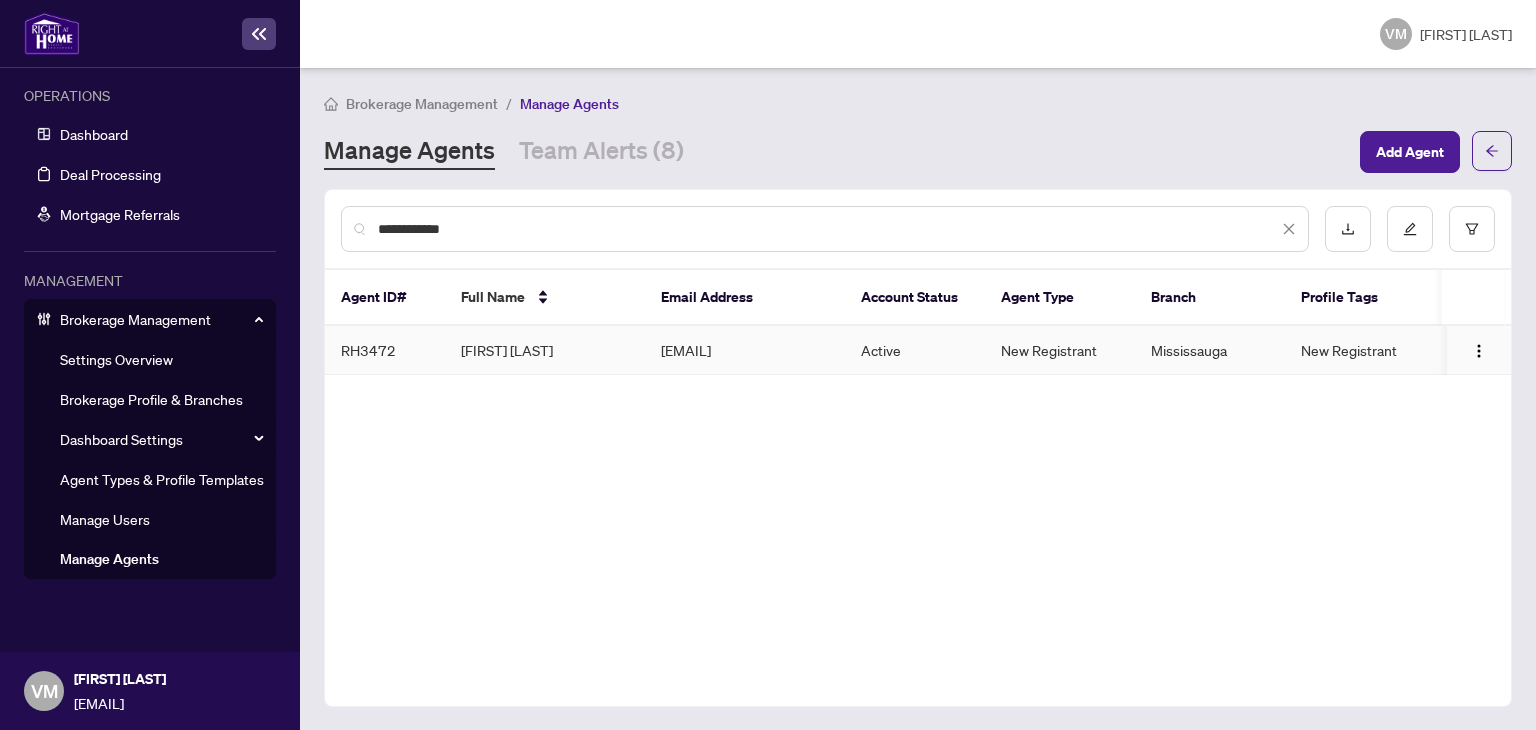 click on "[FIRST] [LAST]" at bounding box center (545, 350) 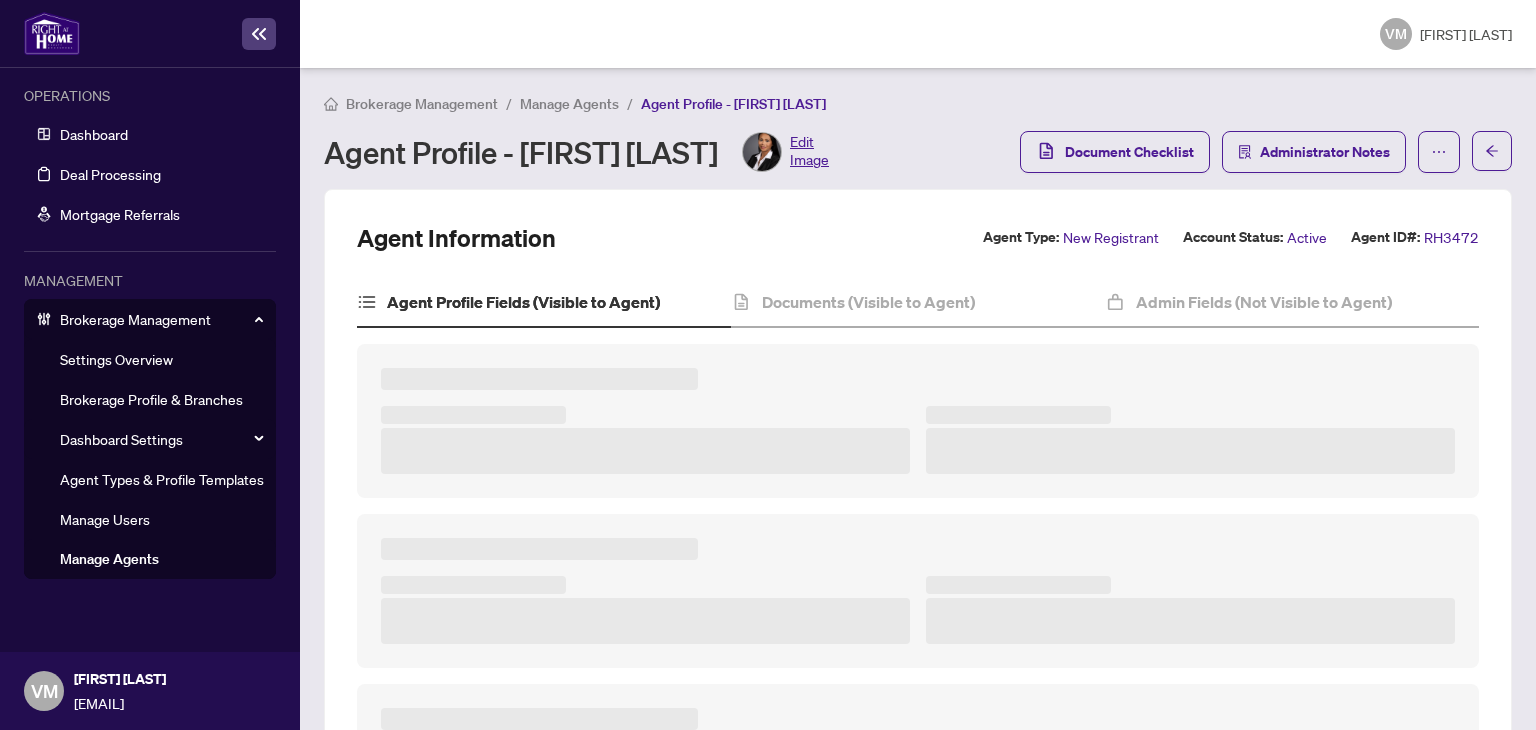 type on "**********" 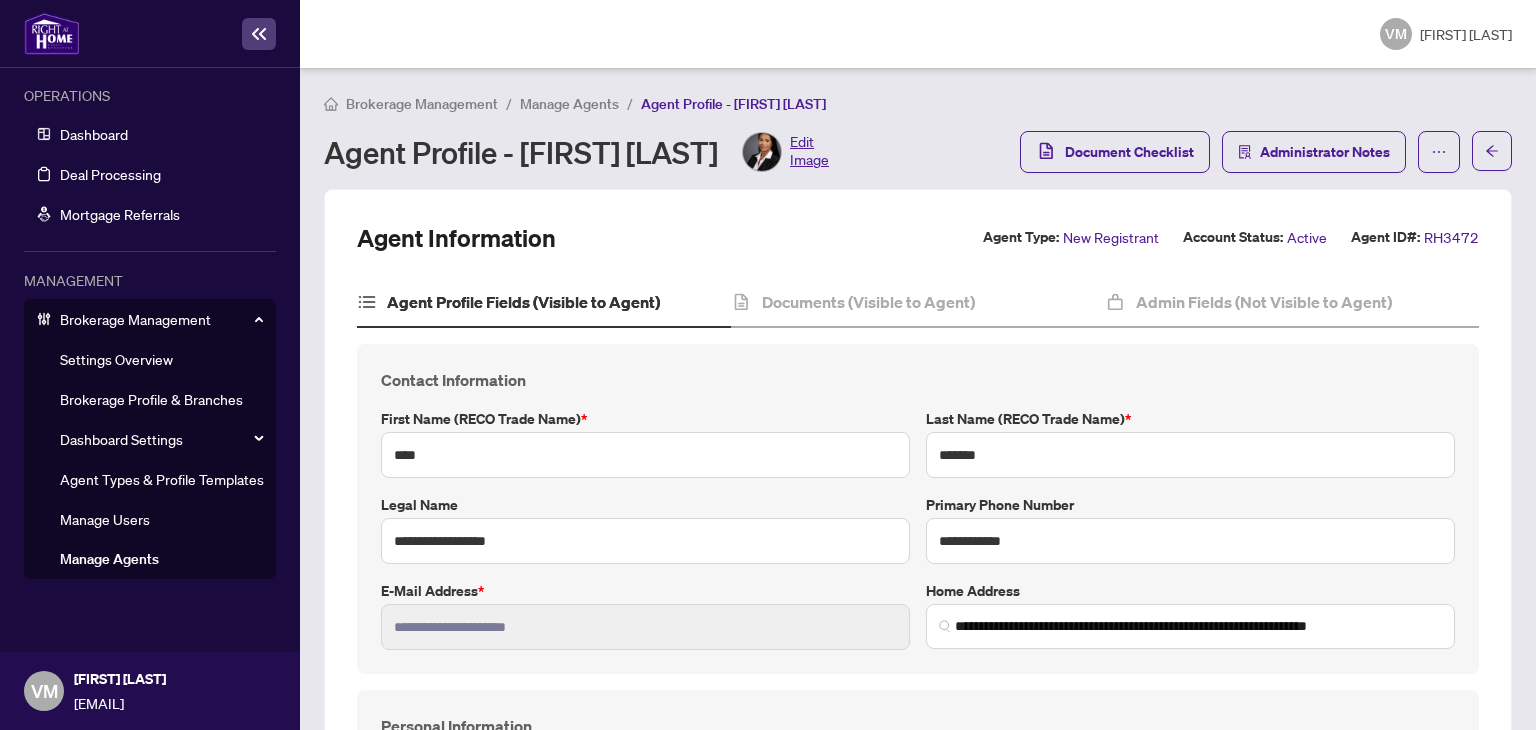 type on "**********" 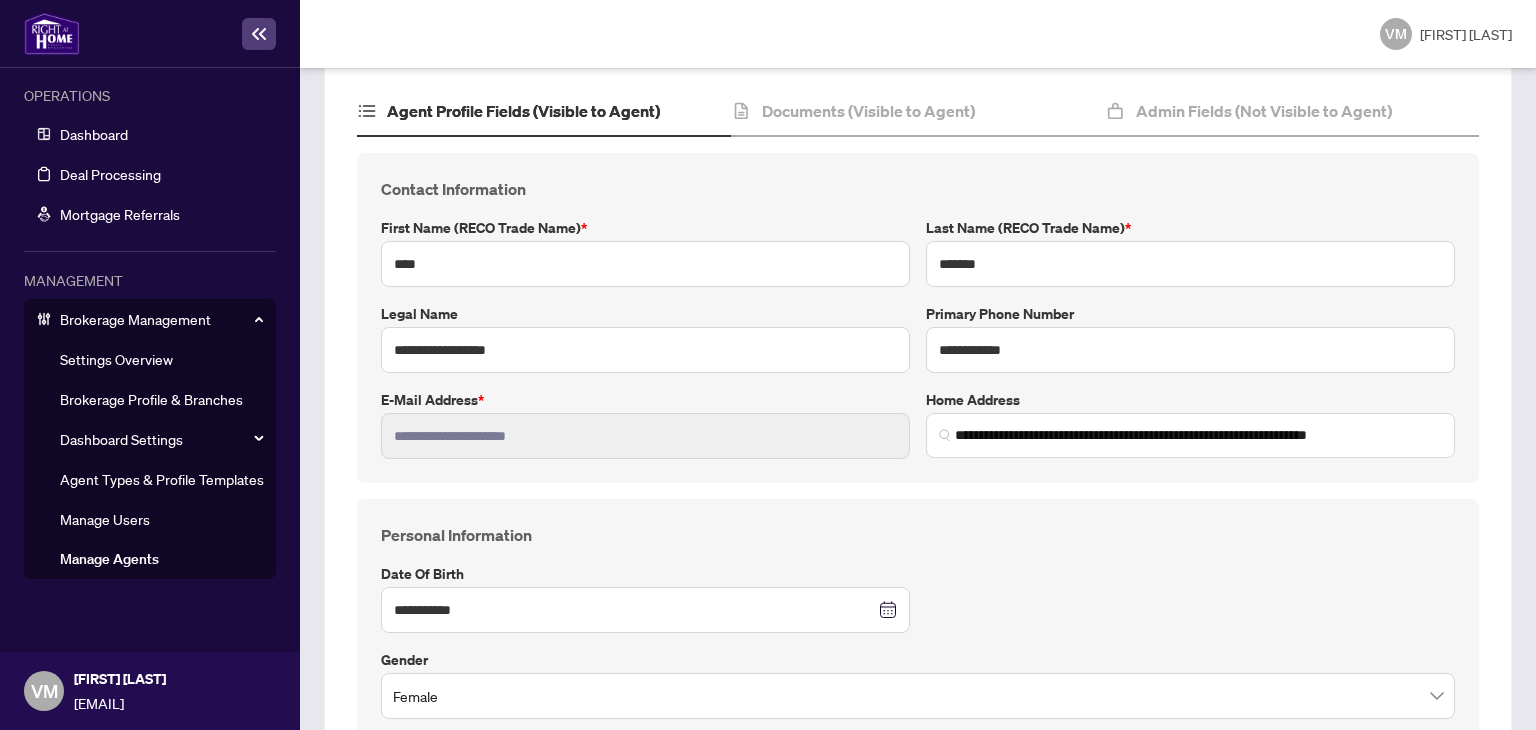 scroll, scrollTop: 203, scrollLeft: 0, axis: vertical 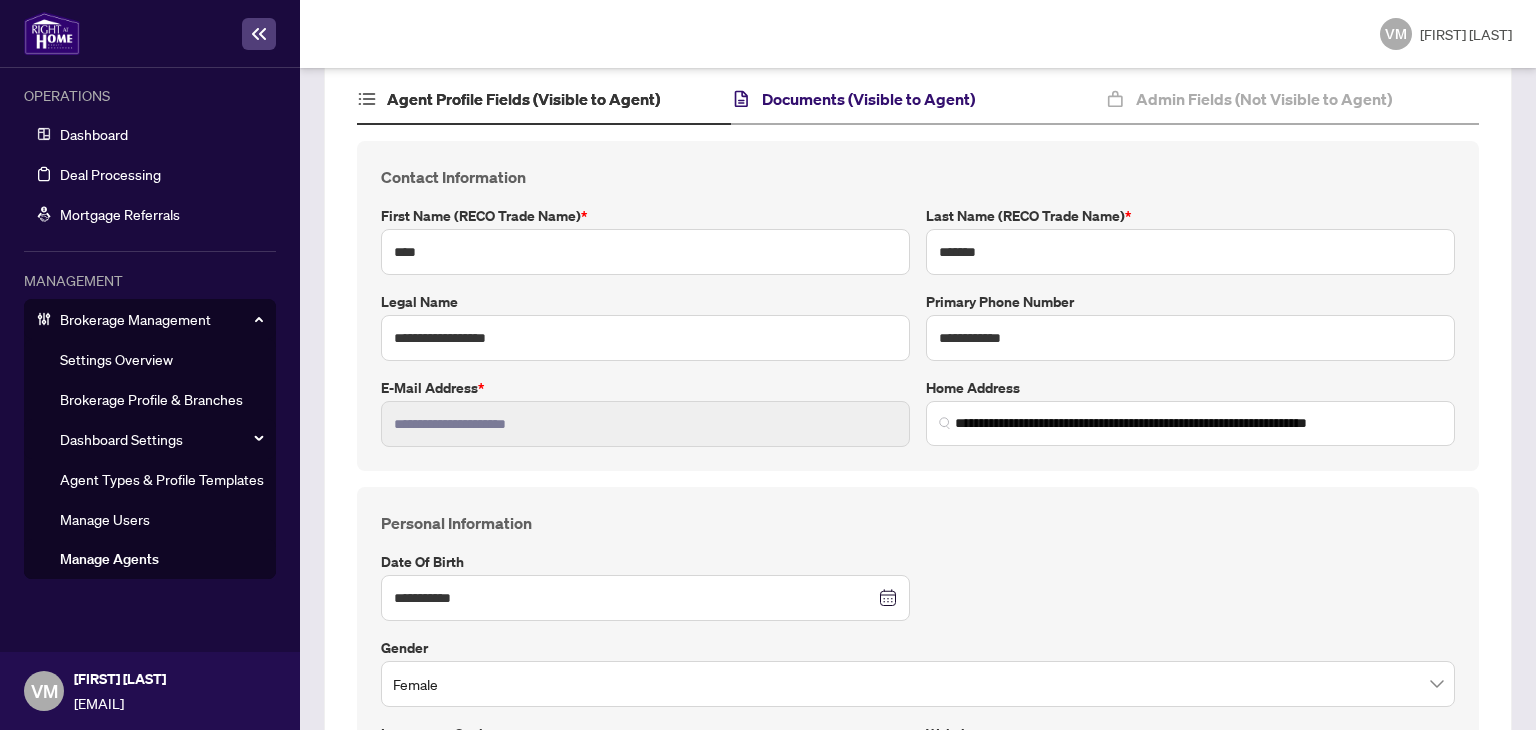 click on "Documents (Visible to Agent)" at bounding box center (868, 99) 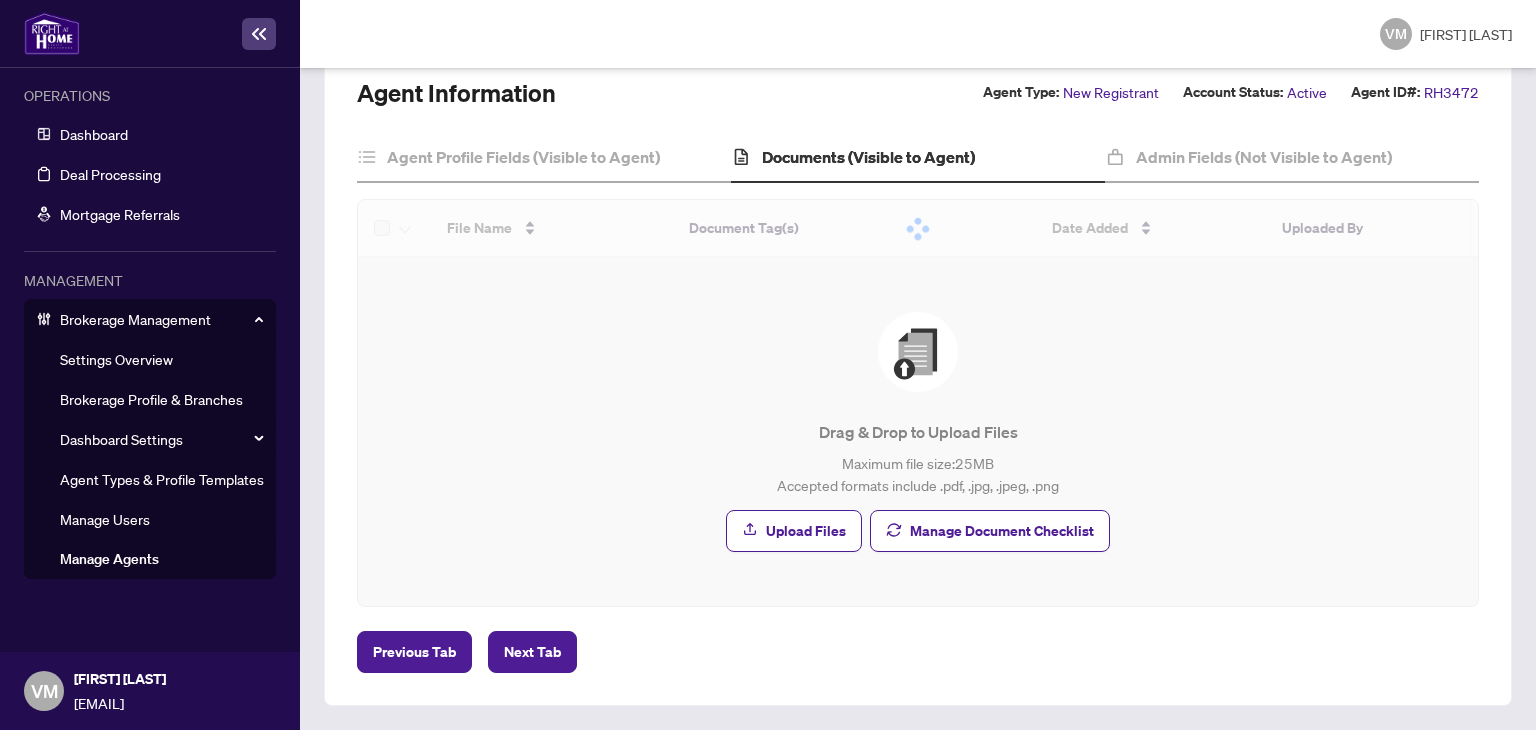 scroll, scrollTop: 142, scrollLeft: 0, axis: vertical 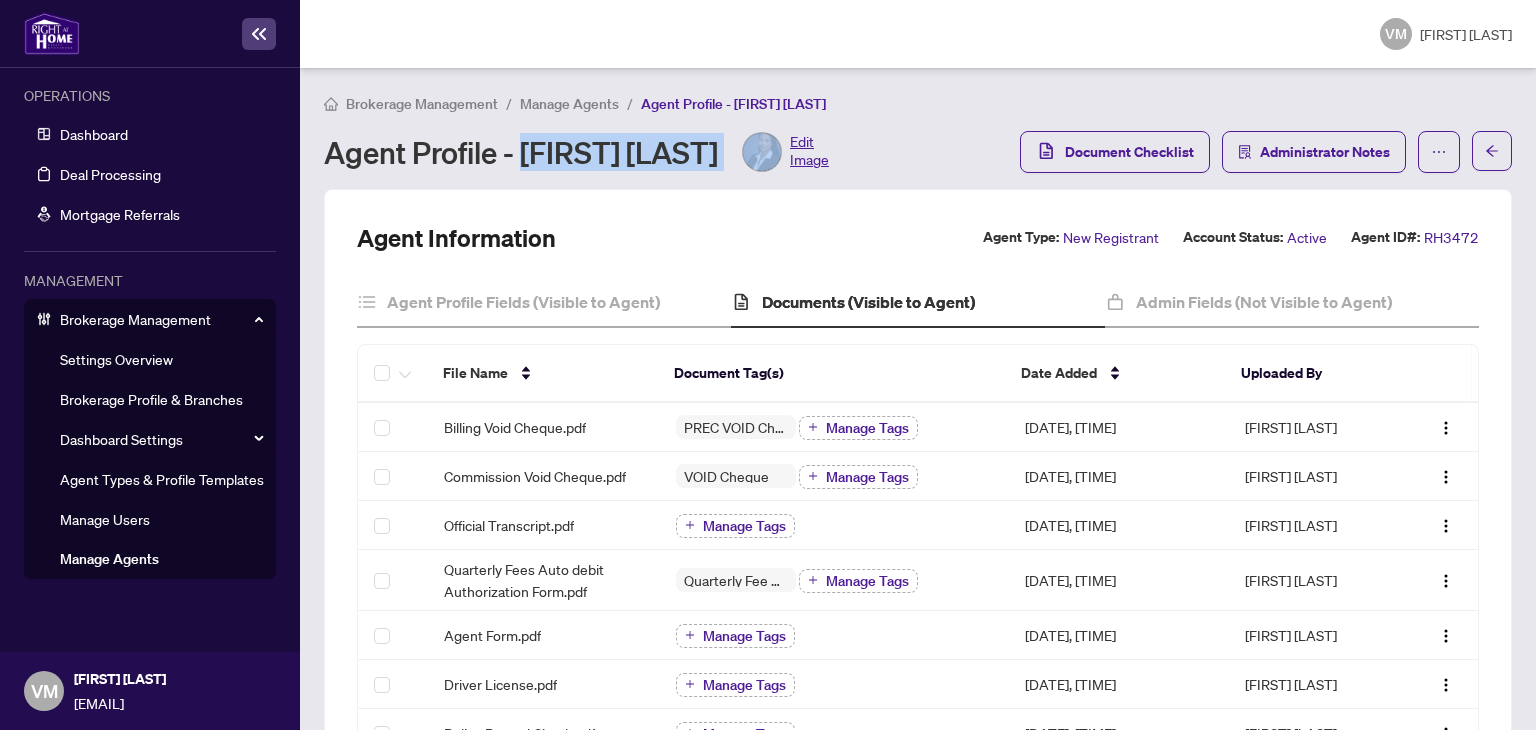 drag, startPoint x: 525, startPoint y: 151, endPoint x: 756, endPoint y: 185, distance: 233.48875 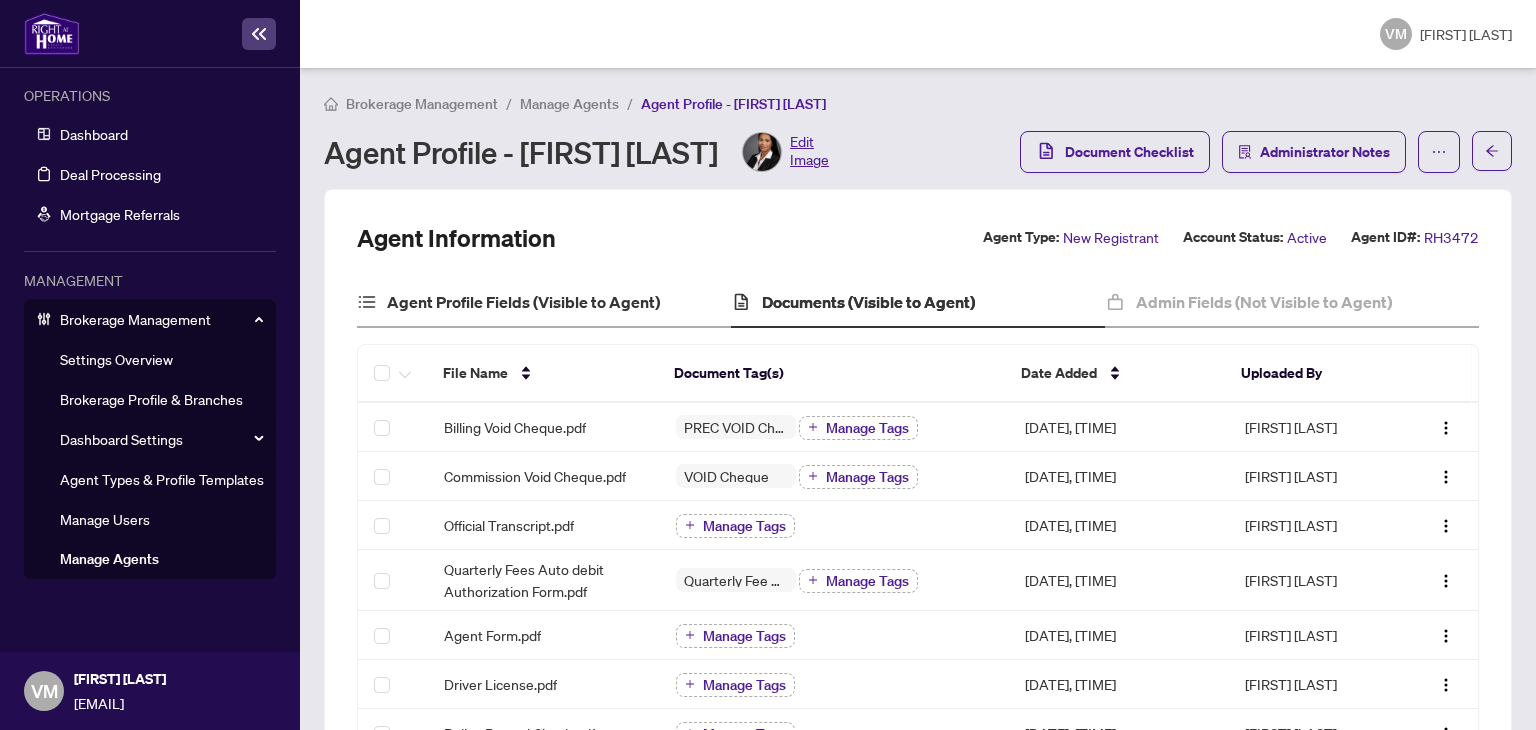 click on "Agent Profile Fields (Visible to Agent)" at bounding box center (544, 303) 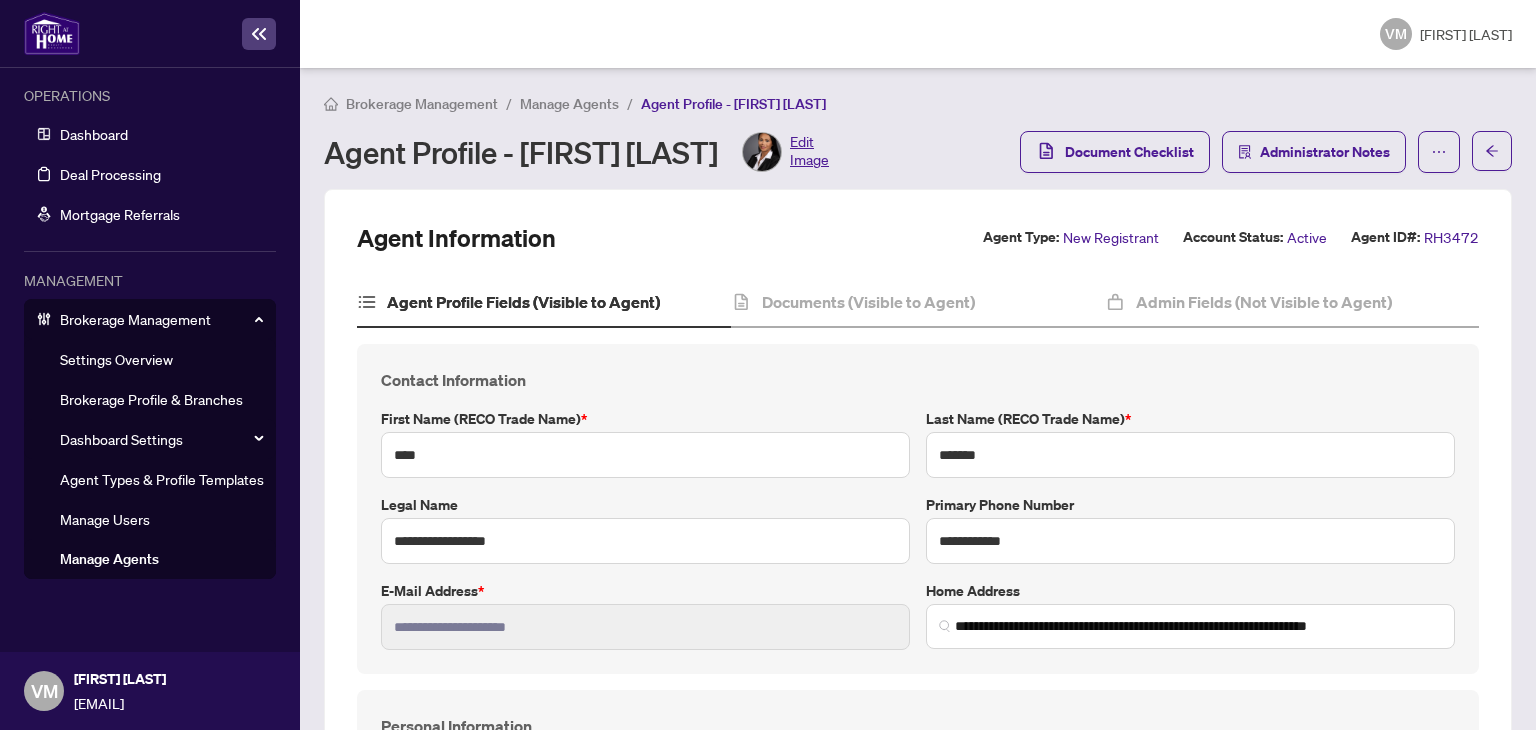 type on "**********" 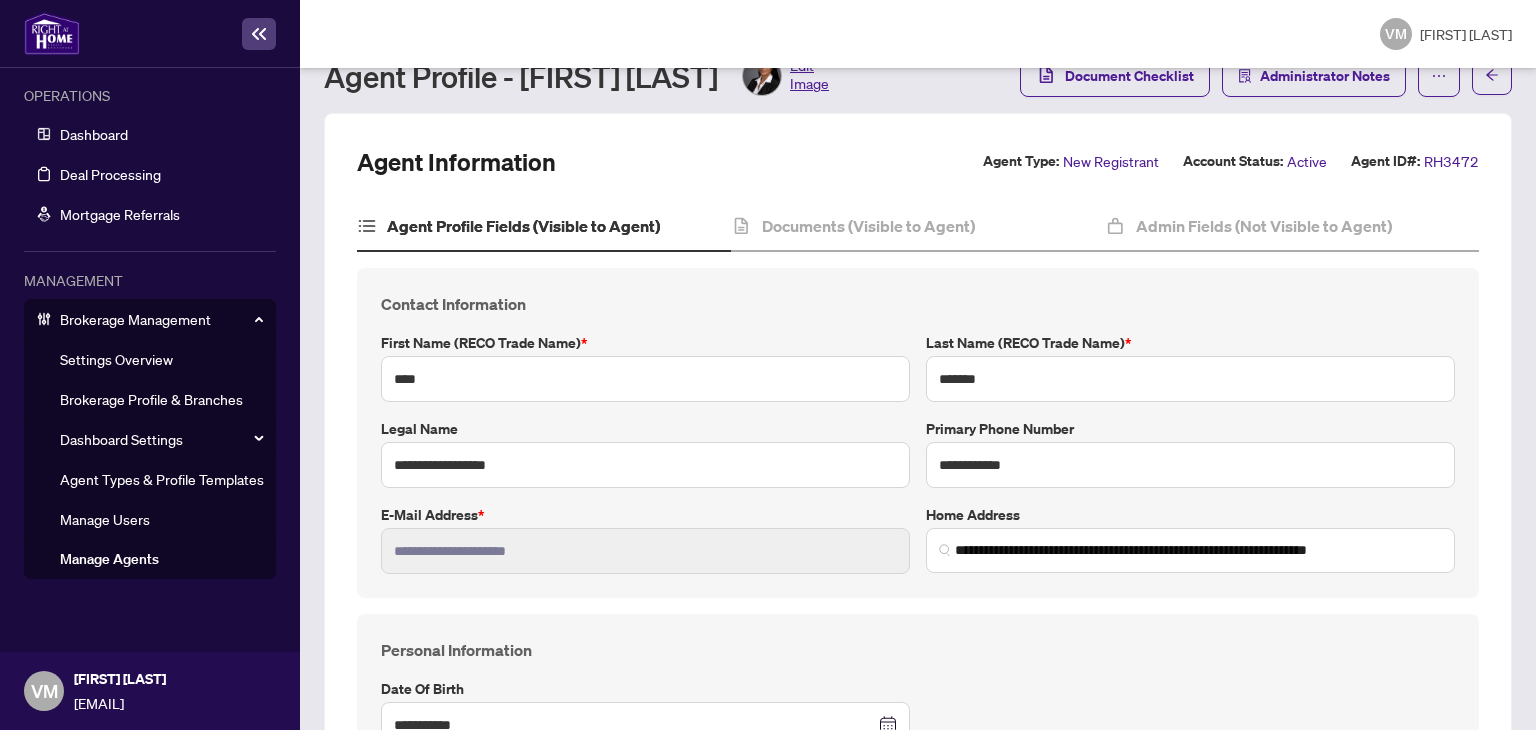 scroll, scrollTop: 0, scrollLeft: 0, axis: both 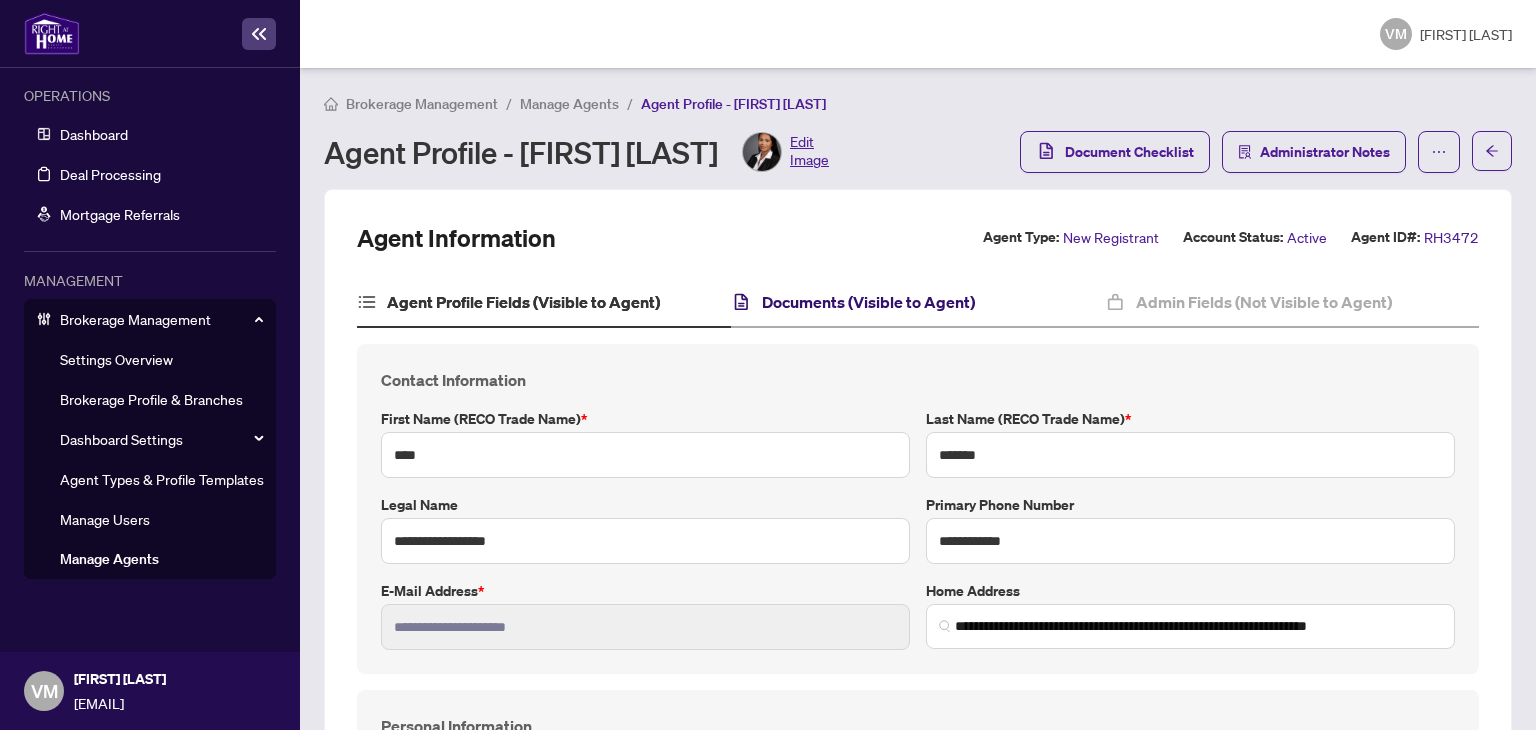 click on "Documents (Visible to Agent)" at bounding box center (868, 302) 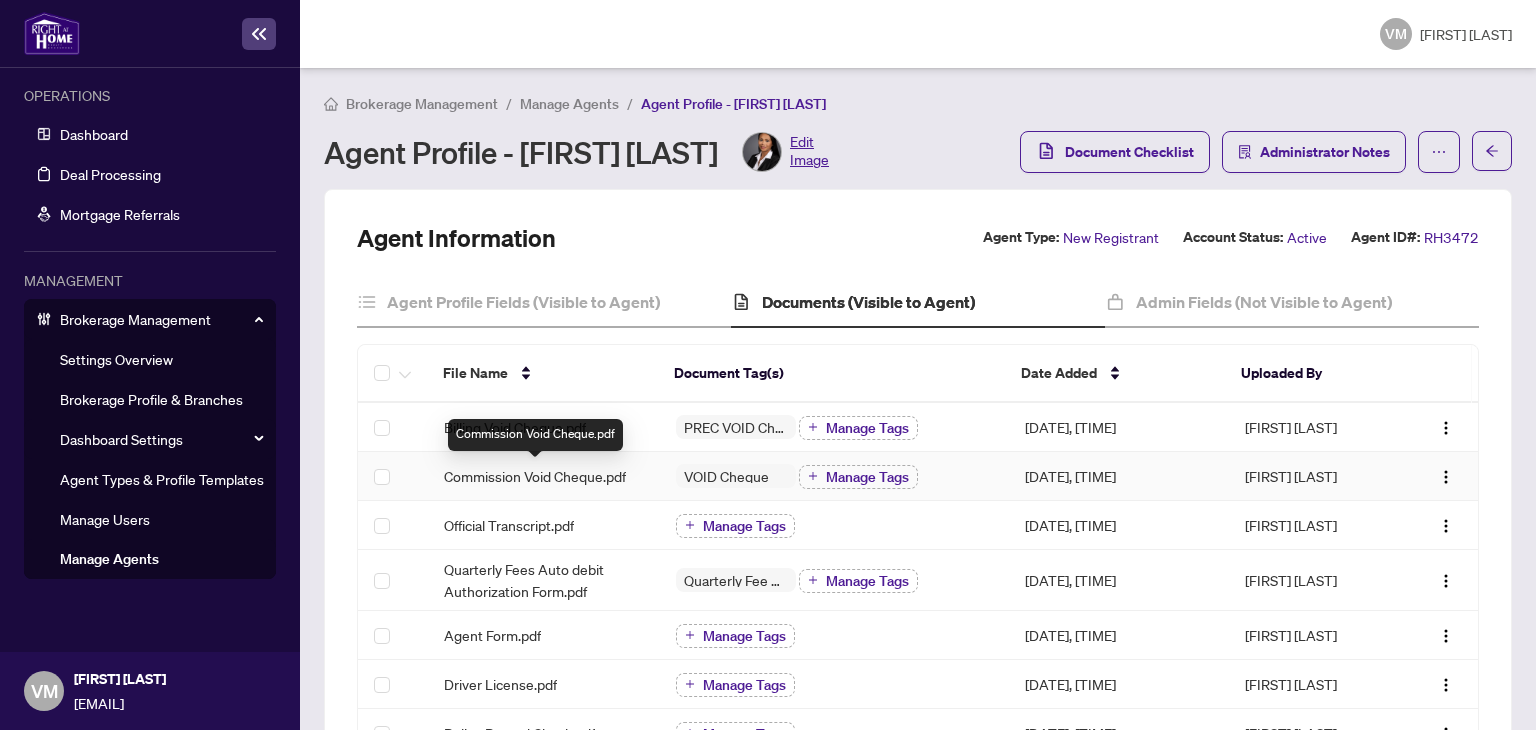 click on "Commission Void Cheque.pdf" at bounding box center [535, 476] 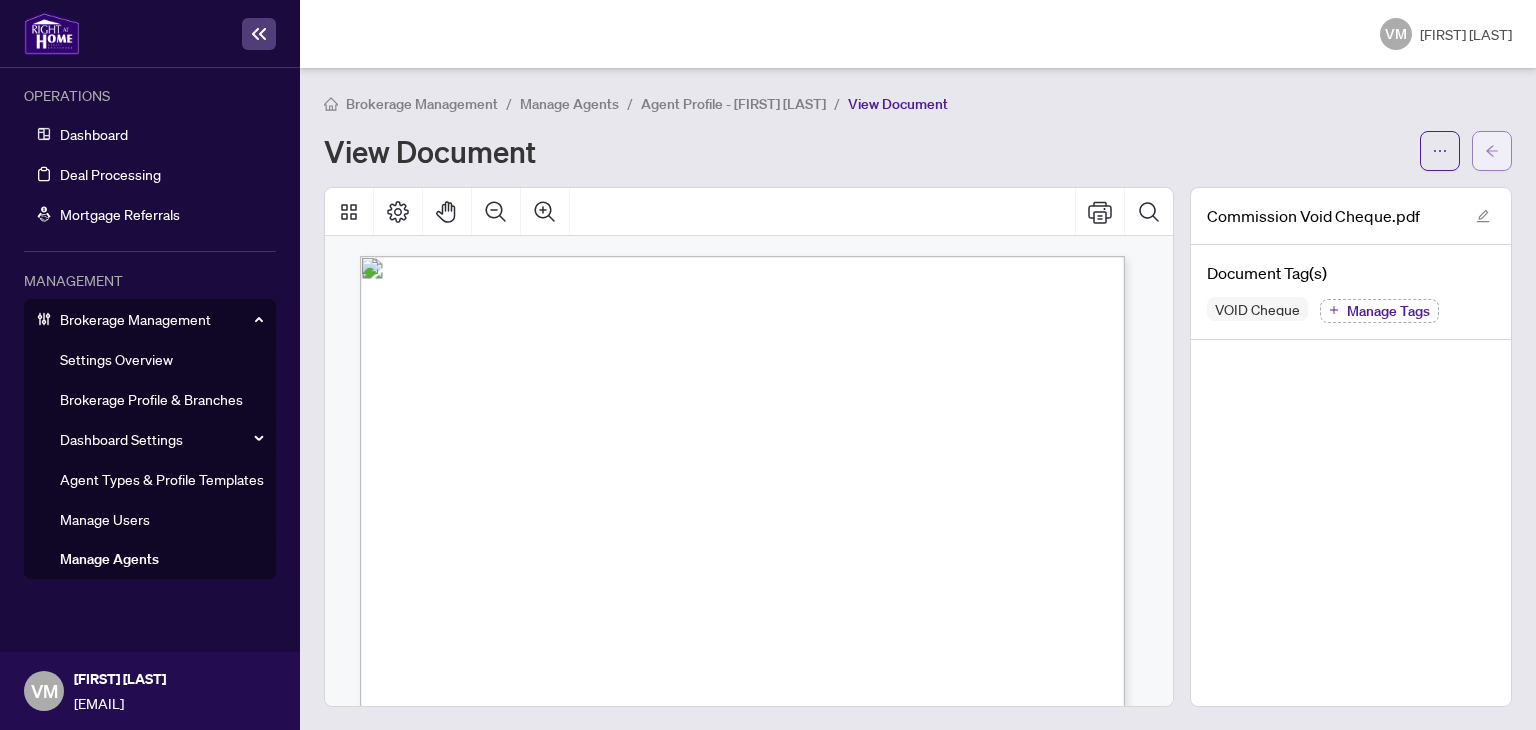 click 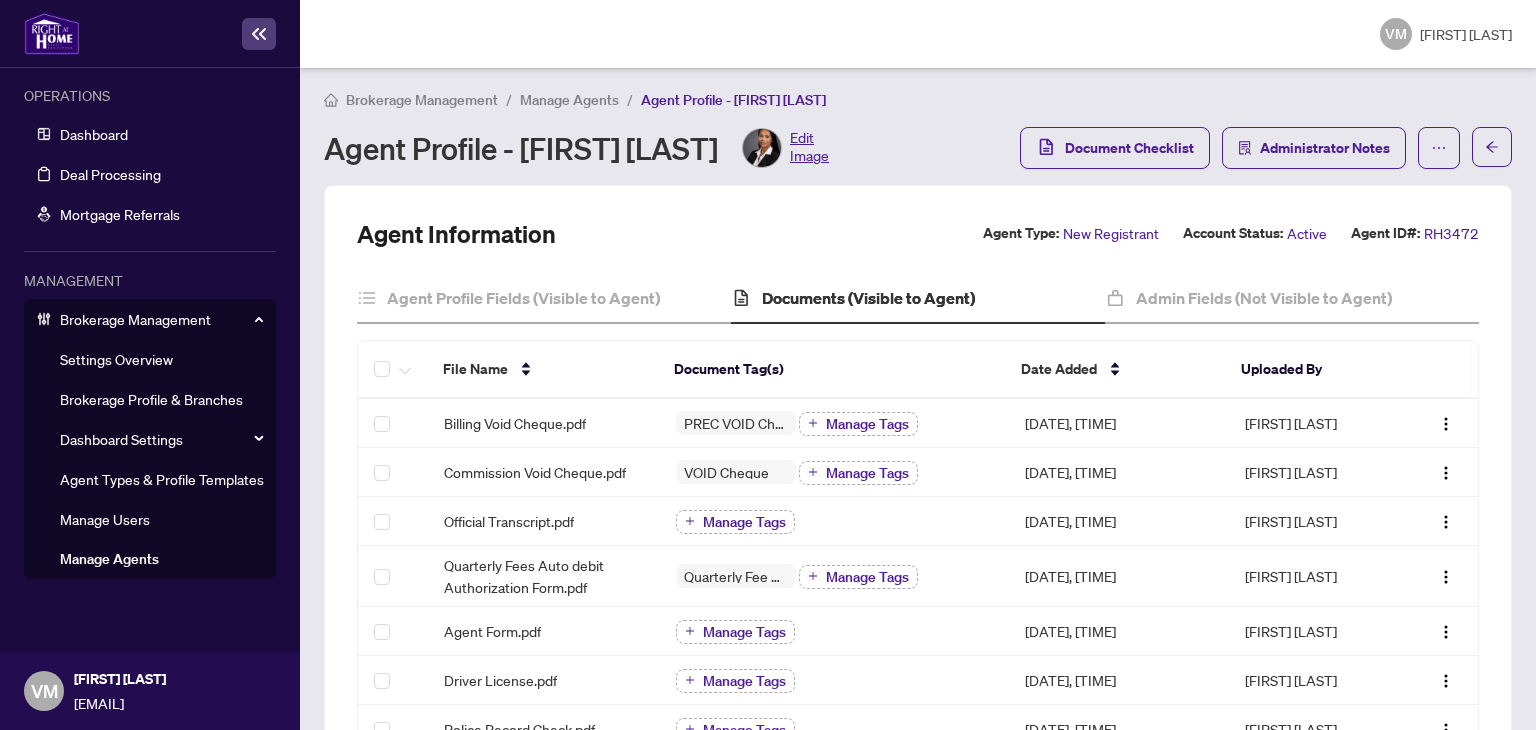 scroll, scrollTop: 0, scrollLeft: 0, axis: both 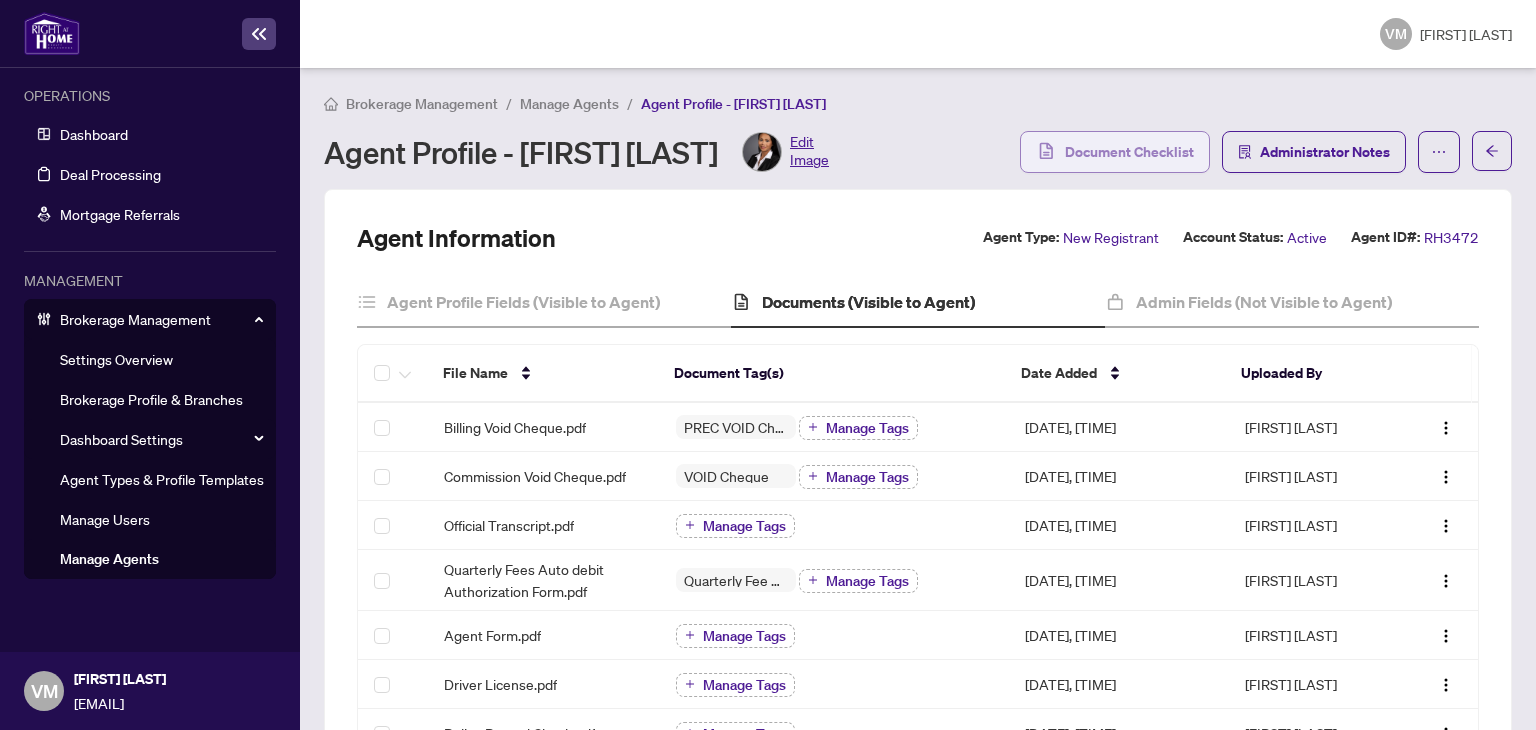 click on "Document Checklist" at bounding box center [1129, 152] 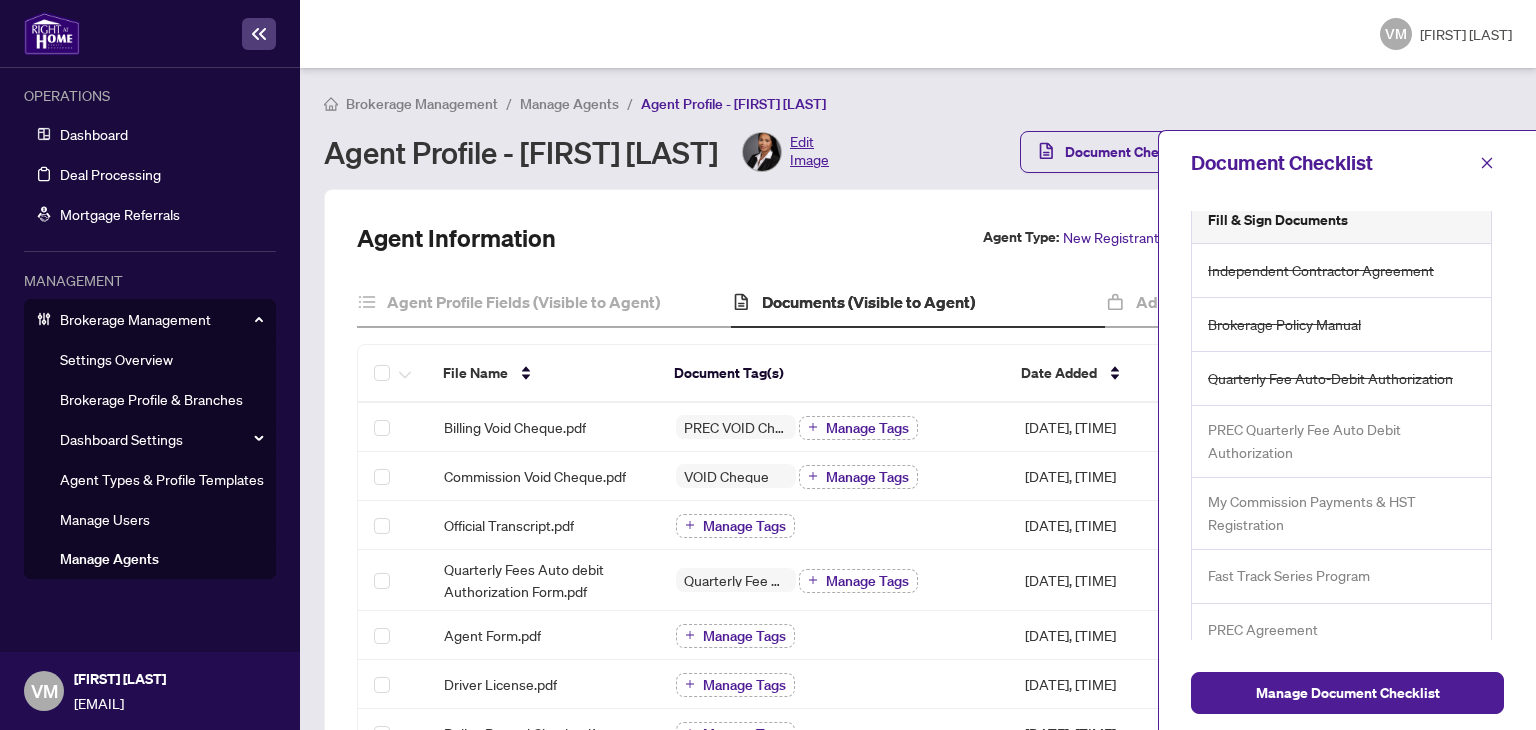 scroll, scrollTop: 241, scrollLeft: 0, axis: vertical 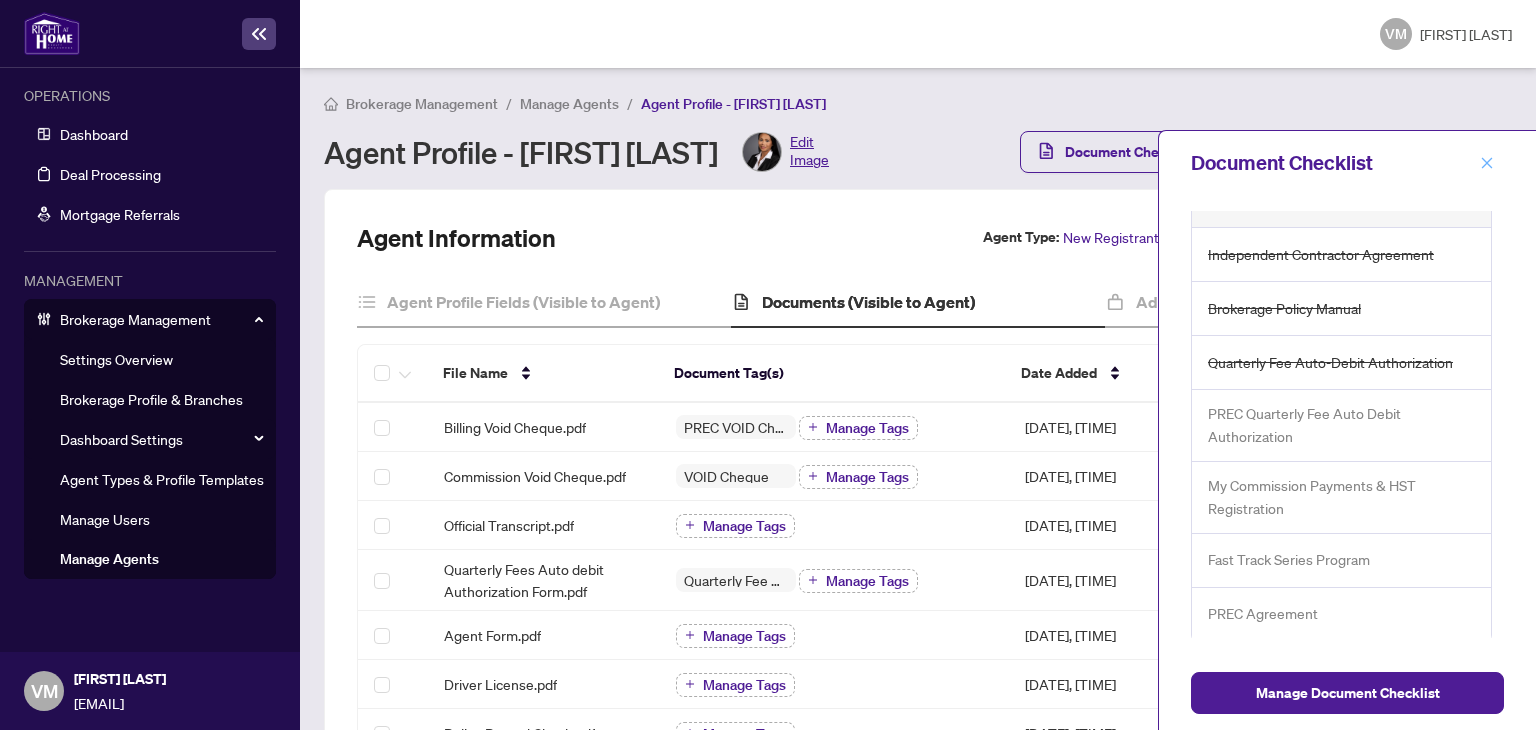 click 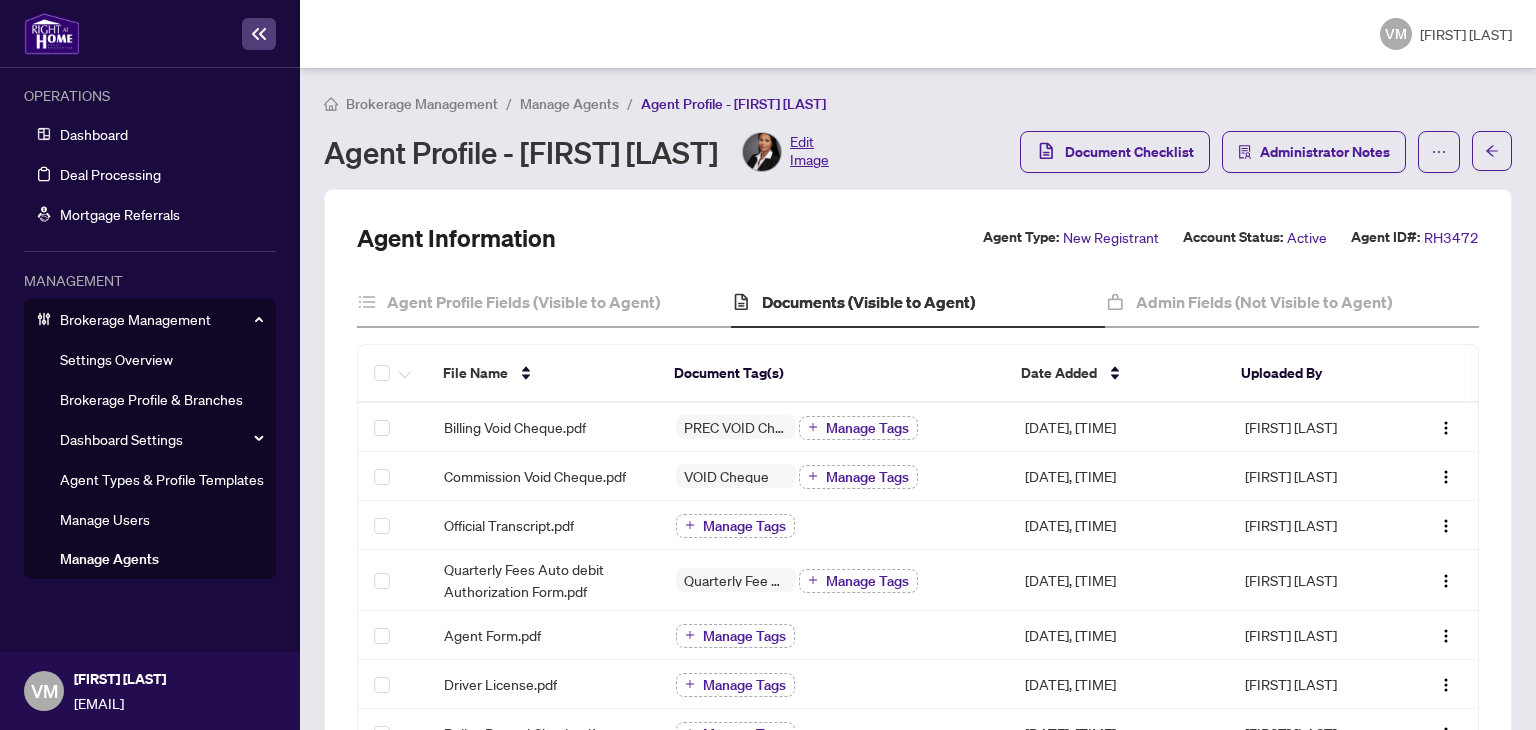 scroll, scrollTop: 0, scrollLeft: 0, axis: both 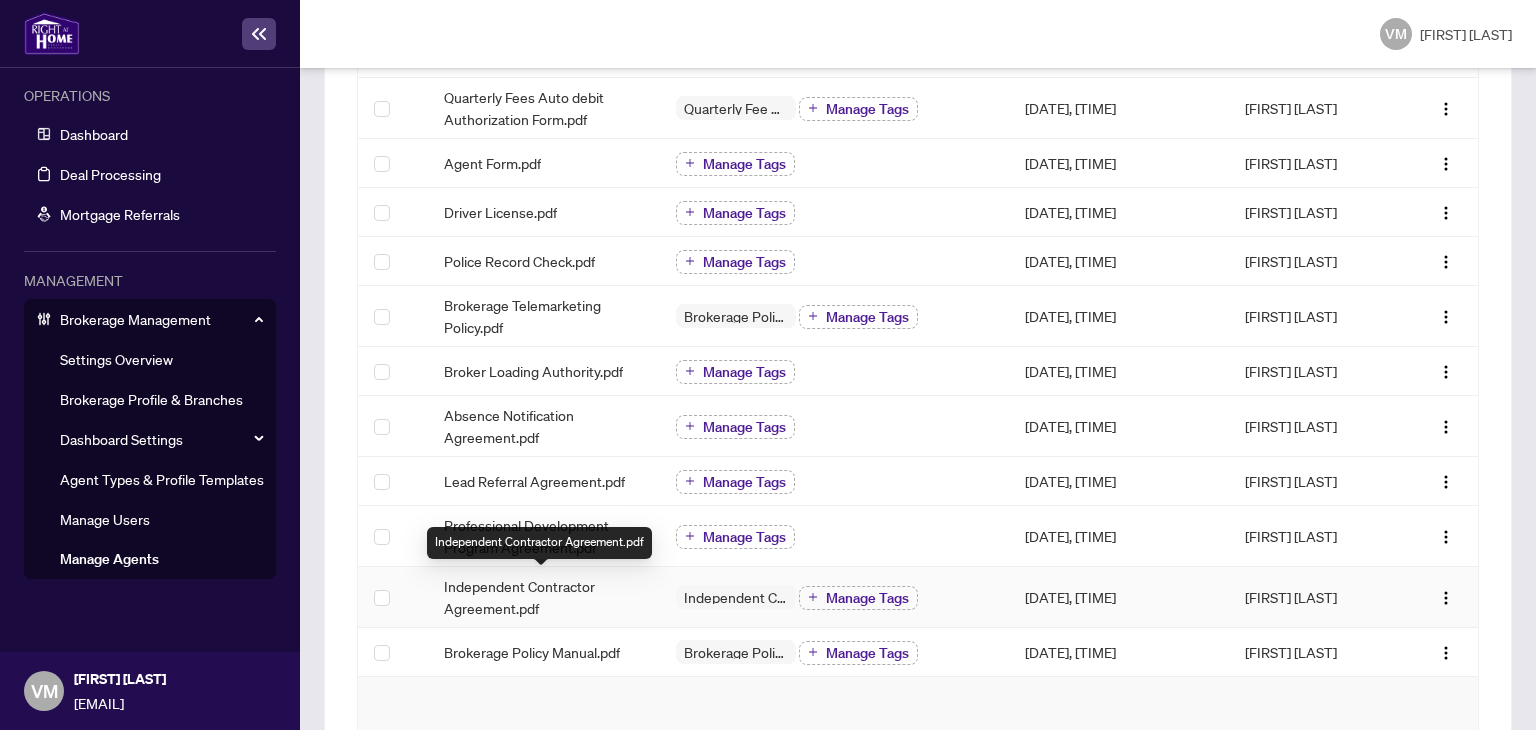 click on "Independent Contractor Agreement.pdf" at bounding box center (544, 597) 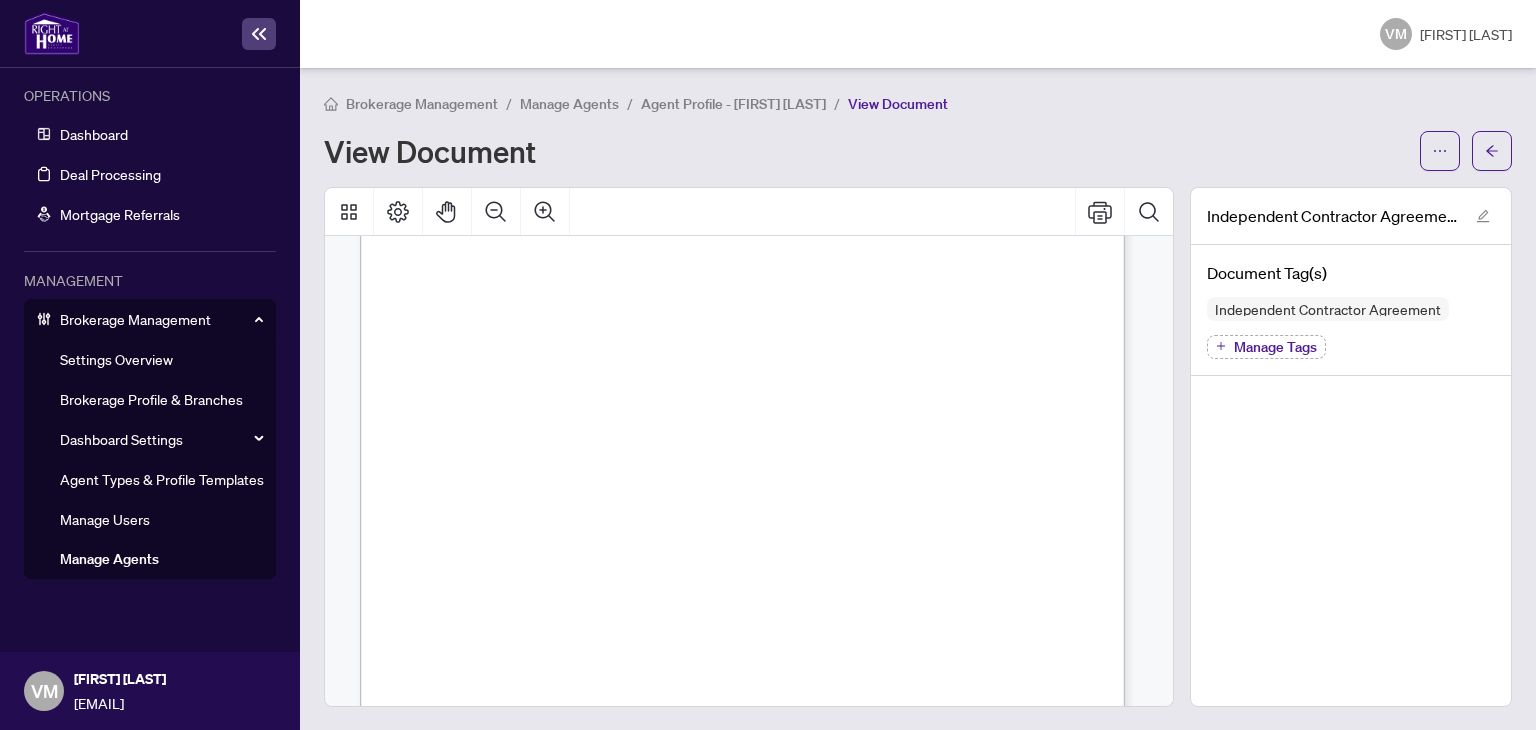 scroll, scrollTop: 11460, scrollLeft: 0, axis: vertical 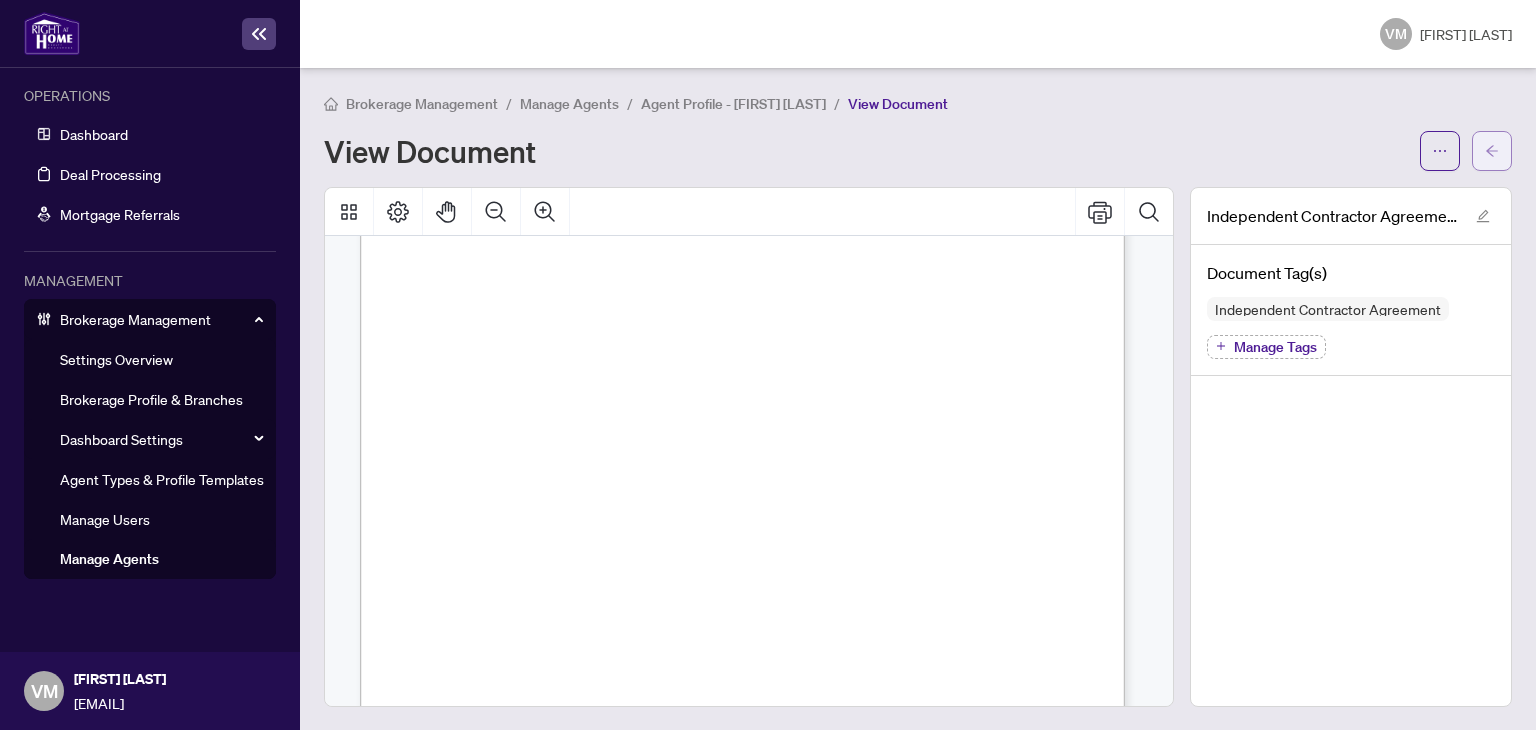 click 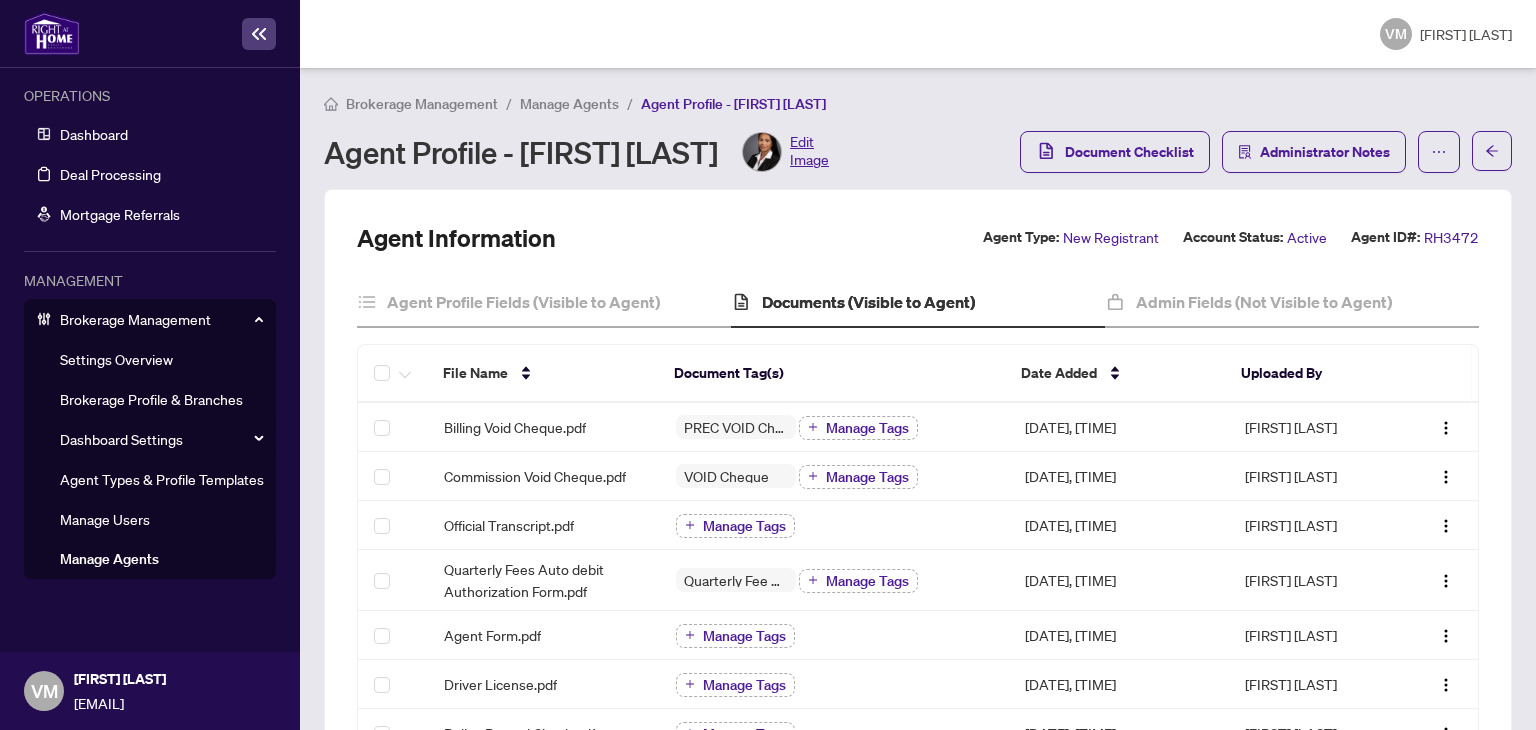 click on "Agent Information Agent Type: Transfer Account Status: Active Agent ID#: RH3036 Agent Profile Fields (Visible to Agent) Documents (Visible to Agent) Admin Fields (Not Visible to Agent) Contact Information First Name (RECO Trade Name) * [REDACTED] Last Name (RECO Trade Name) * [REDACTED] Legal Name *[REDACTED] Primary Phone Number *[REDACTED] E-mail Address * [REDACTED] Home Address *[REDACTED] Personal Information Date of Birth *[REDACTED] Gender Female Languages spoken English Website Sin # *[REDACTED] Emergency Contact Information Full Name *[REDACTED] Primary Phone Number *[REDACTED] E-mail Address Relationship *[REDACTED] Joining Profile HST# *[REDACTED] Do you have another job? Yes No Company Name *[REDACTED] Position/ Title *[REDACTED] Employment Commencement Date *[REDACTED] Description of Job *[REDACTED] Has this employment been disclosed to RECO? Yes No Would you like to enrol for any of the following charities? None Referral Were you referred by a RAHR Agent? Yes No" at bounding box center [918, 893] 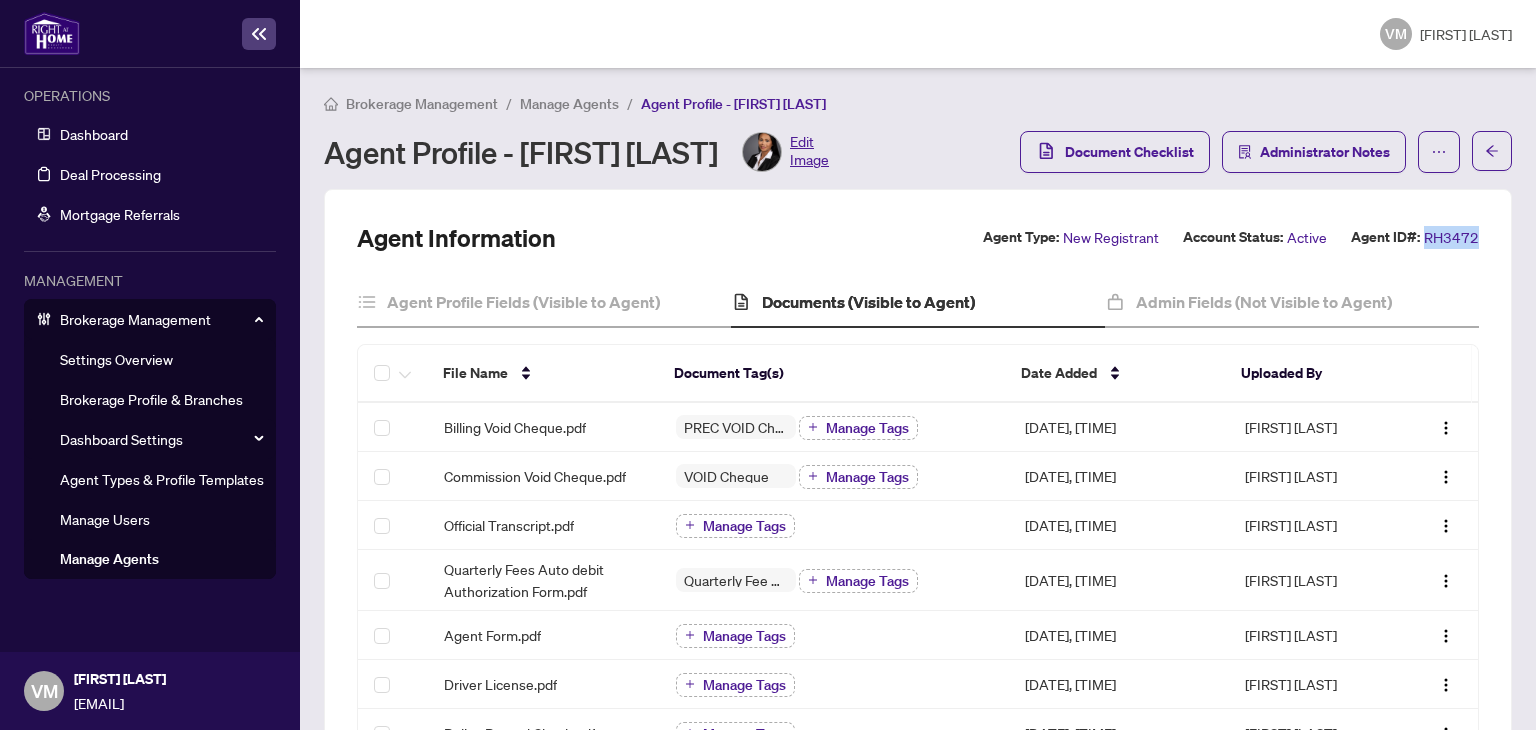 click on "RH3472" at bounding box center (1451, 237) 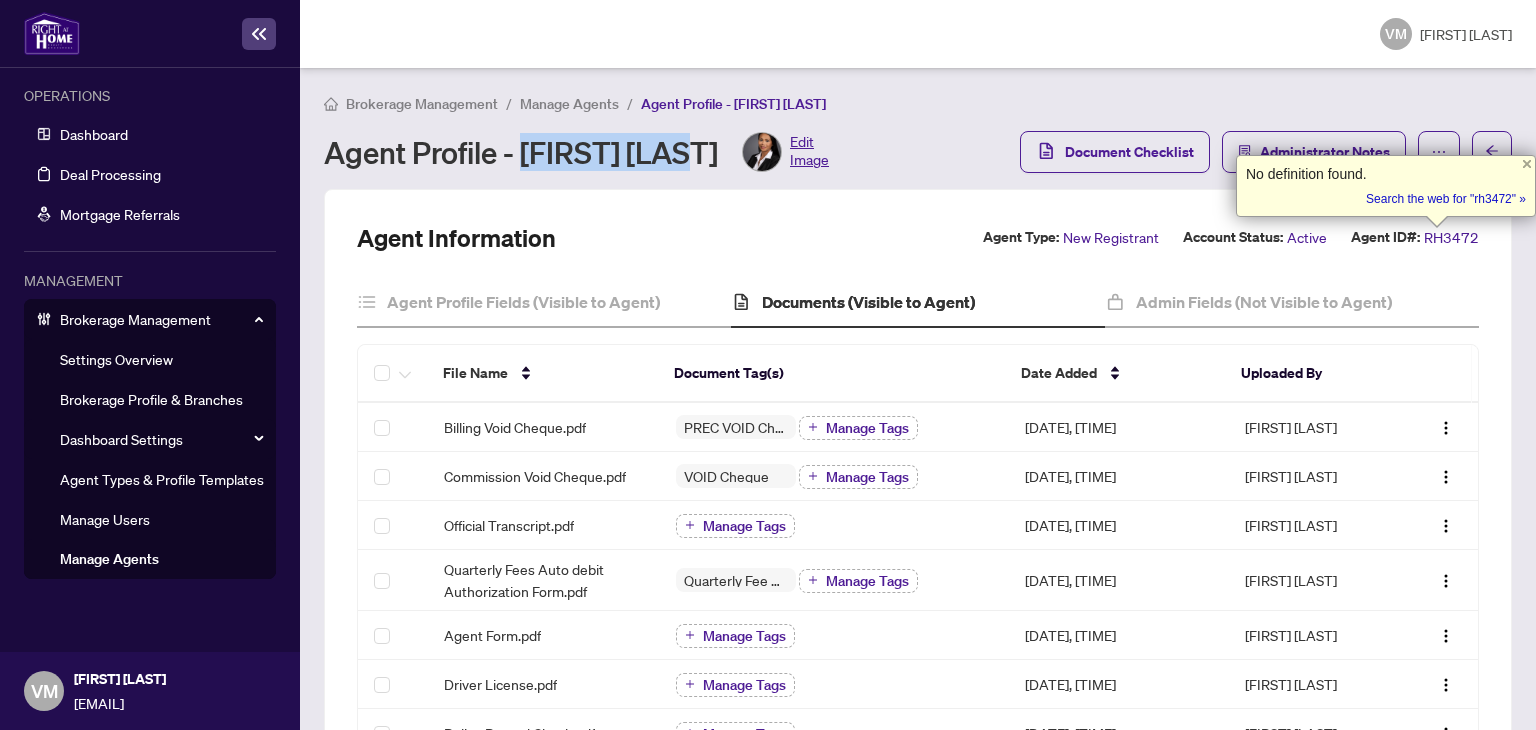 drag, startPoint x: 525, startPoint y: 153, endPoint x: 690, endPoint y: 147, distance: 165.10905 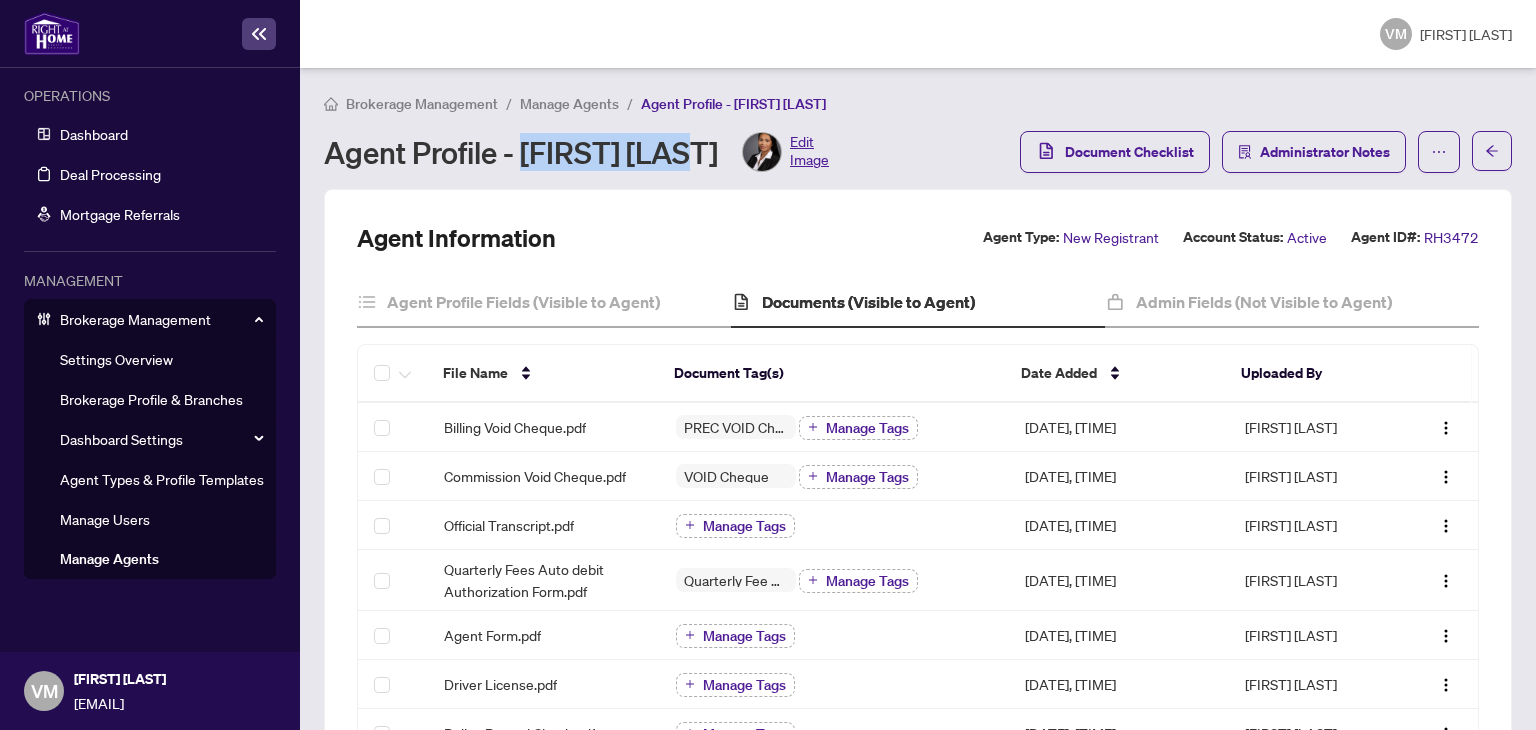 copy on "[FIRST] [LAST]" 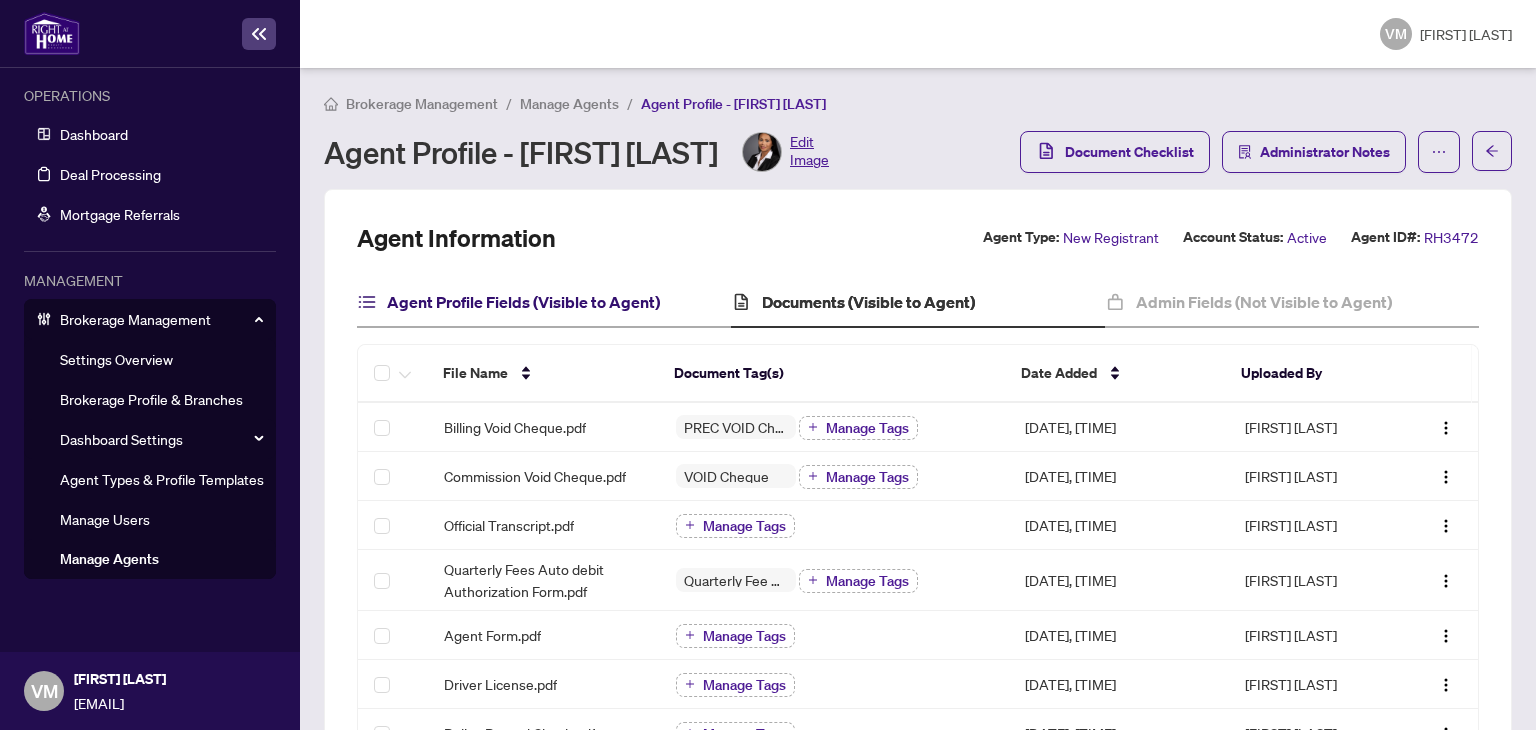 click on "Agent Profile Fields (Visible to Agent)" at bounding box center [523, 302] 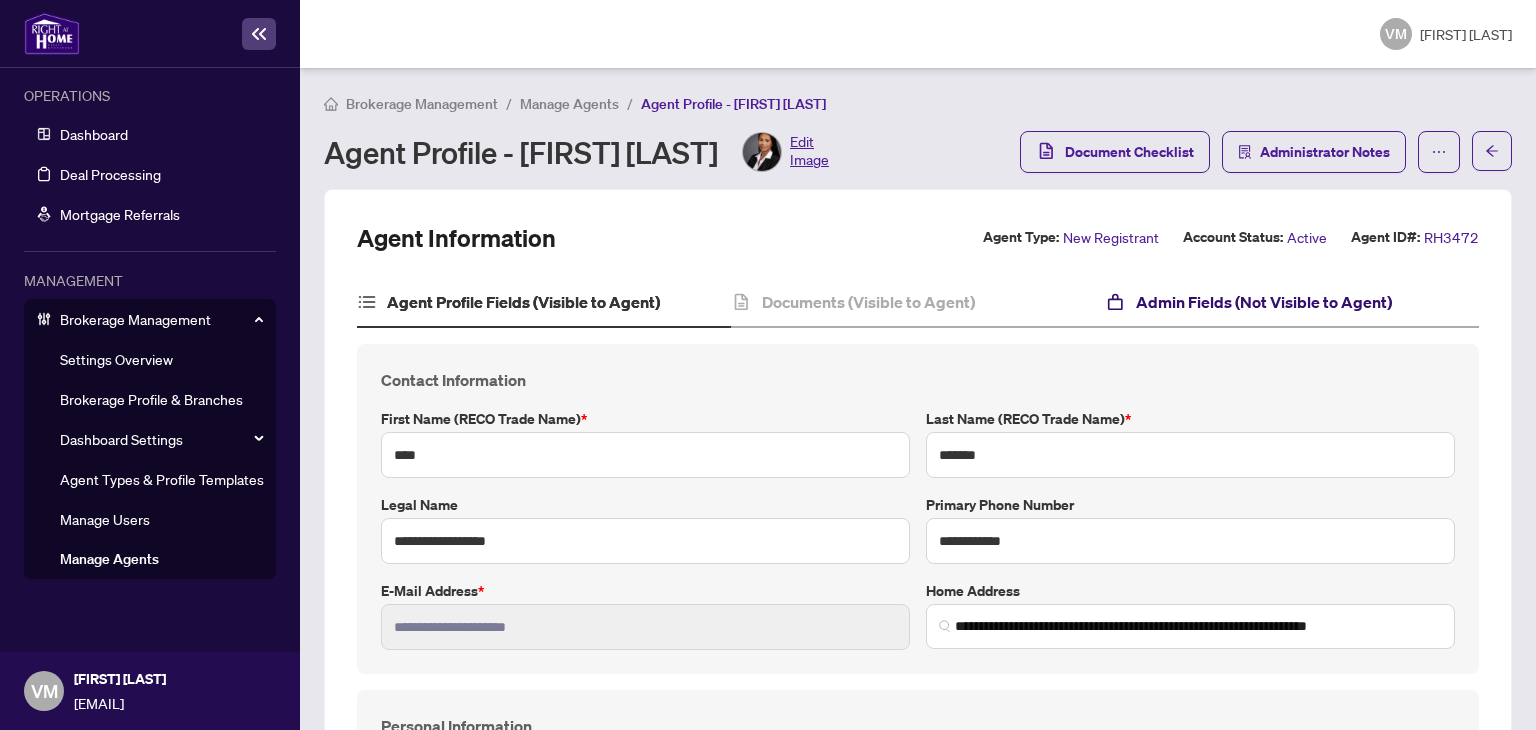 click on "Admin Fields (Not Visible to Agent)" at bounding box center [1264, 302] 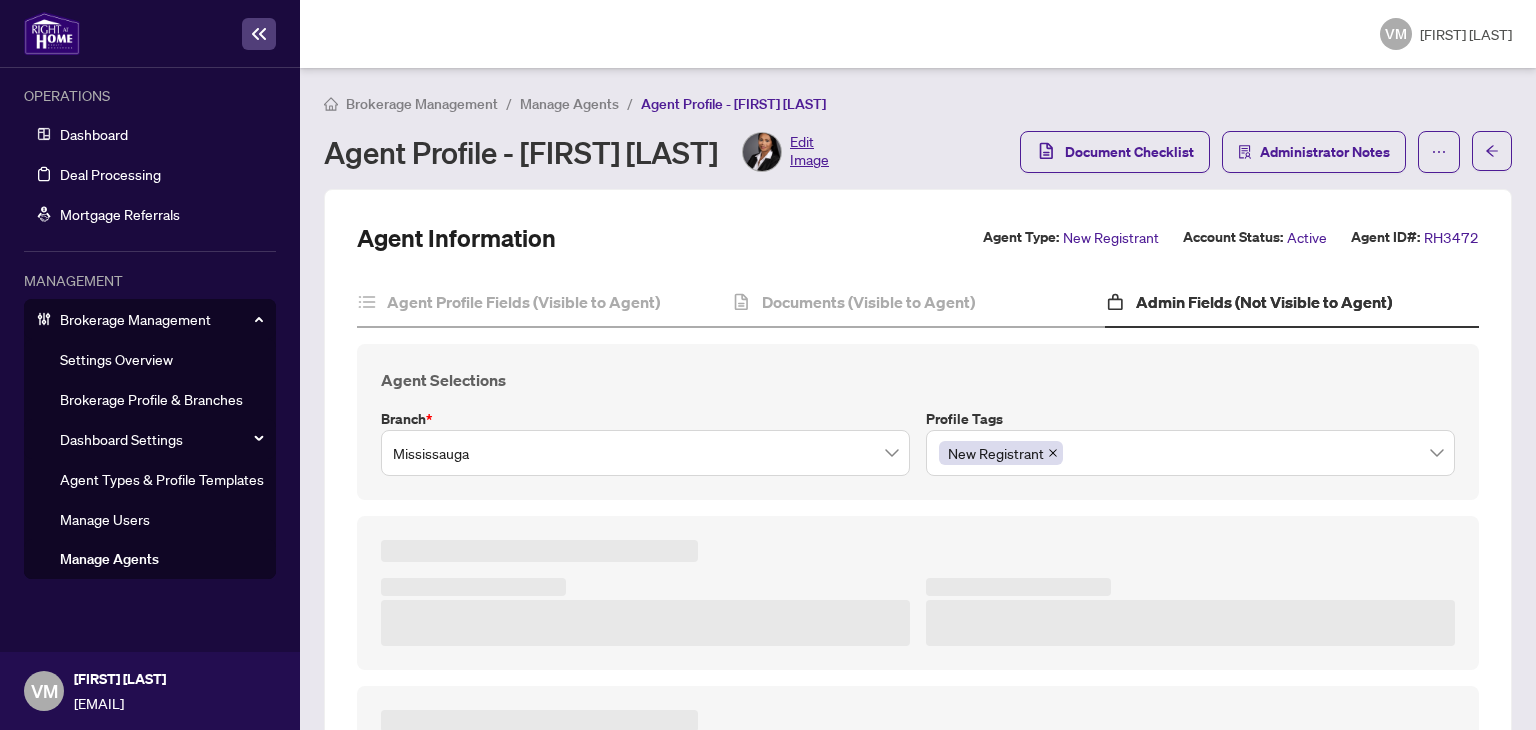 type on "***" 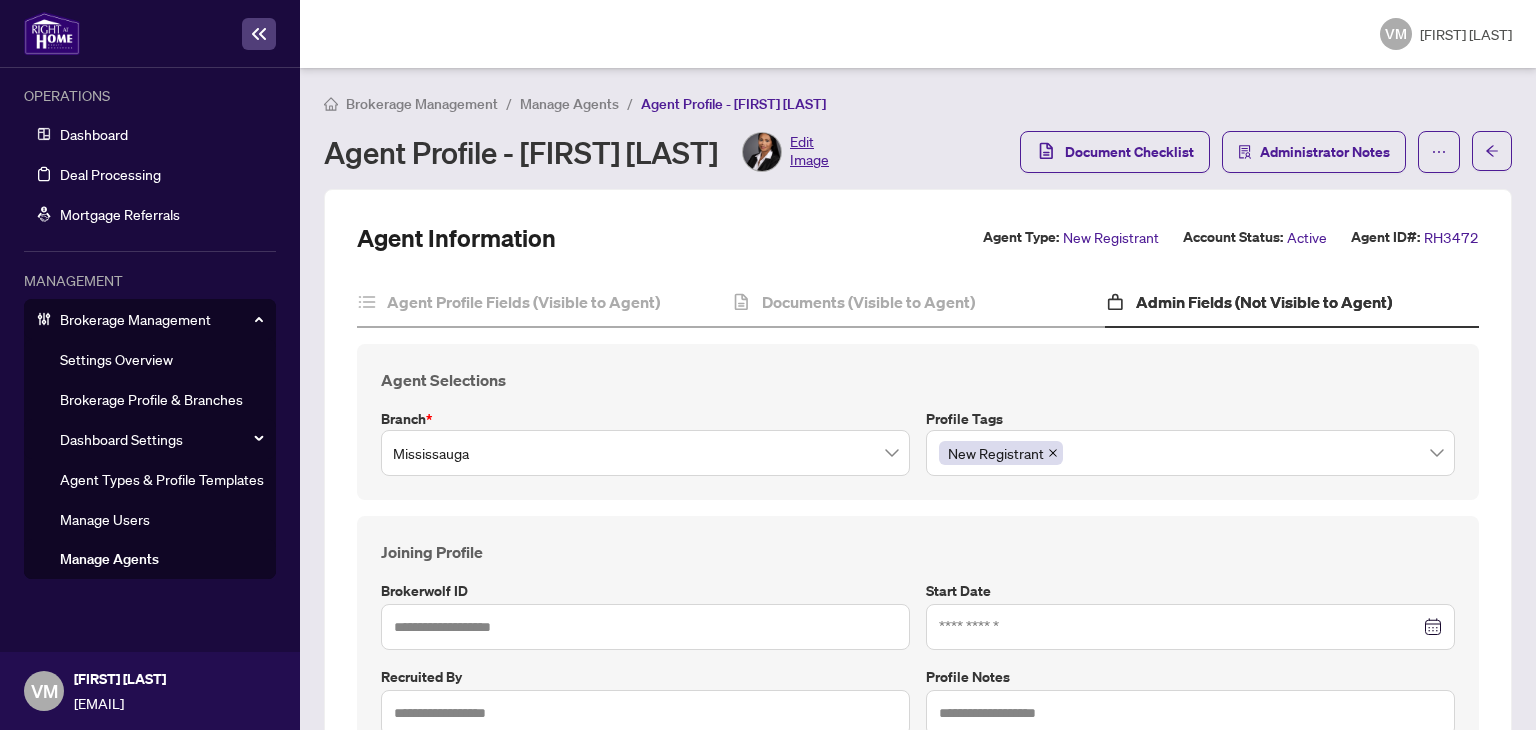 type on "*****" 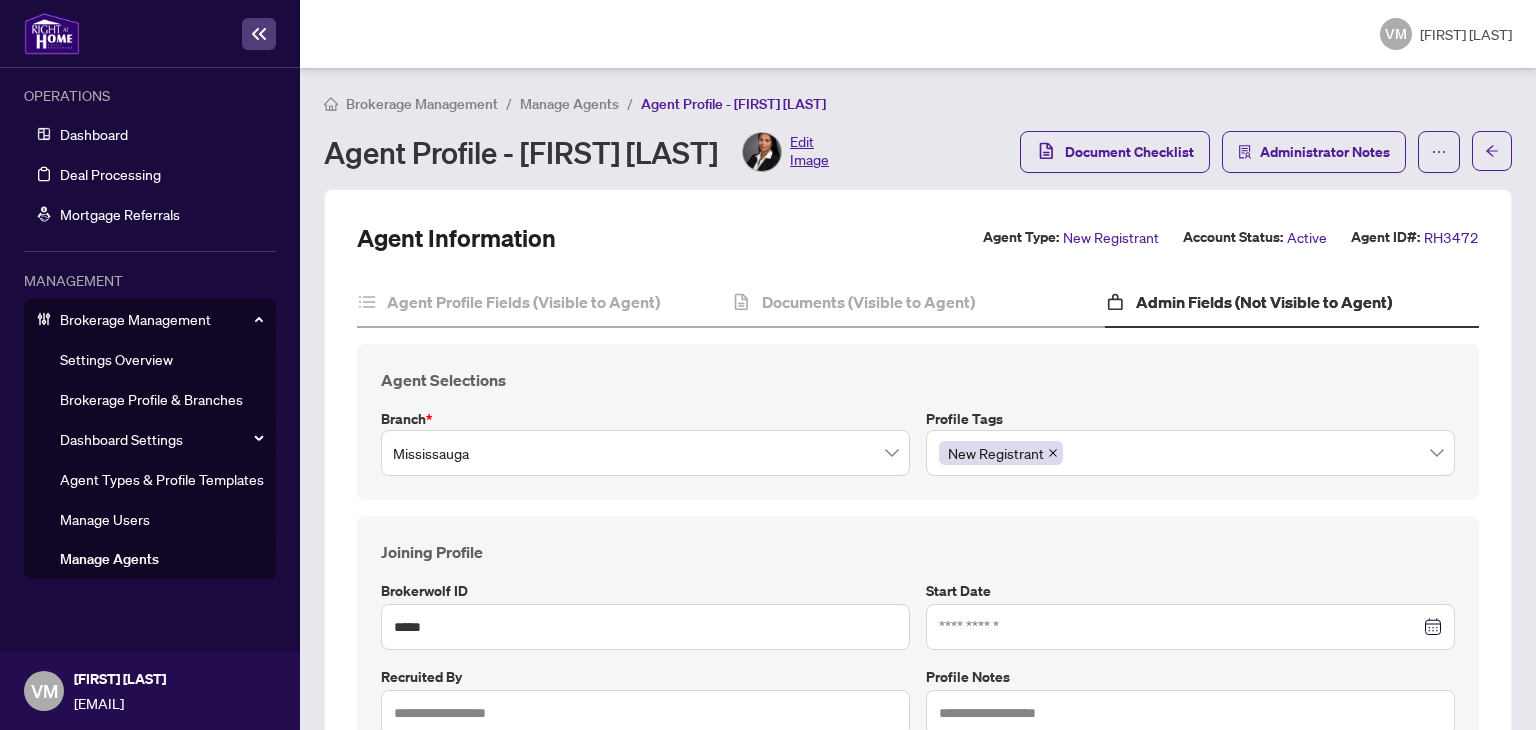 type on "**********" 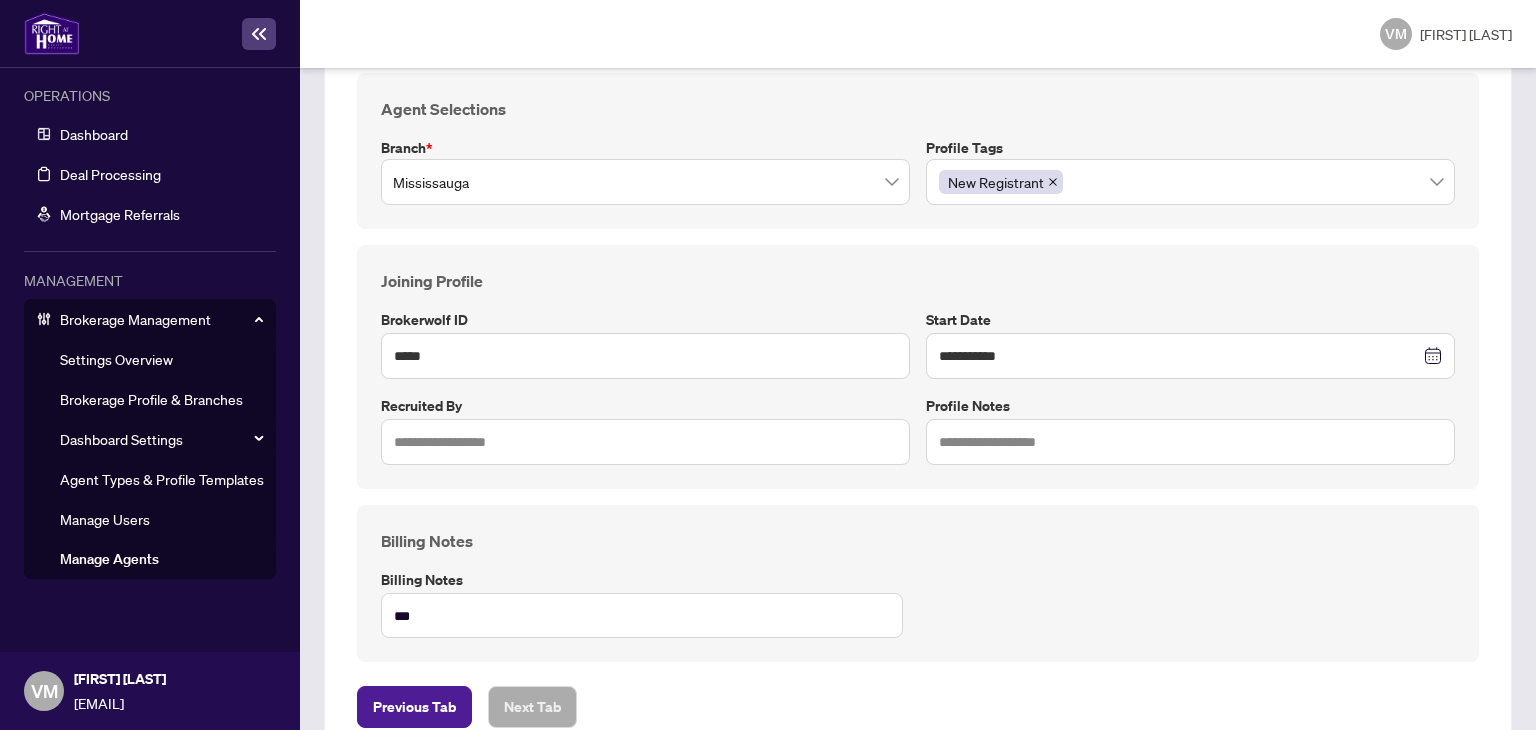 scroll, scrollTop: 0, scrollLeft: 0, axis: both 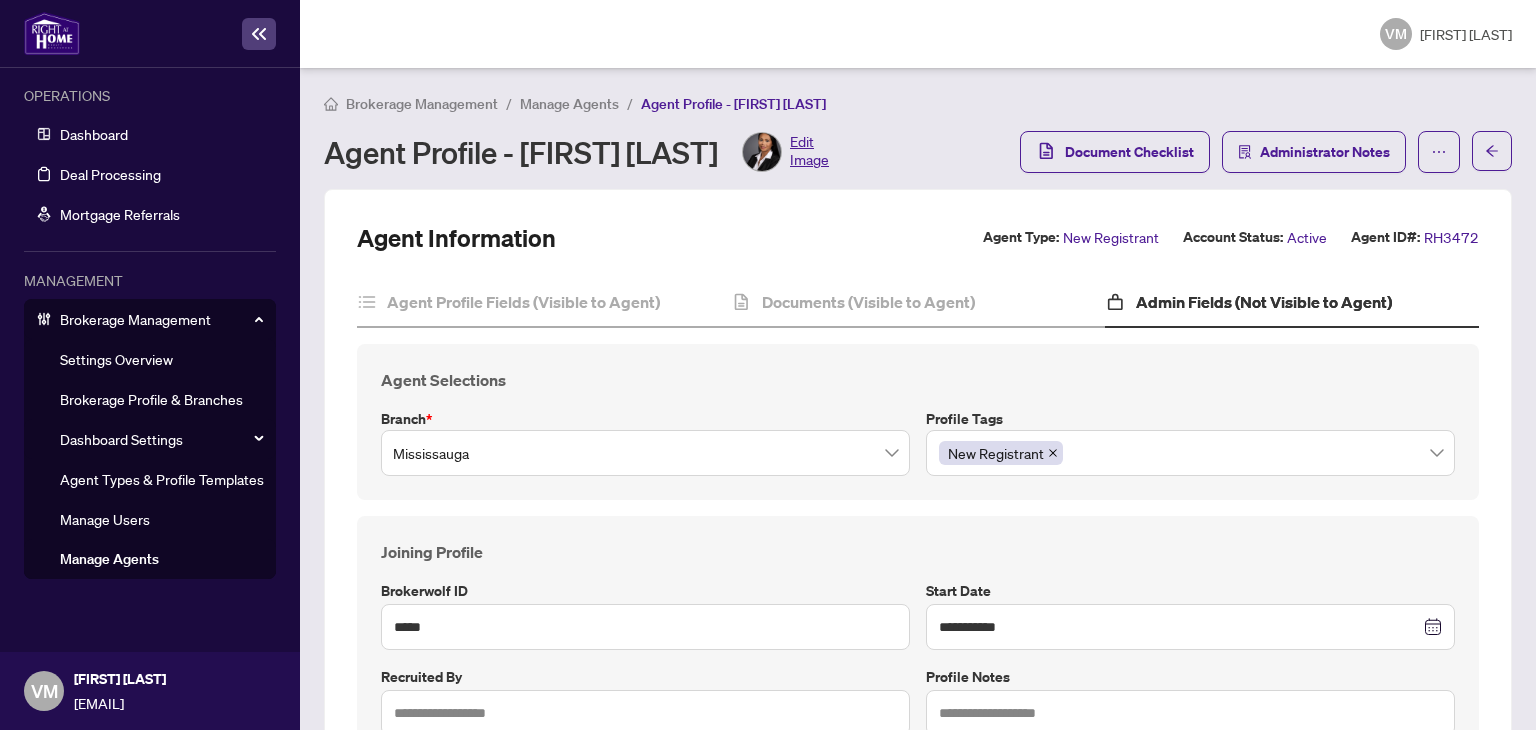 click on "RH3472" at bounding box center [1451, 237] 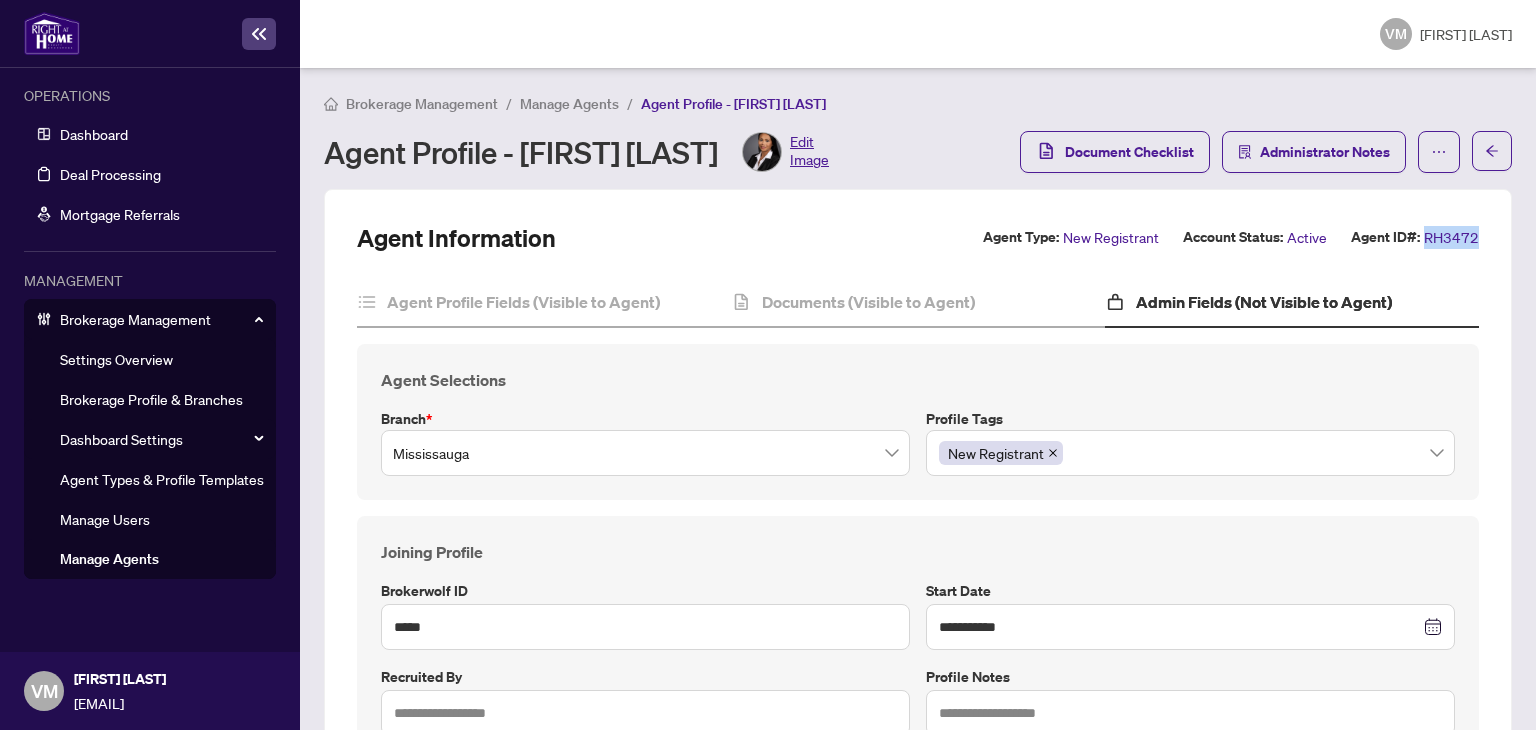 click on "RH3472" at bounding box center [1451, 237] 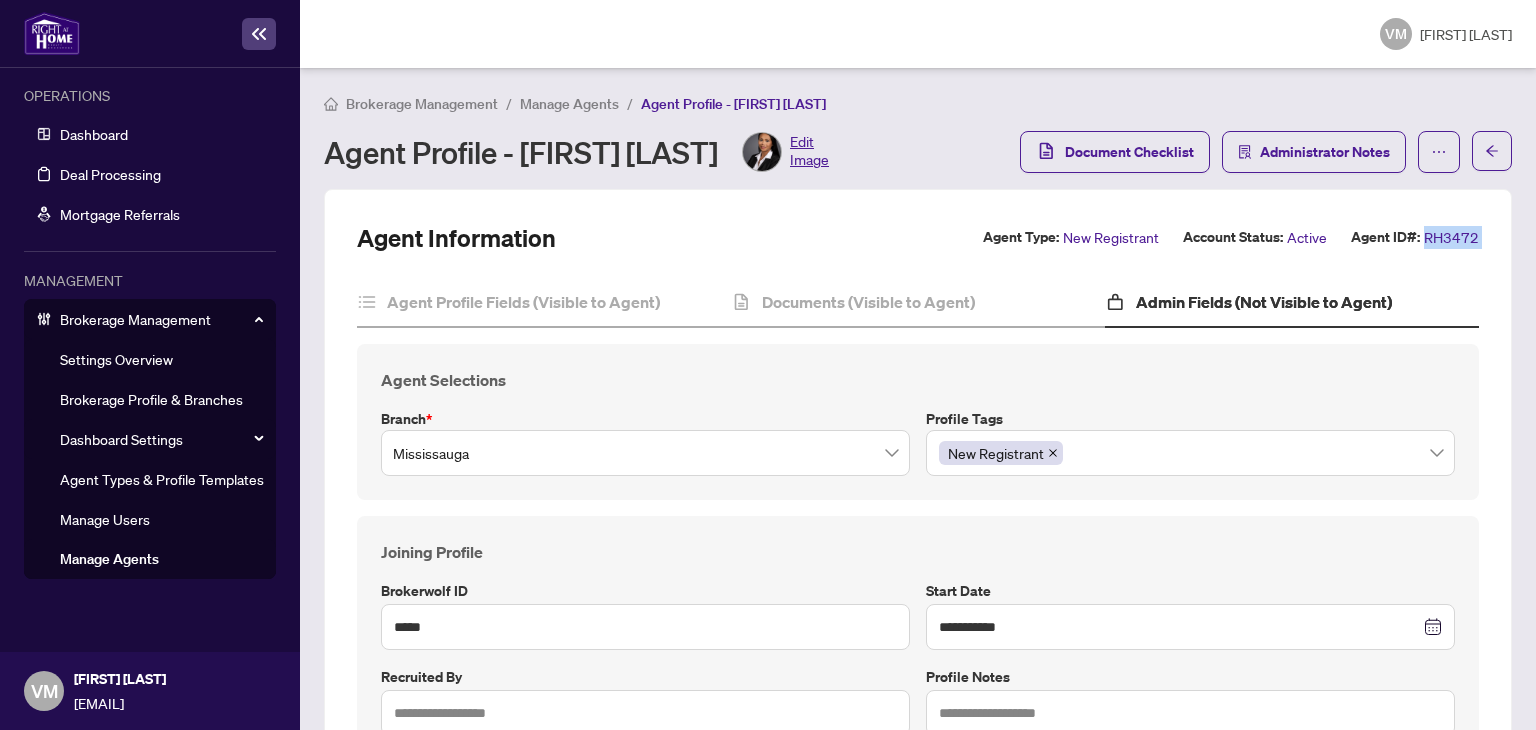 click on "RH3472" at bounding box center [1451, 237] 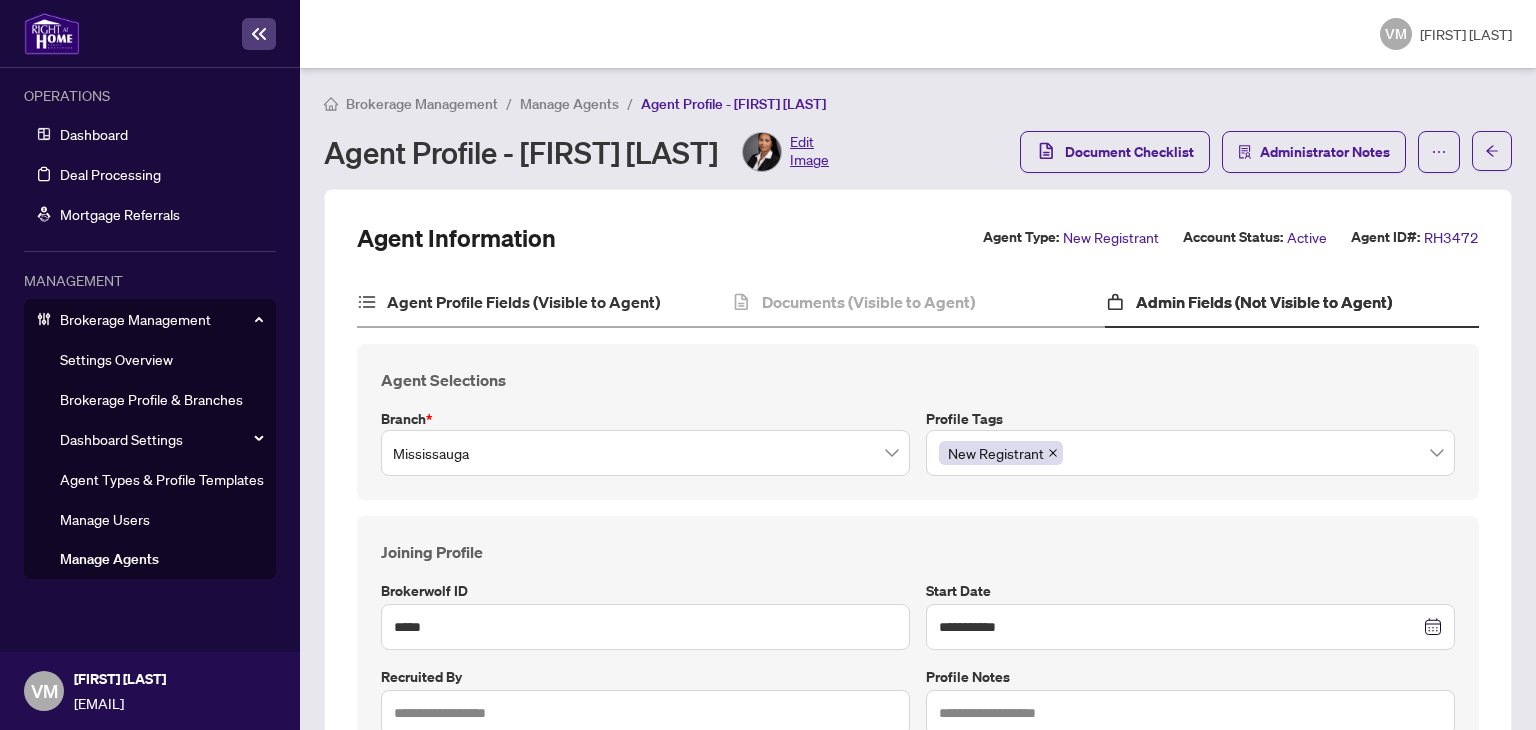 click on "Agent Profile Fields (Visible to Agent)" at bounding box center (544, 303) 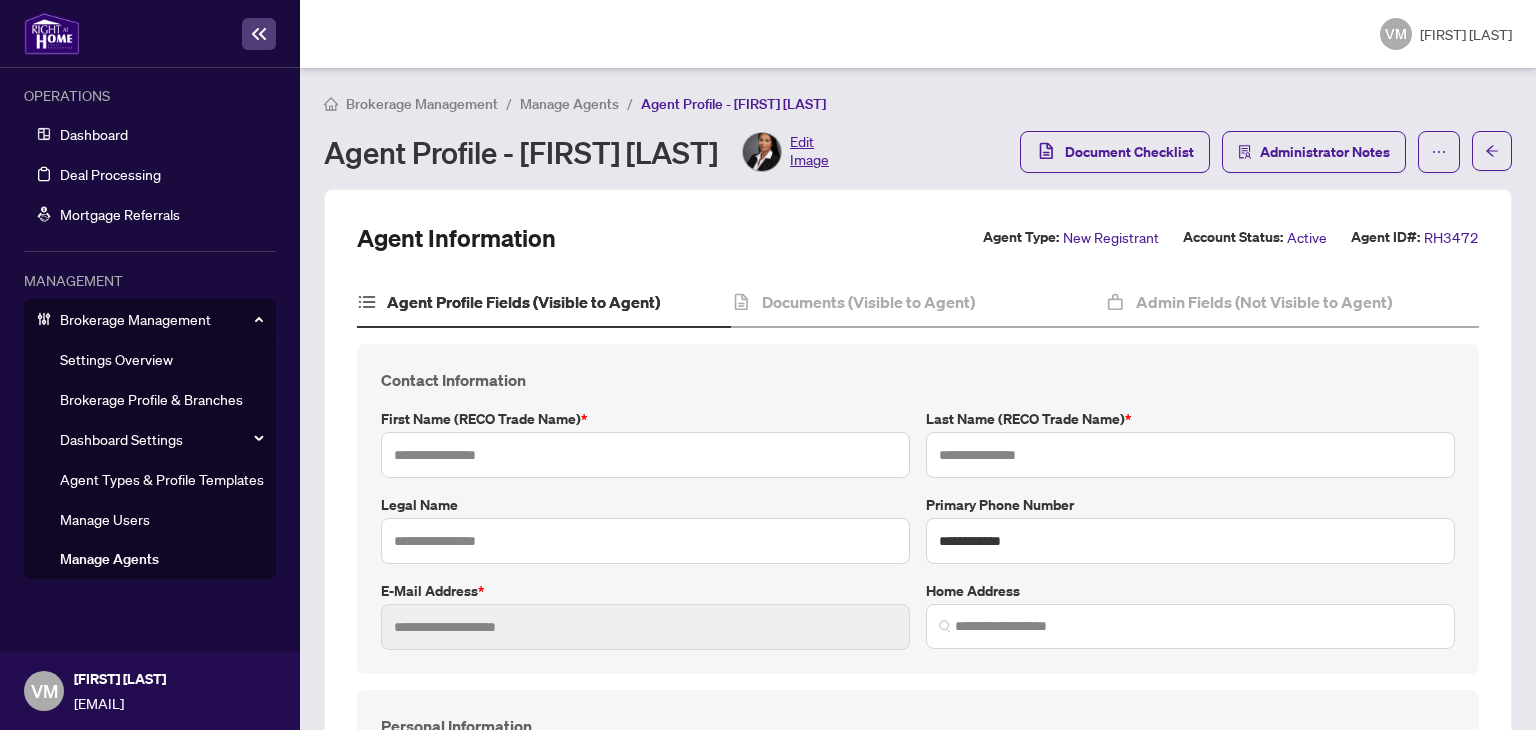 type on "**********" 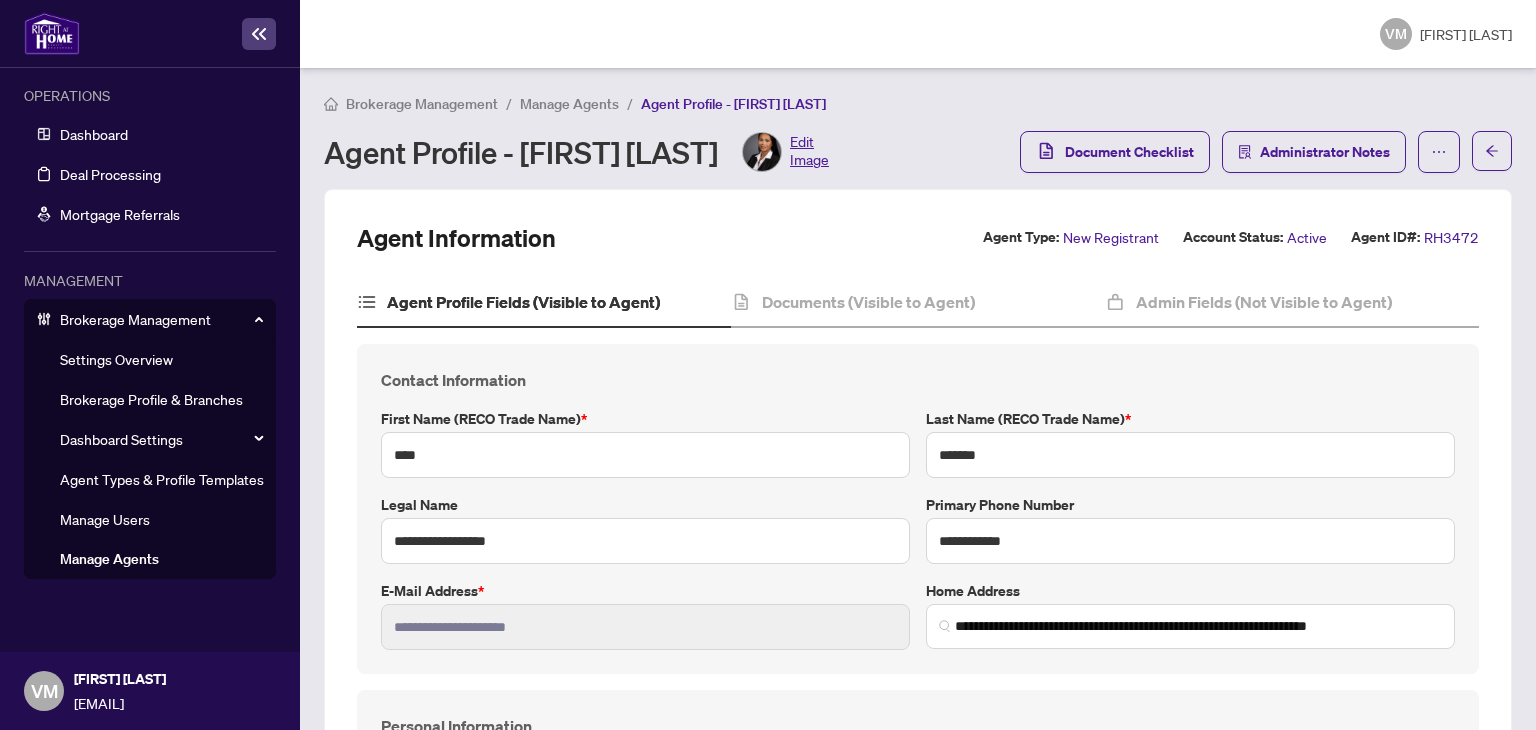 type on "**********" 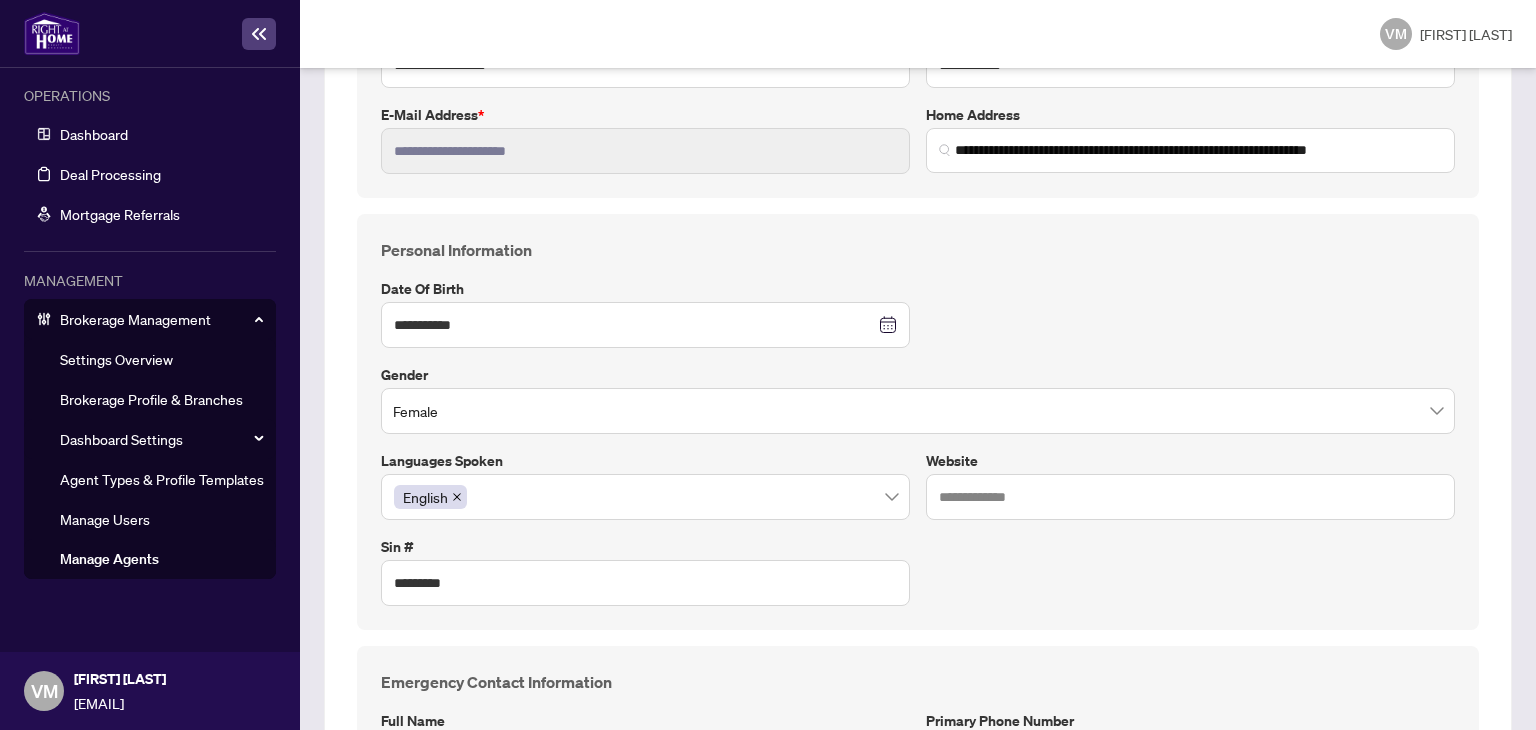 scroll, scrollTop: 476, scrollLeft: 0, axis: vertical 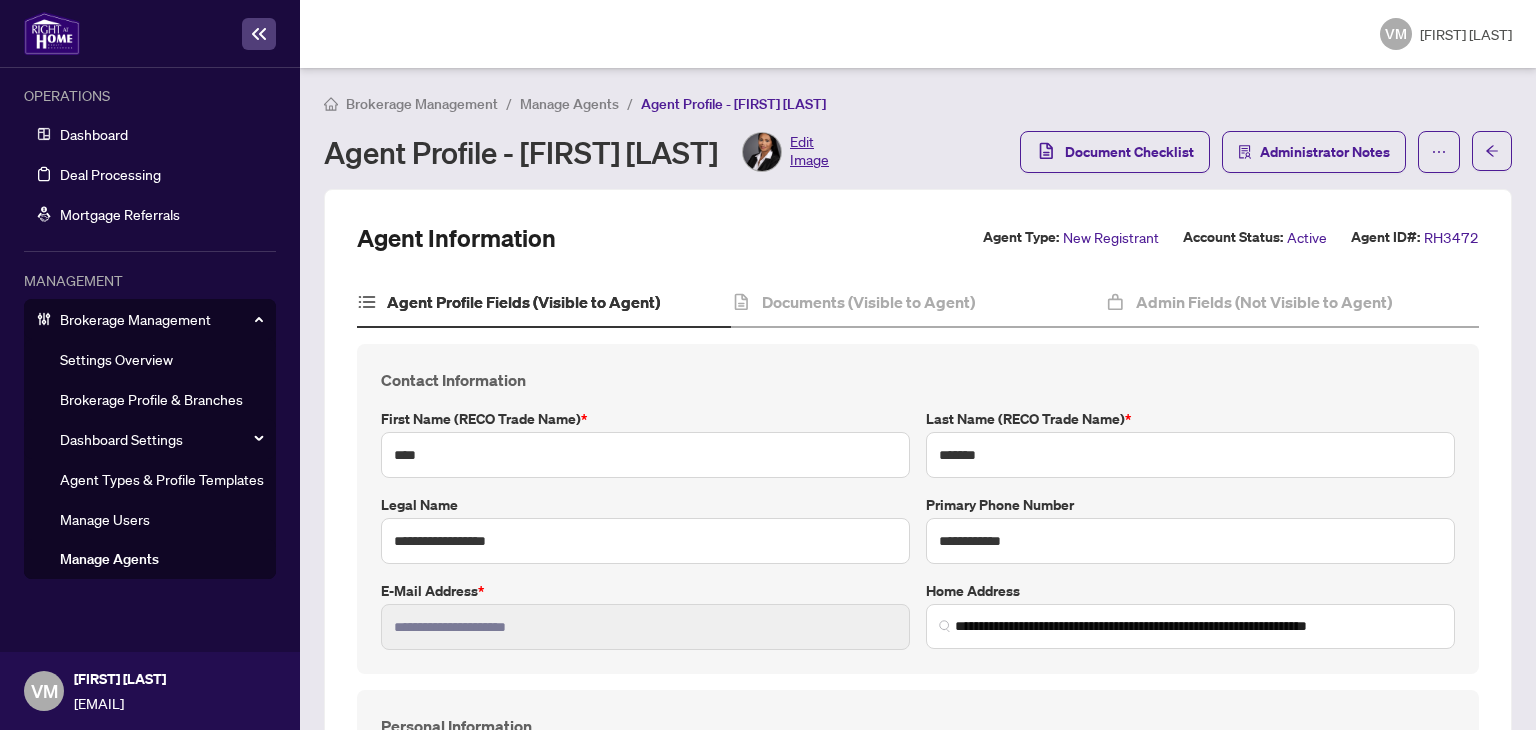 click on "RH3472" at bounding box center (1451, 237) 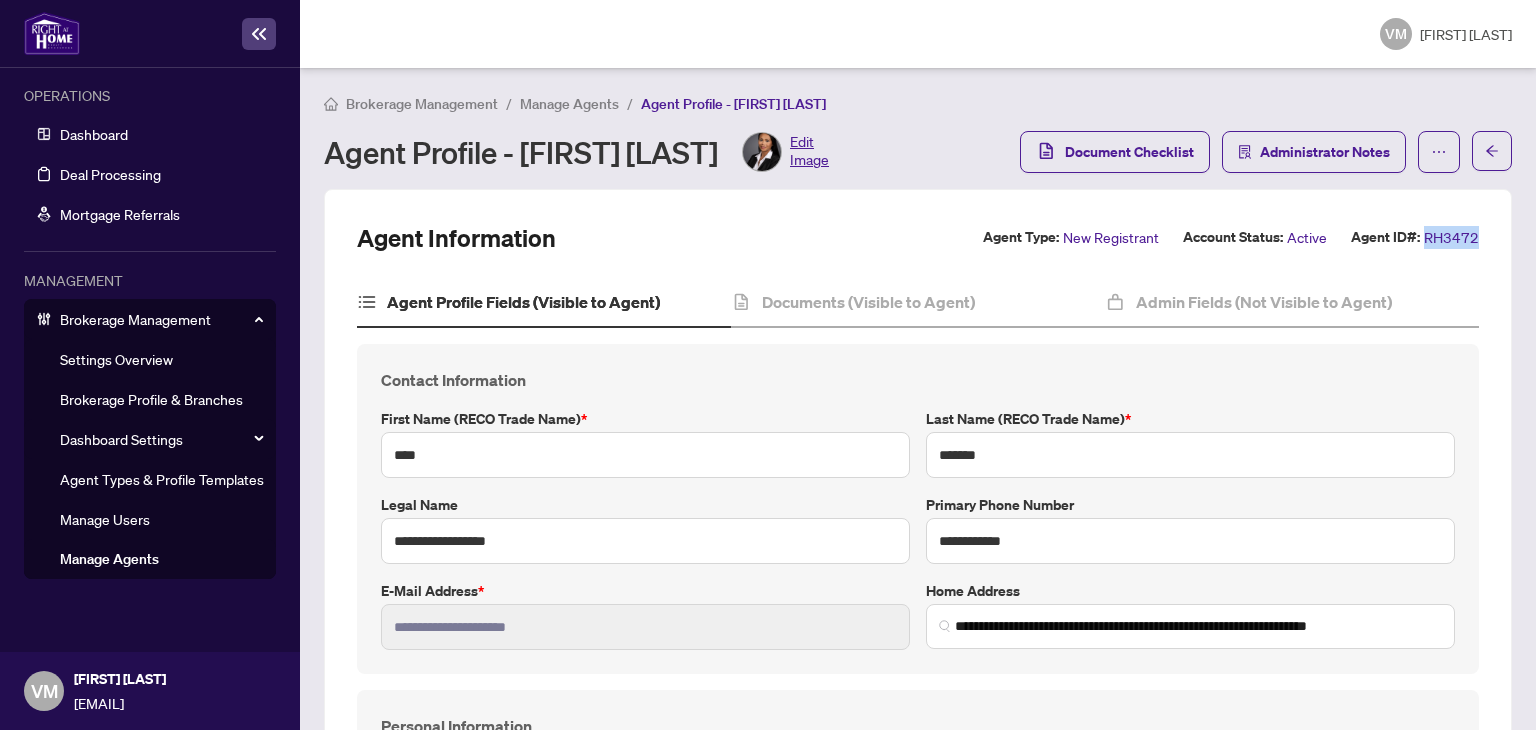 click on "RH3472" at bounding box center (1451, 237) 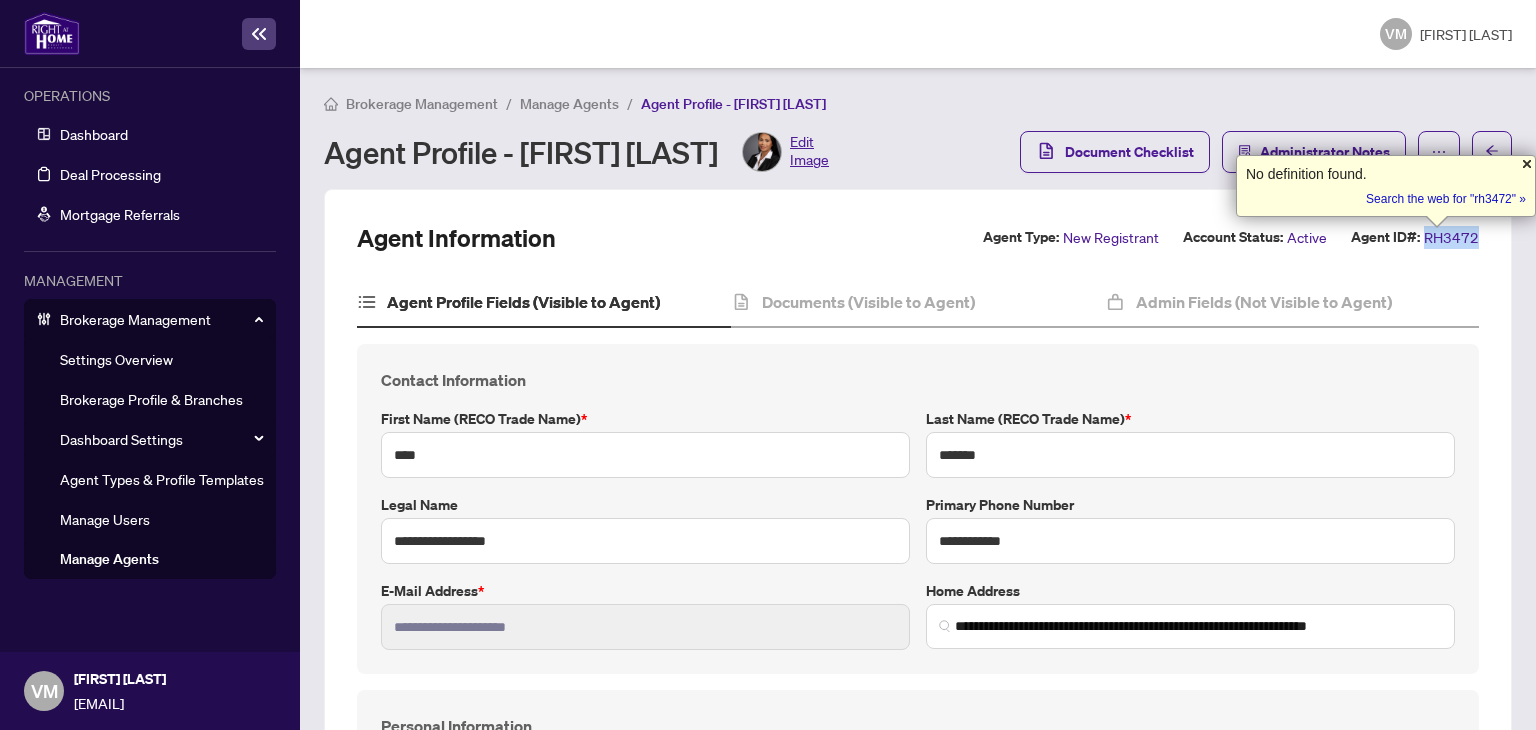 click at bounding box center (1527, 164) 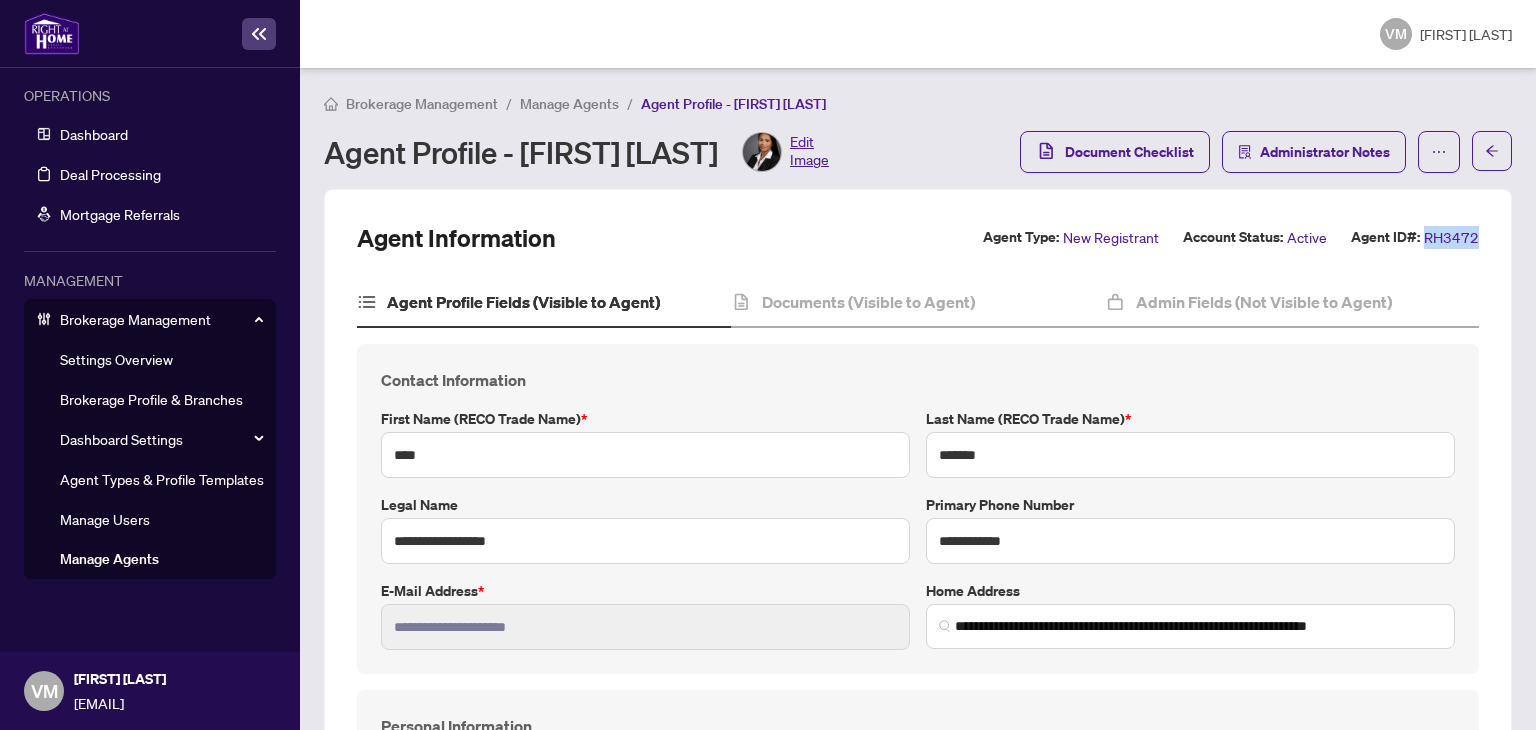 click on "**********" at bounding box center (918, 1779) 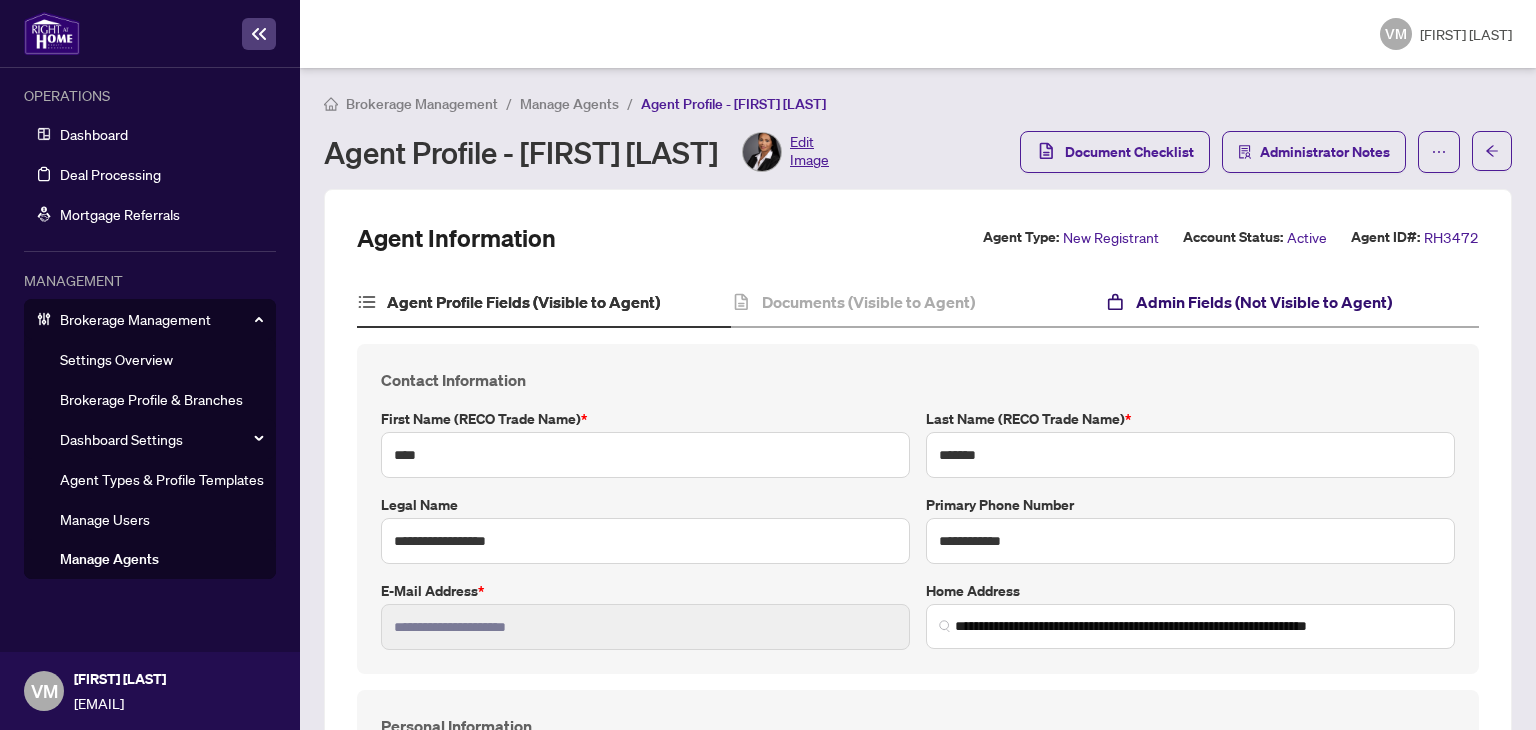 click on "Admin Fields (Not Visible to Agent)" at bounding box center (1264, 302) 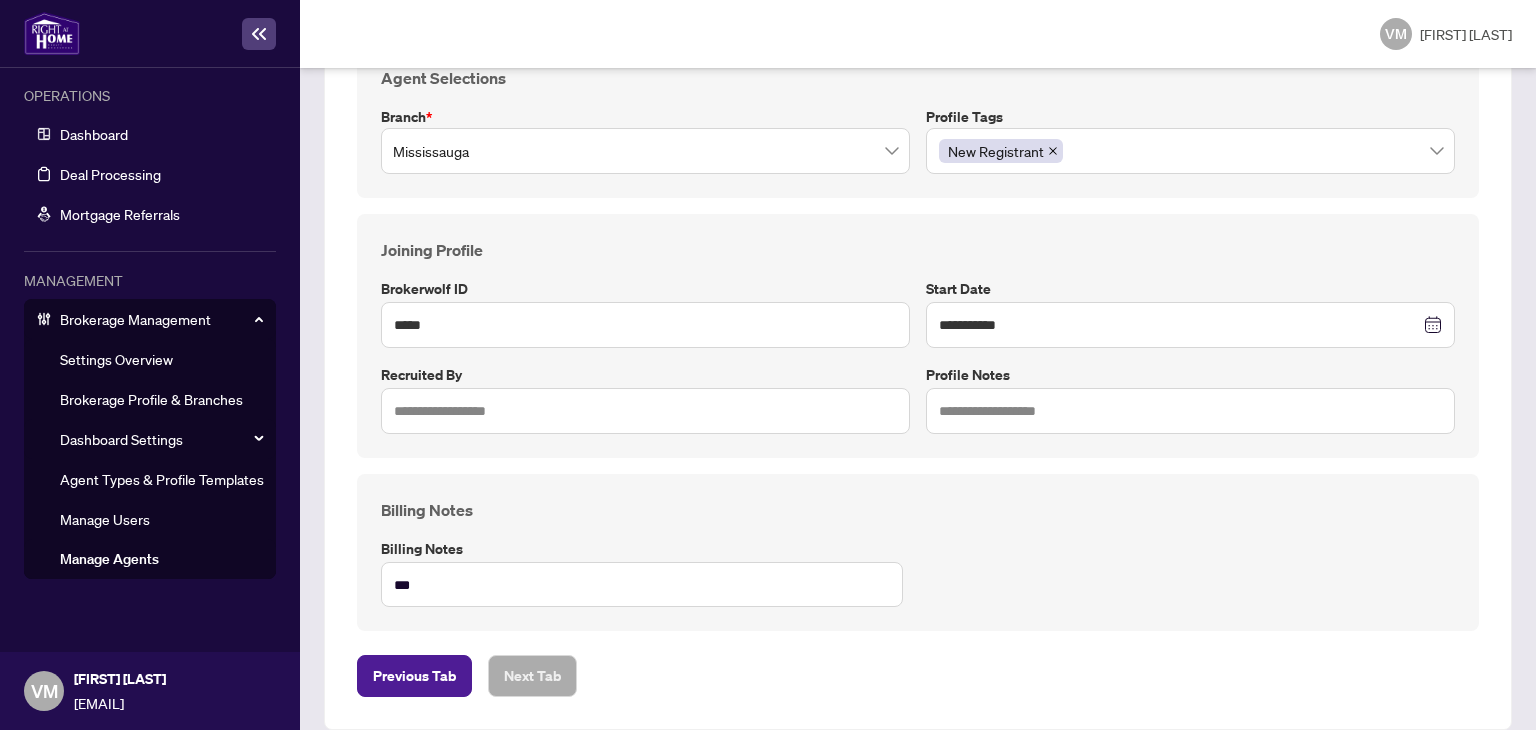 scroll, scrollTop: 324, scrollLeft: 0, axis: vertical 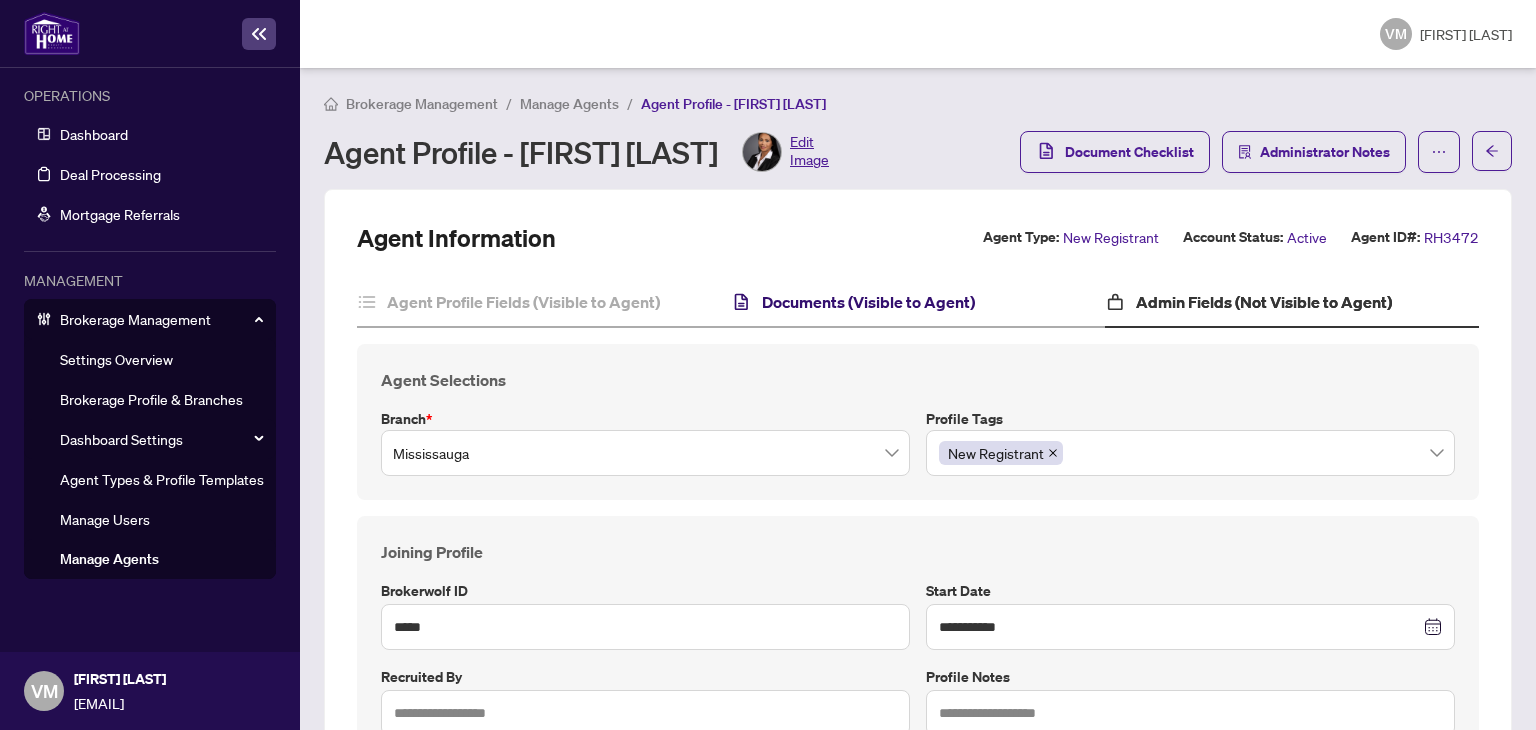 click on "Documents (Visible to Agent)" at bounding box center [868, 302] 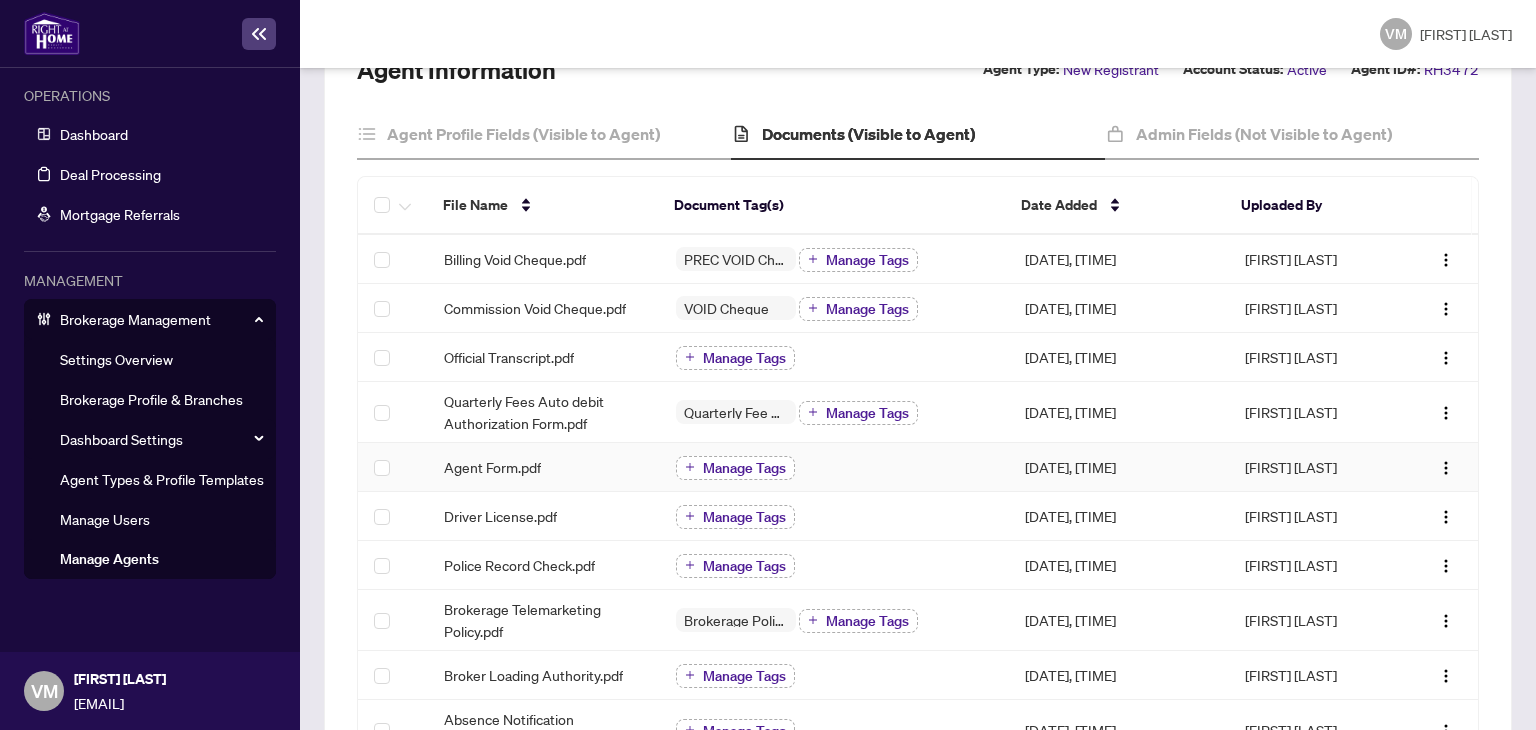 scroll, scrollTop: 168, scrollLeft: 0, axis: vertical 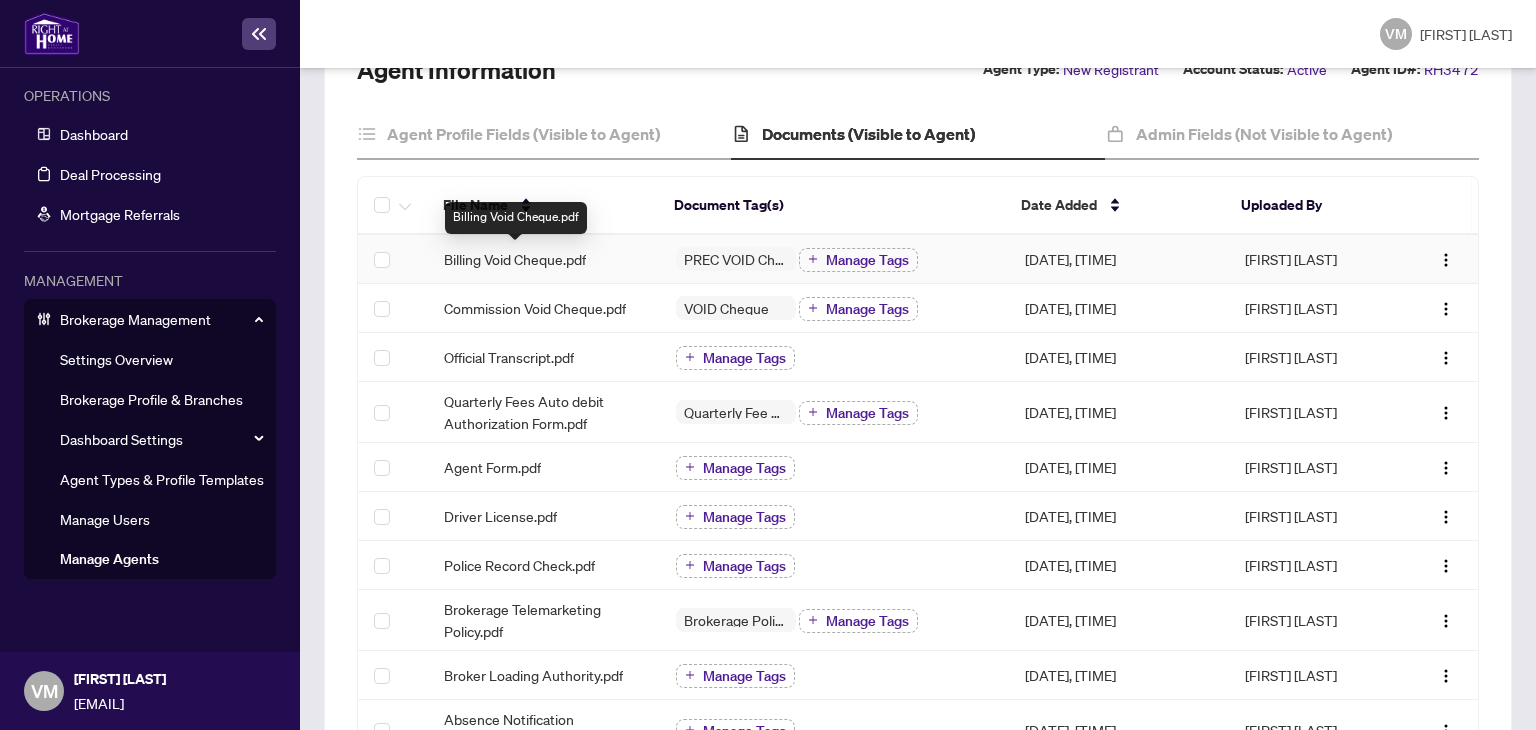 click on "Billing Void Cheque.pdf" at bounding box center [515, 259] 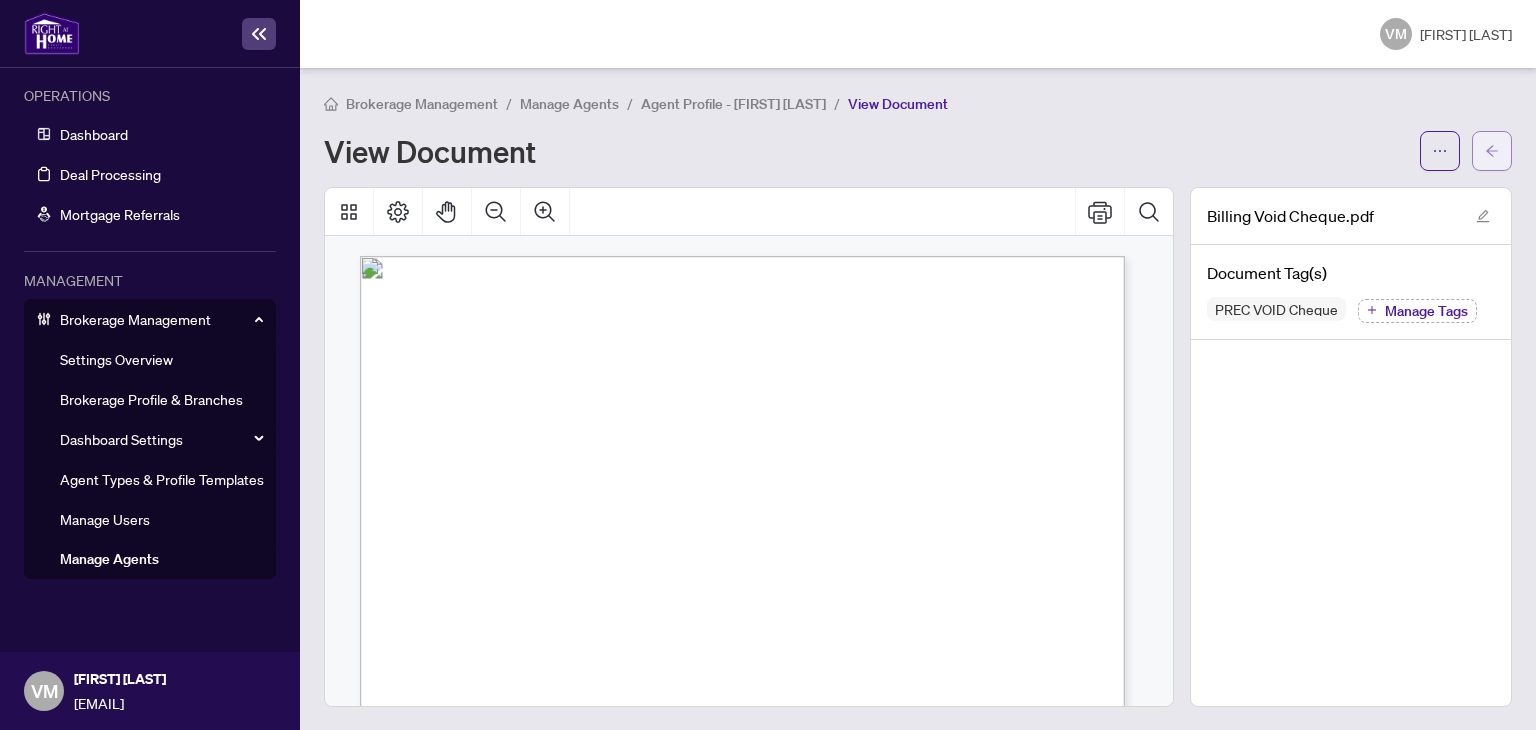 click at bounding box center (1492, 151) 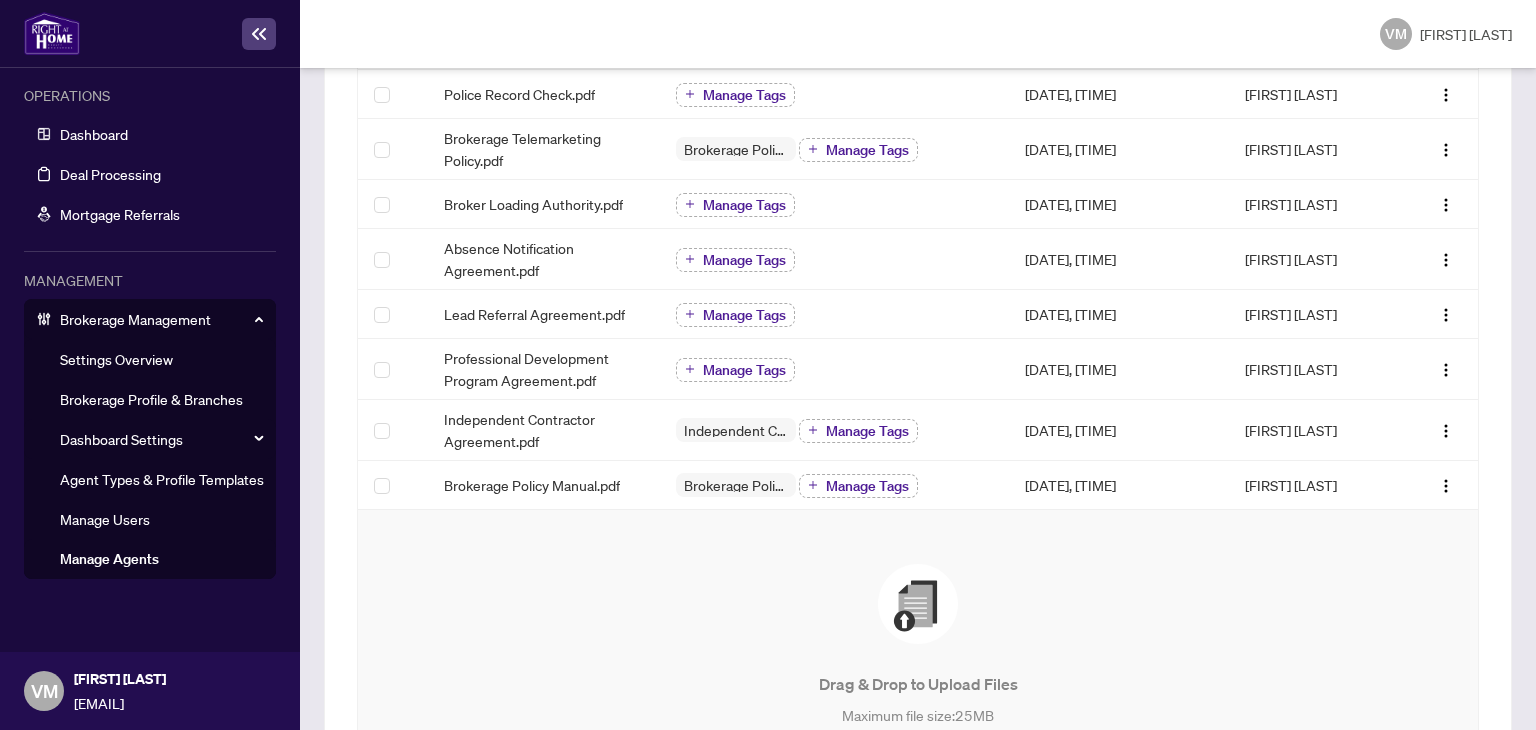 scroll, scrollTop: 638, scrollLeft: 0, axis: vertical 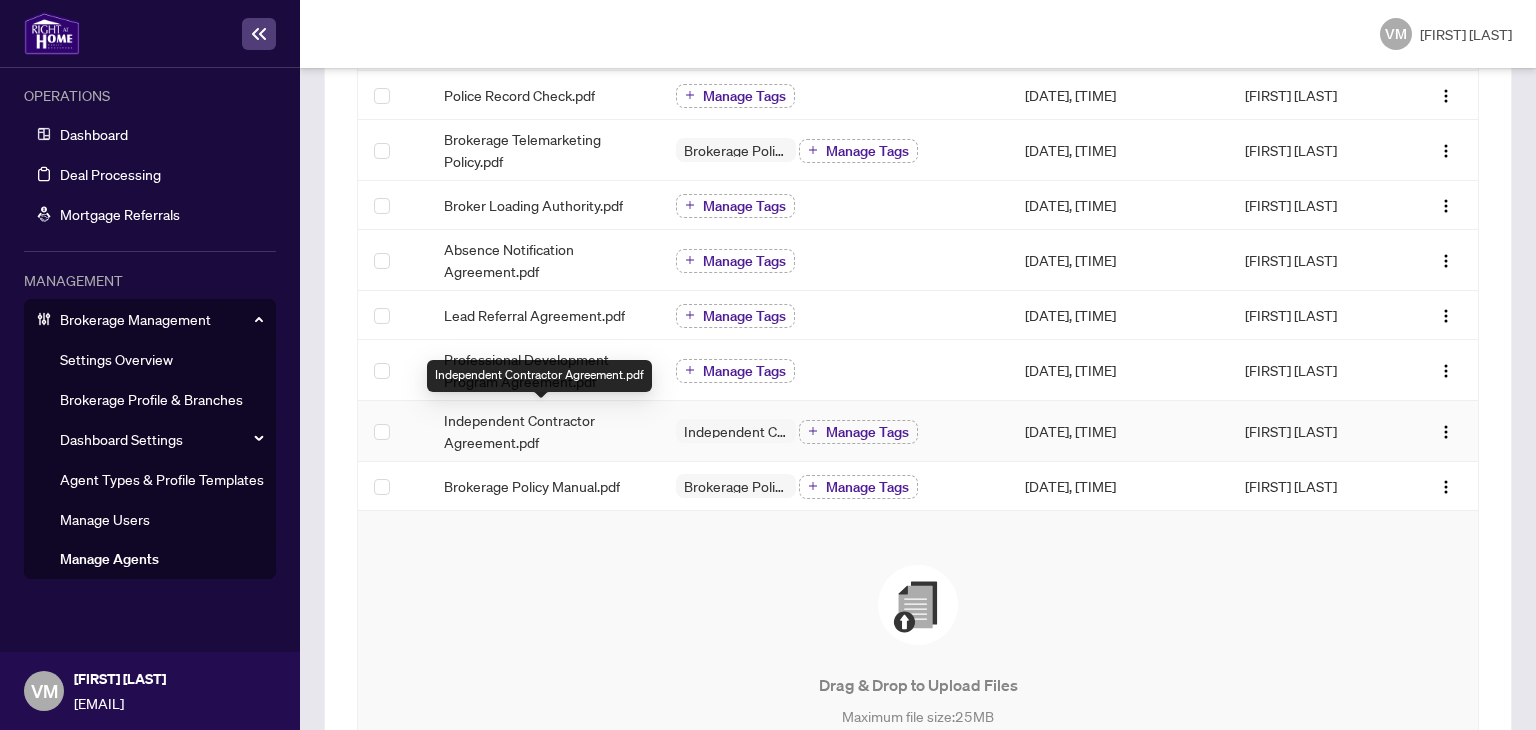 click on "Independent Contractor Agreement.pdf" at bounding box center [544, 431] 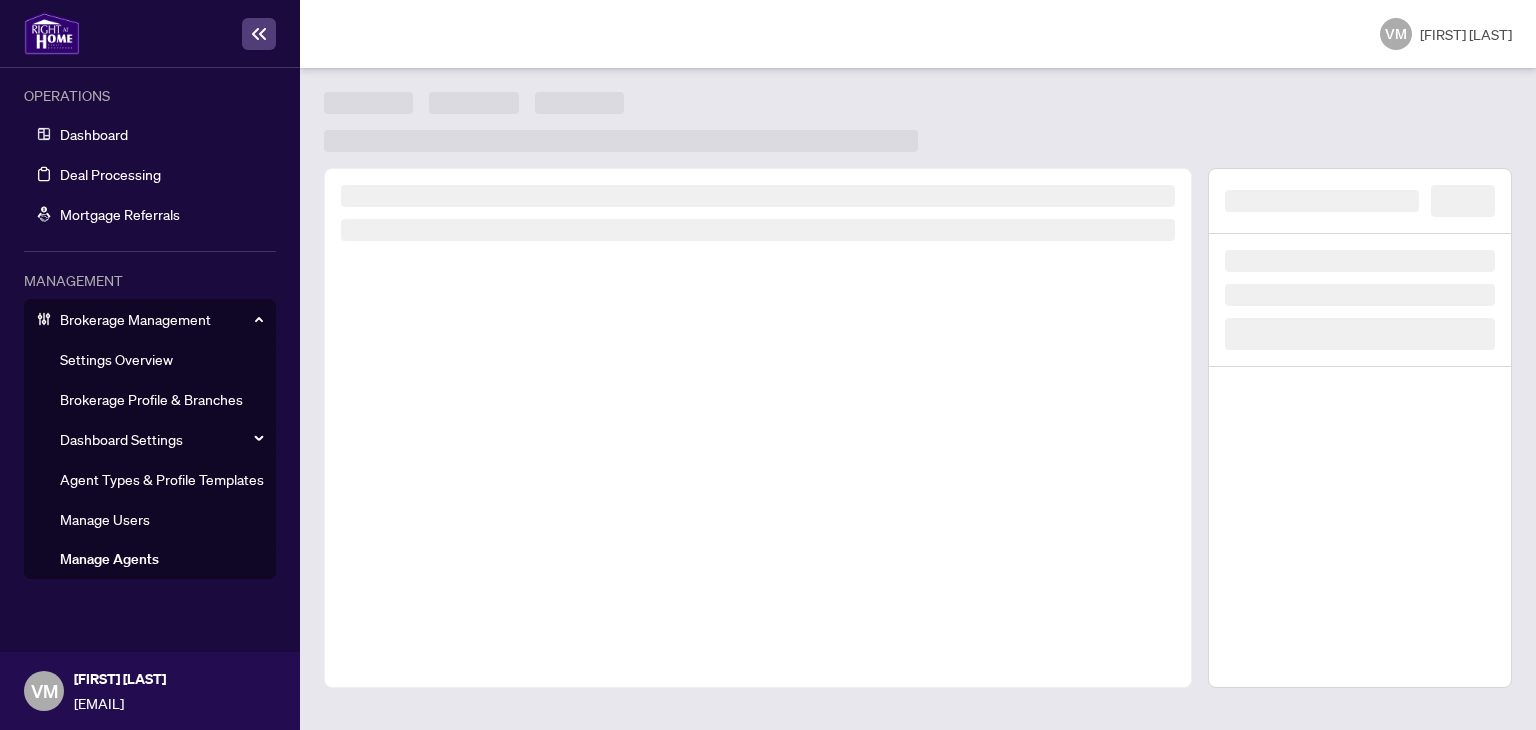 scroll, scrollTop: 0, scrollLeft: 0, axis: both 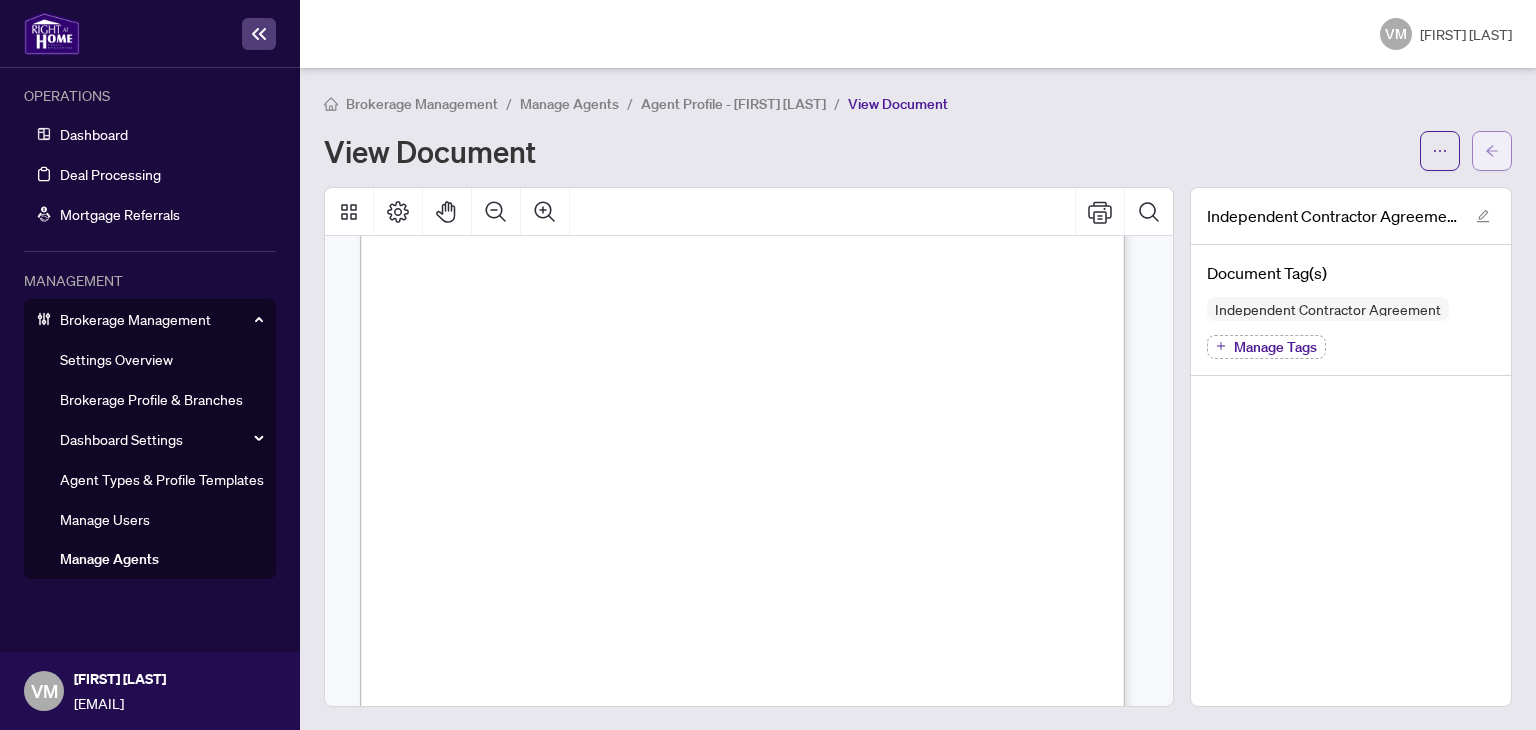 click at bounding box center [1492, 151] 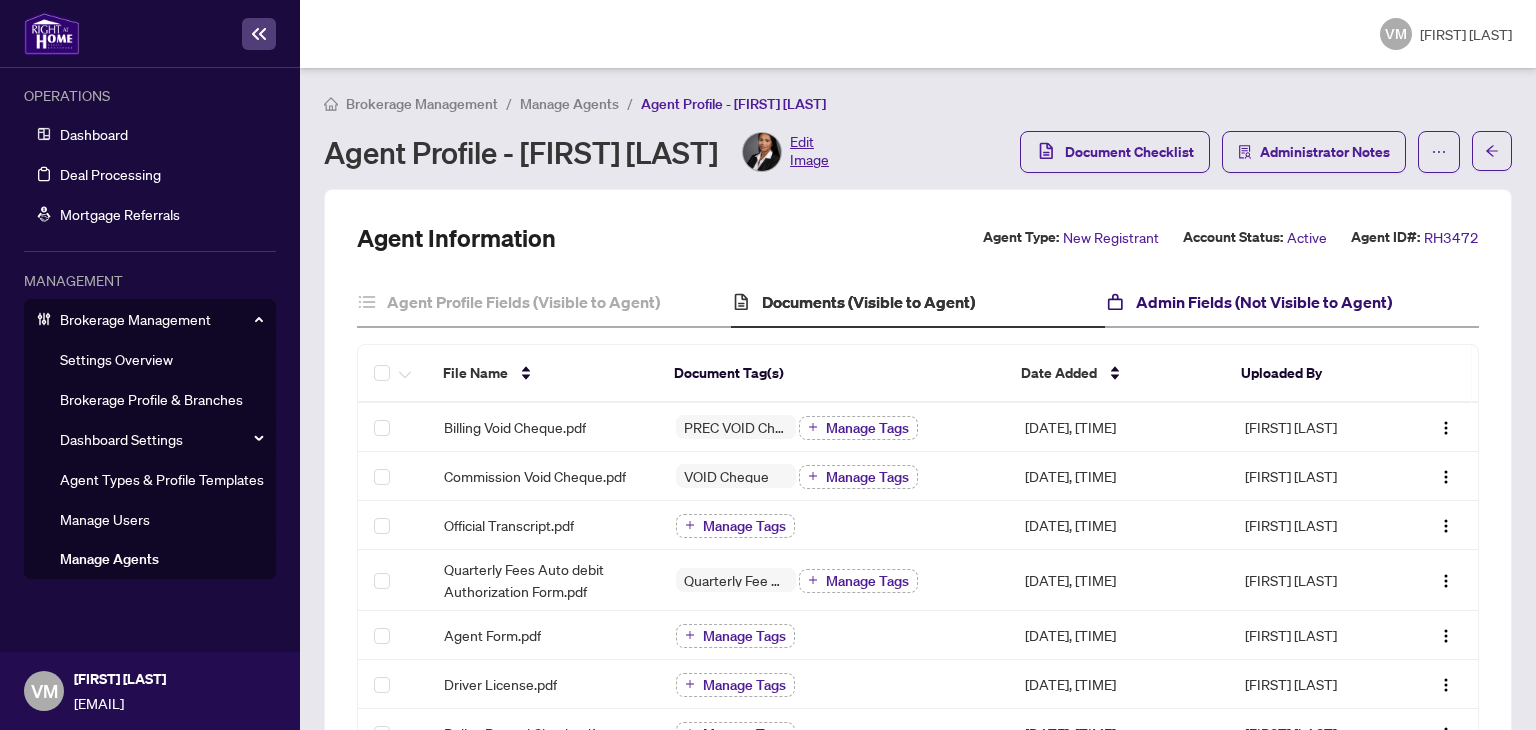 click on "Admin Fields (Not Visible to Agent)" at bounding box center (1264, 302) 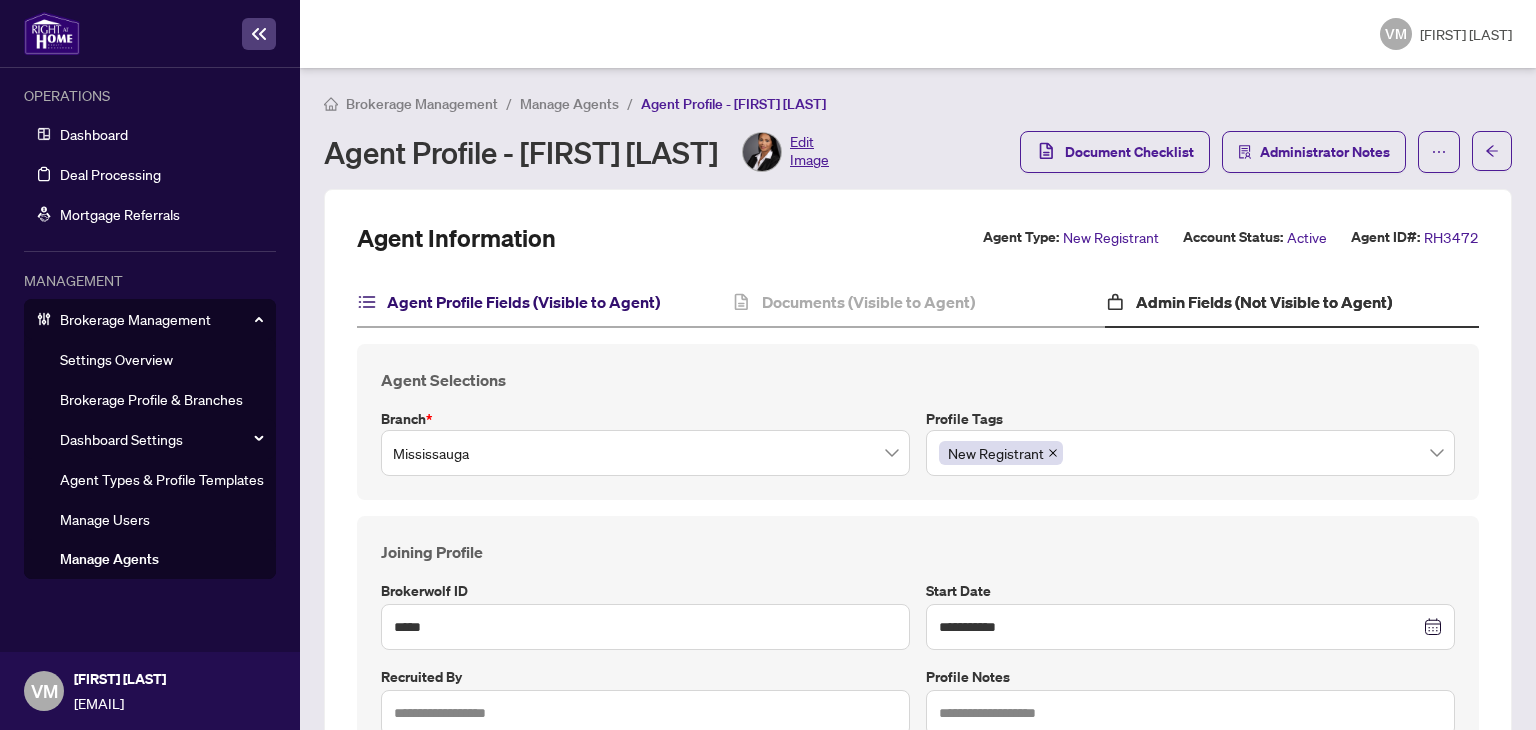 click on "Agent Profile Fields (Visible to Agent)" at bounding box center (523, 302) 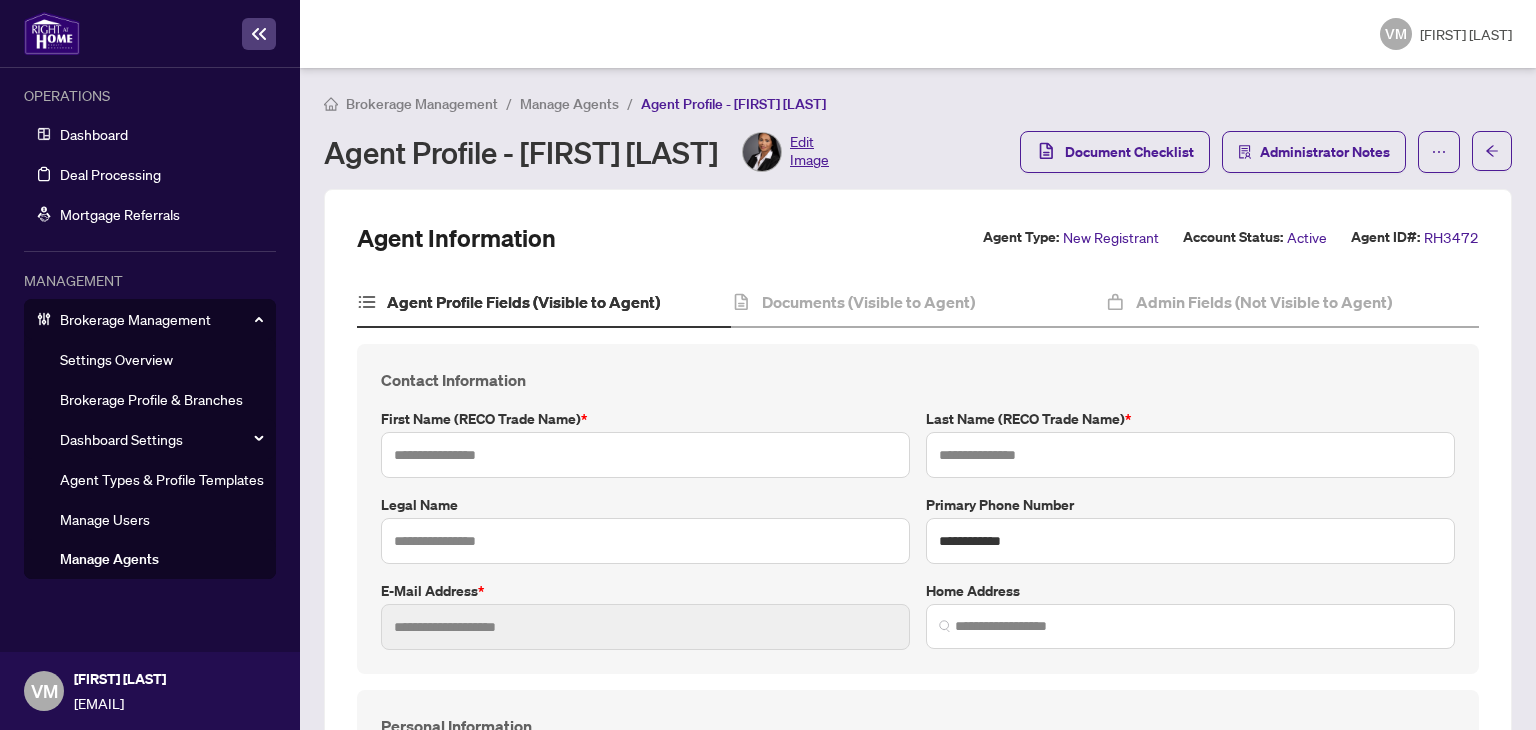 type on "**********" 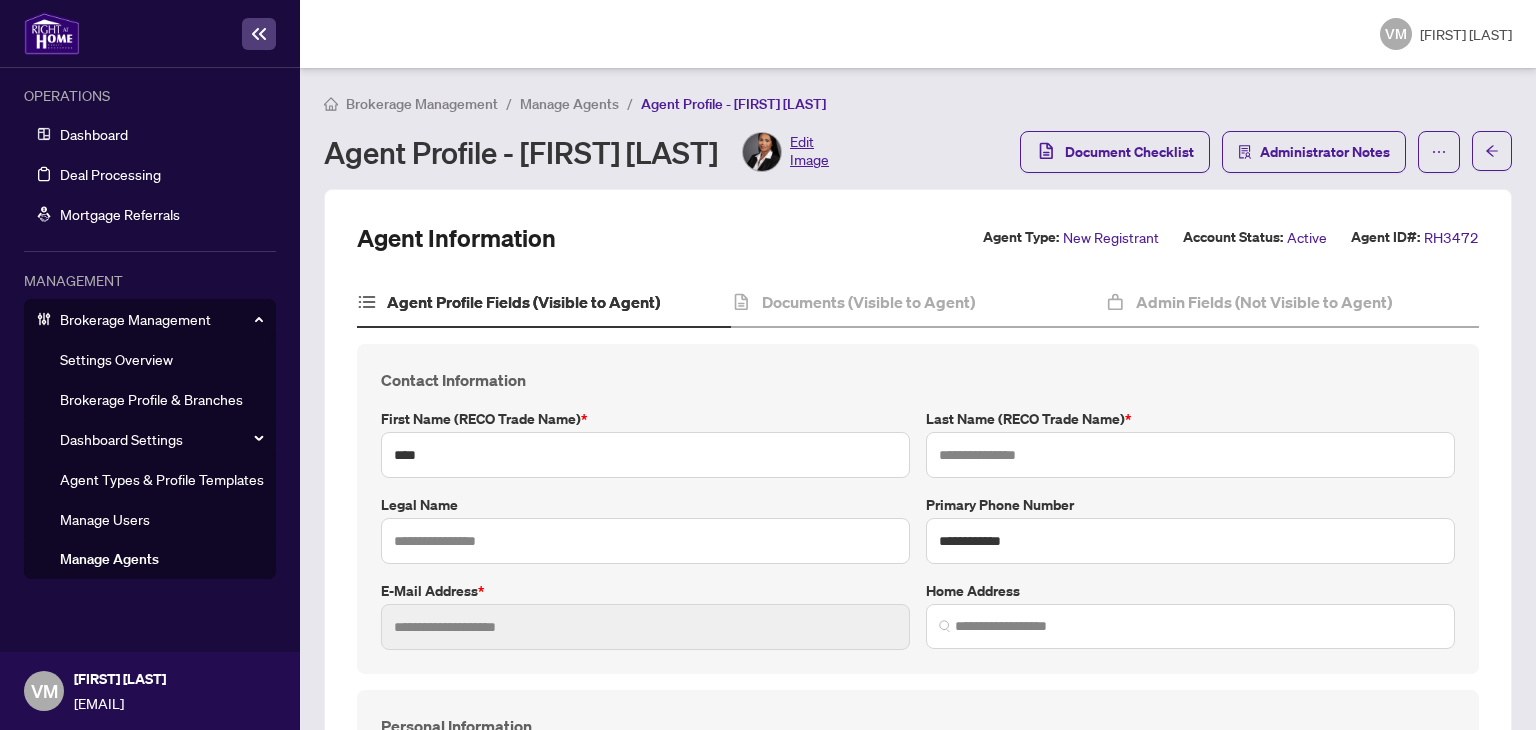 type on "*******" 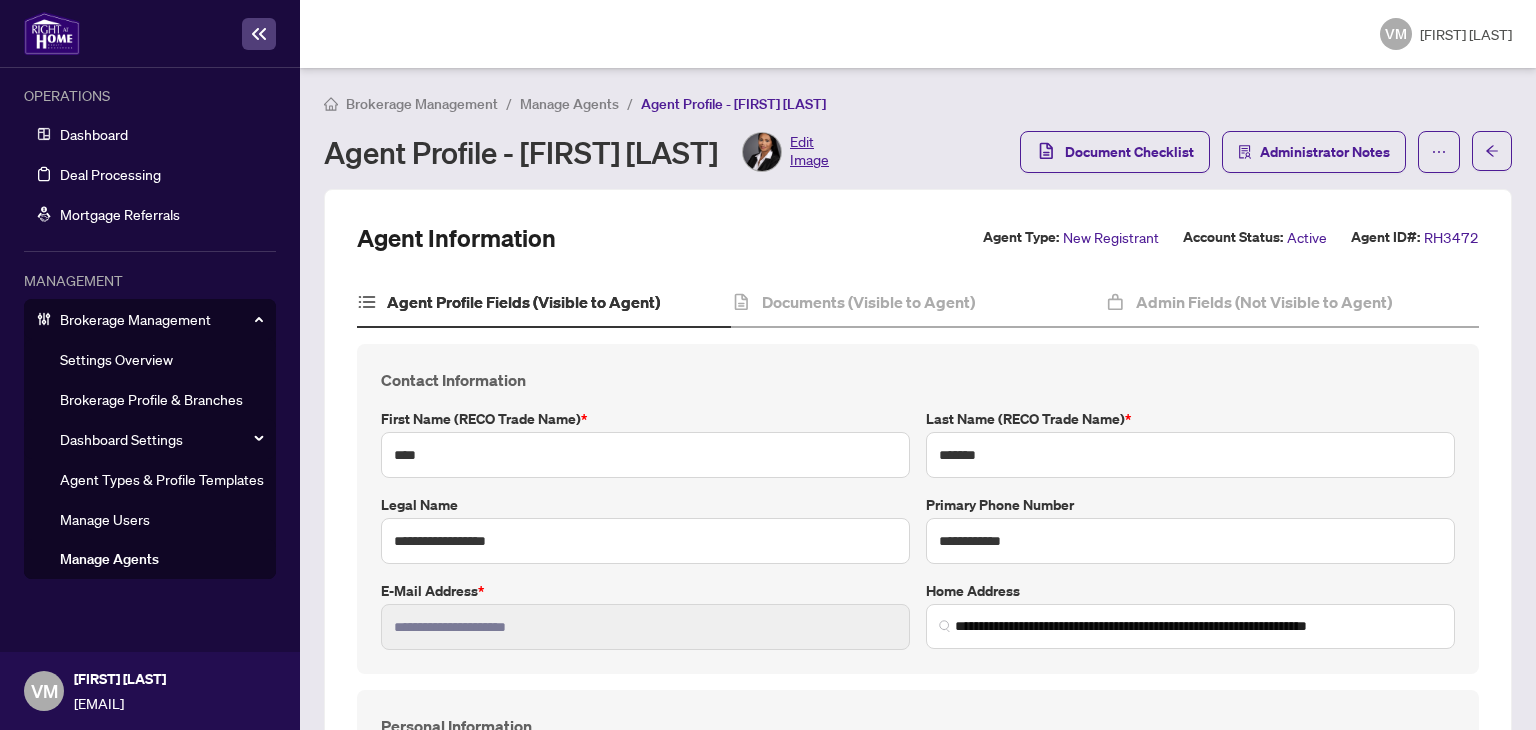 type on "**********" 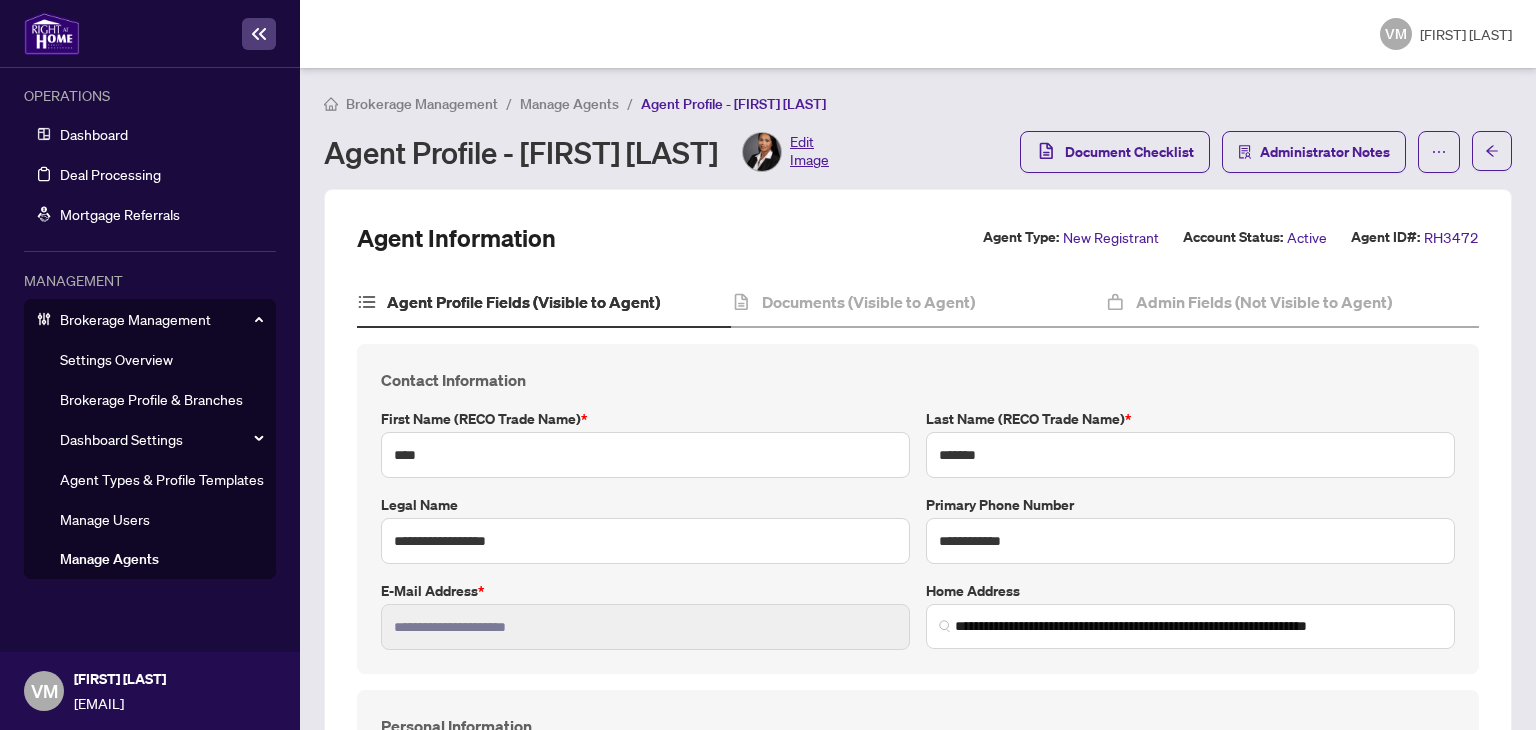 click on "**********" at bounding box center [918, 399] 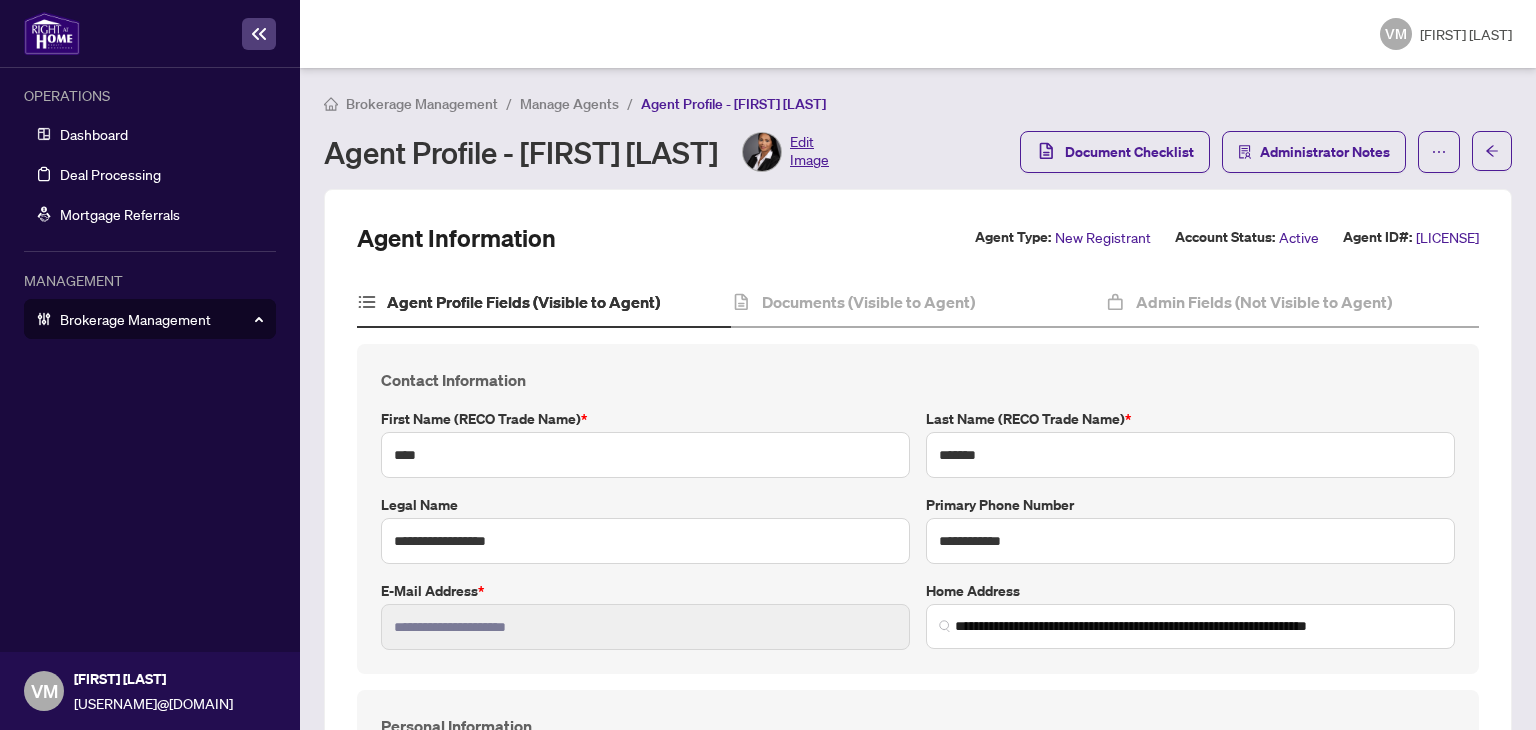 scroll, scrollTop: 0, scrollLeft: 0, axis: both 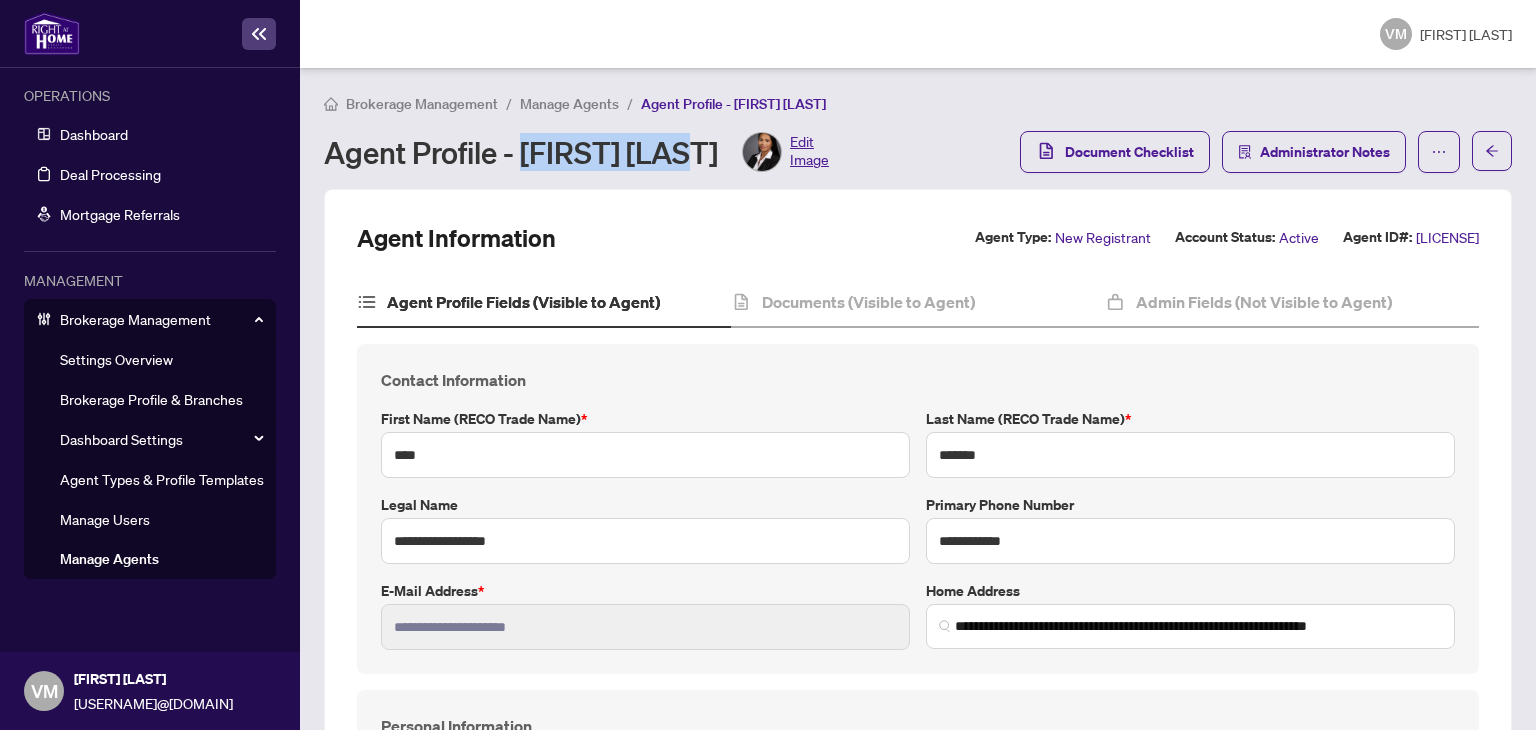 drag, startPoint x: 525, startPoint y: 151, endPoint x: 686, endPoint y: 162, distance: 161.37534 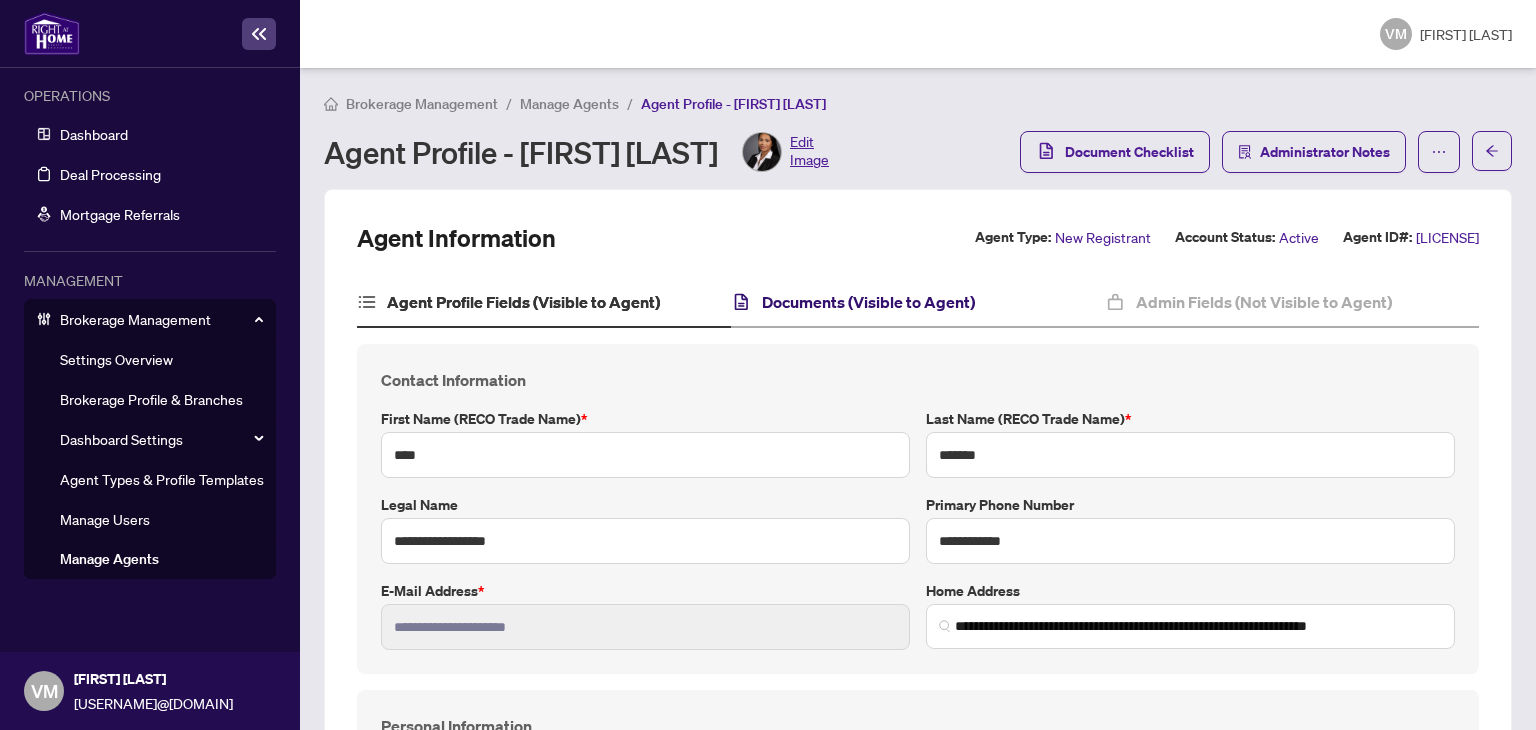 click on "Documents (Visible to Agent)" at bounding box center (868, 302) 